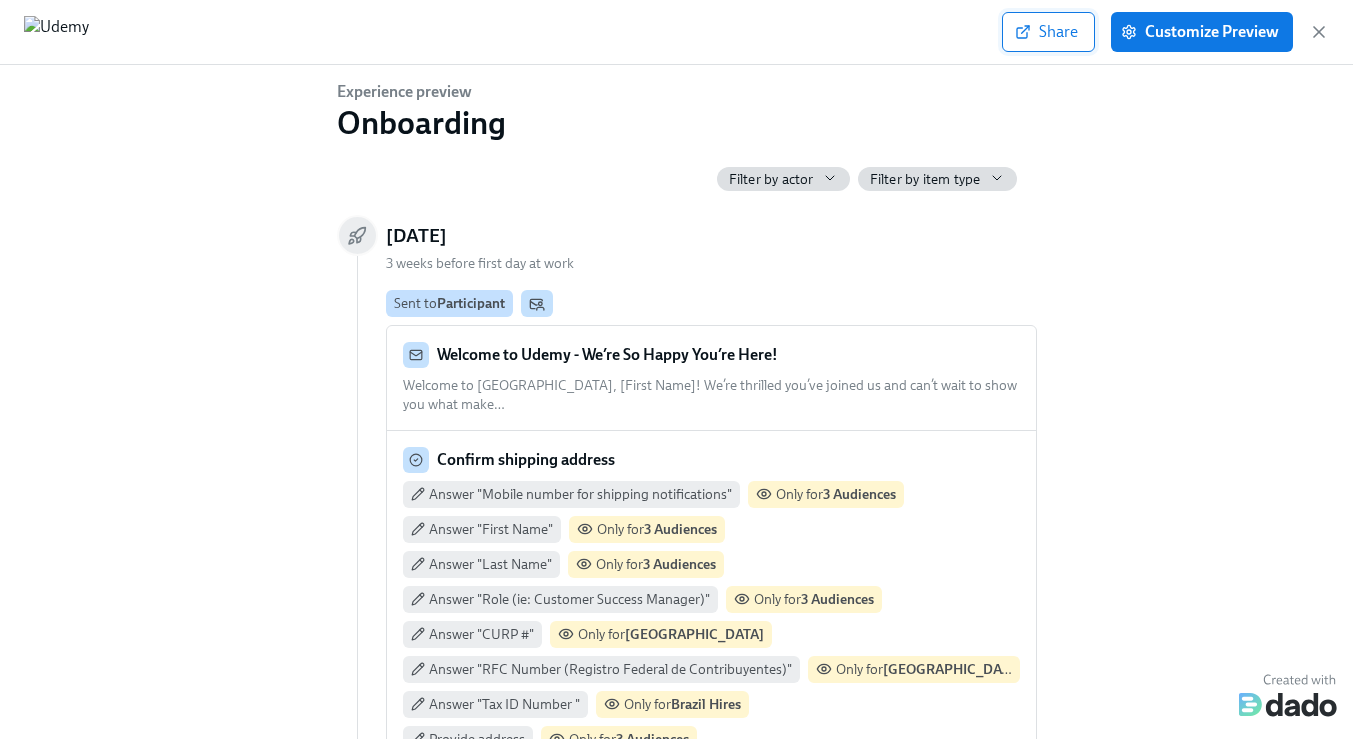 scroll, scrollTop: 0, scrollLeft: 0, axis: both 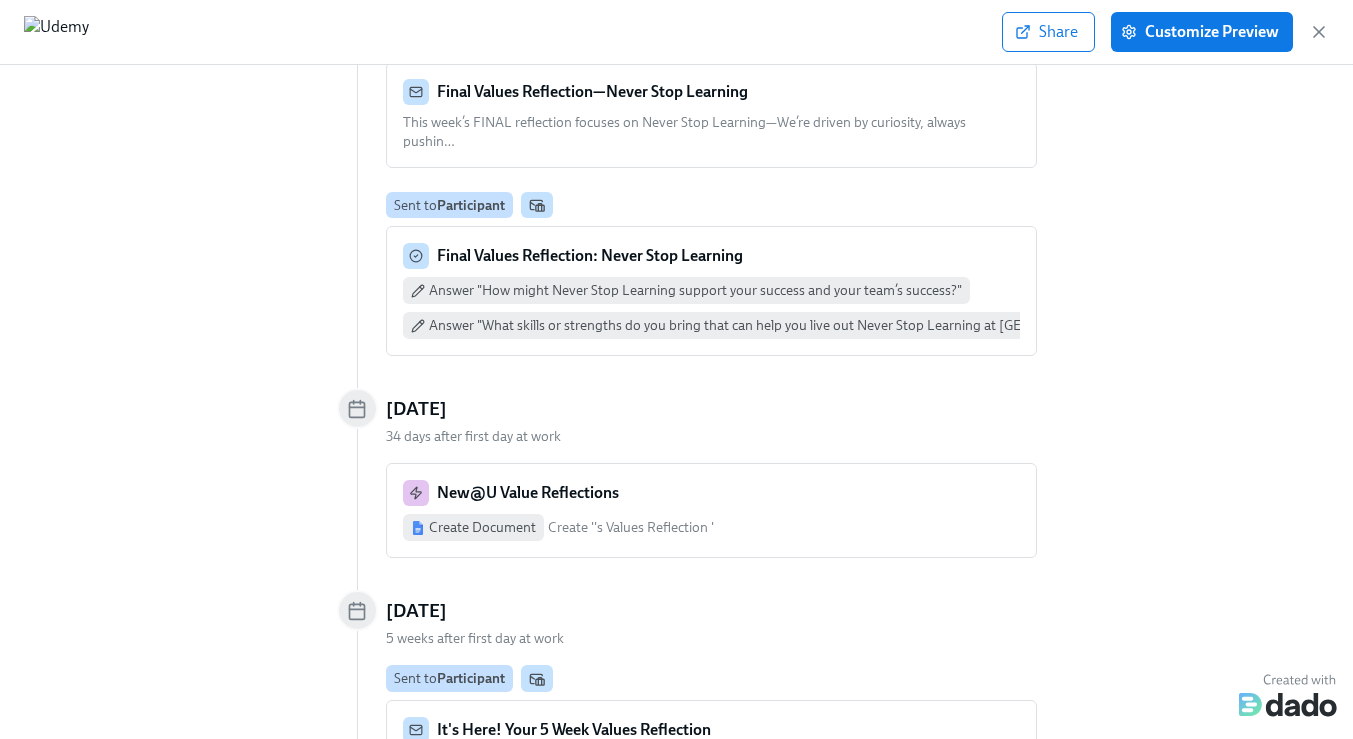 click on "Share Customize Preview" at bounding box center [676, 32] 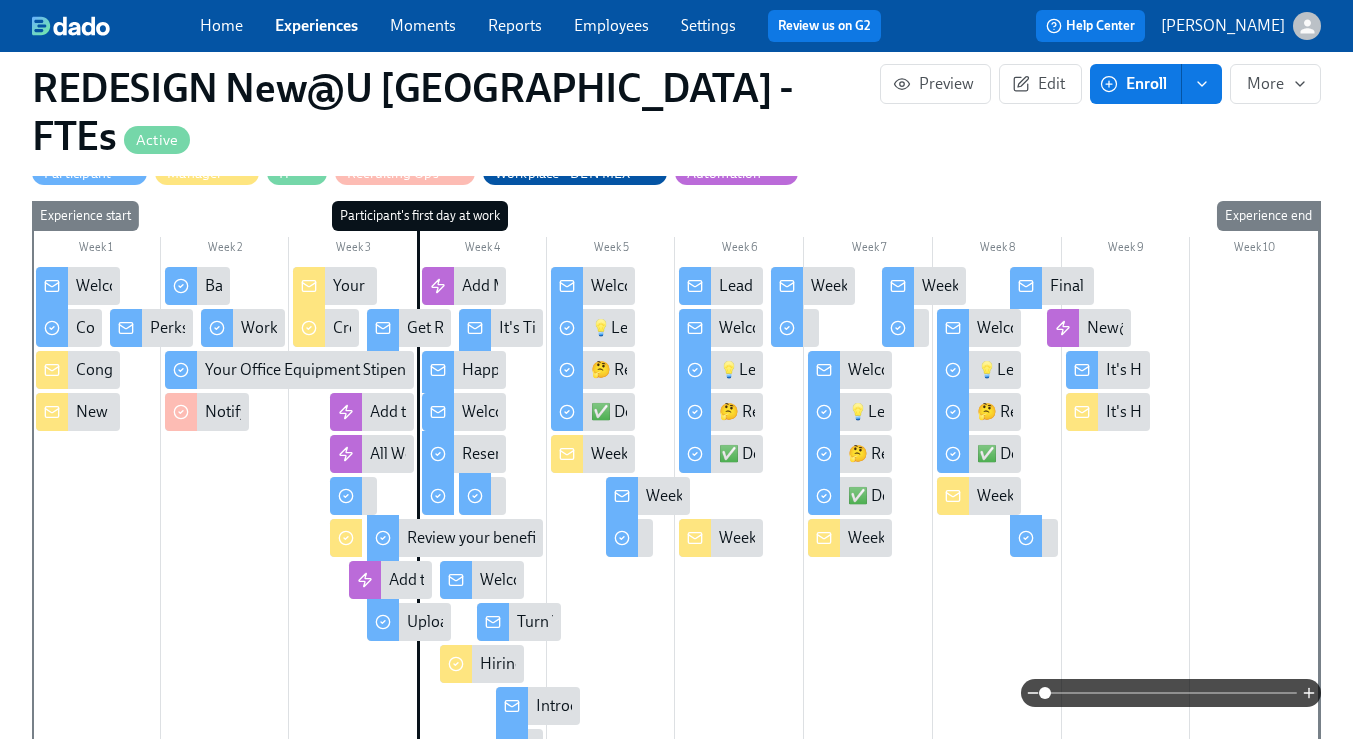 scroll, scrollTop: 619, scrollLeft: 0, axis: vertical 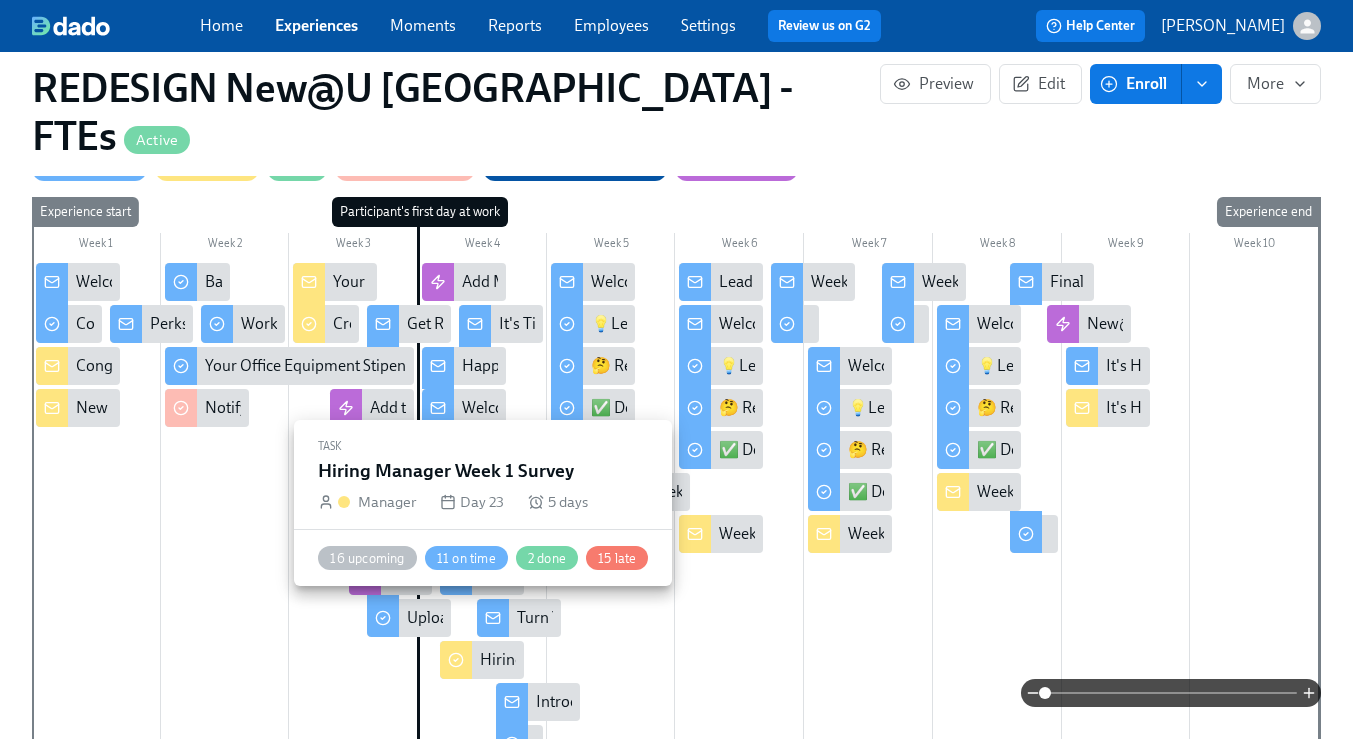 click on "Hiring Manager Week 1 Survey" at bounding box center (584, 660) 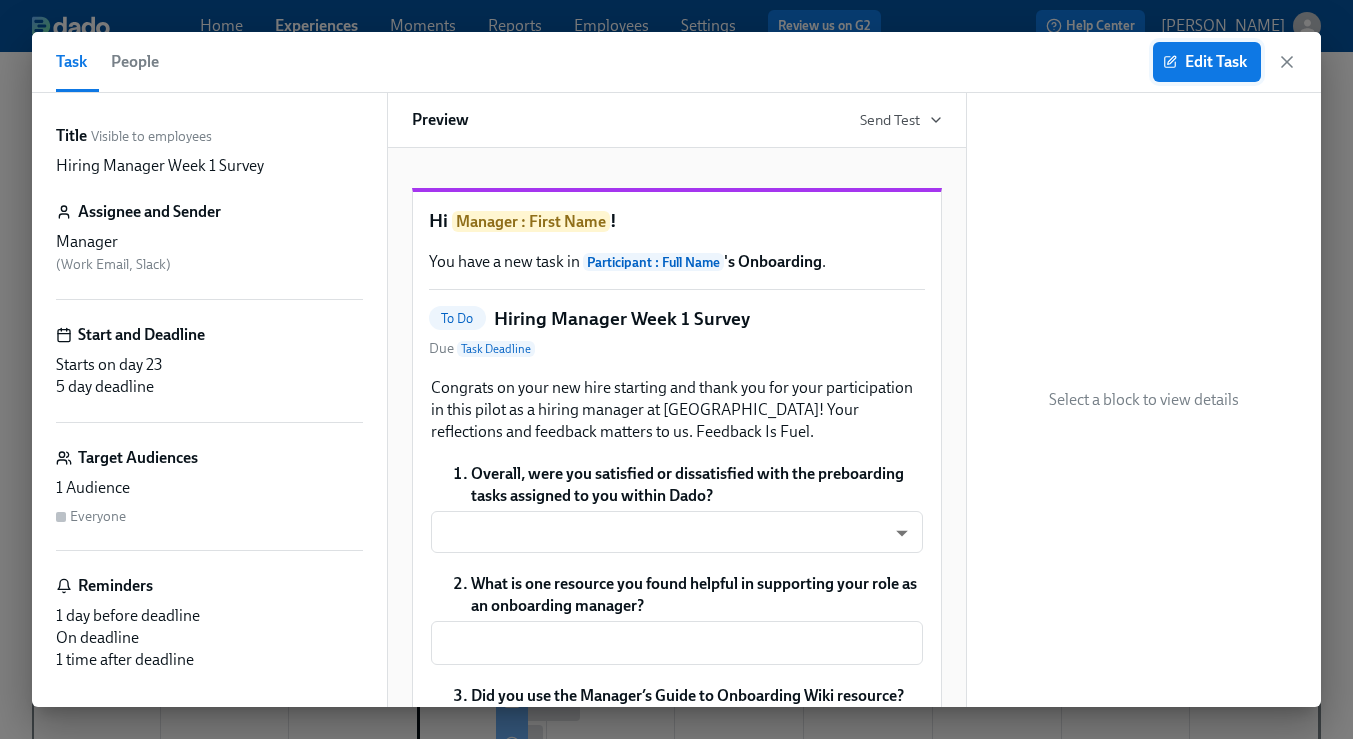 click on "Edit Task" at bounding box center (1207, 62) 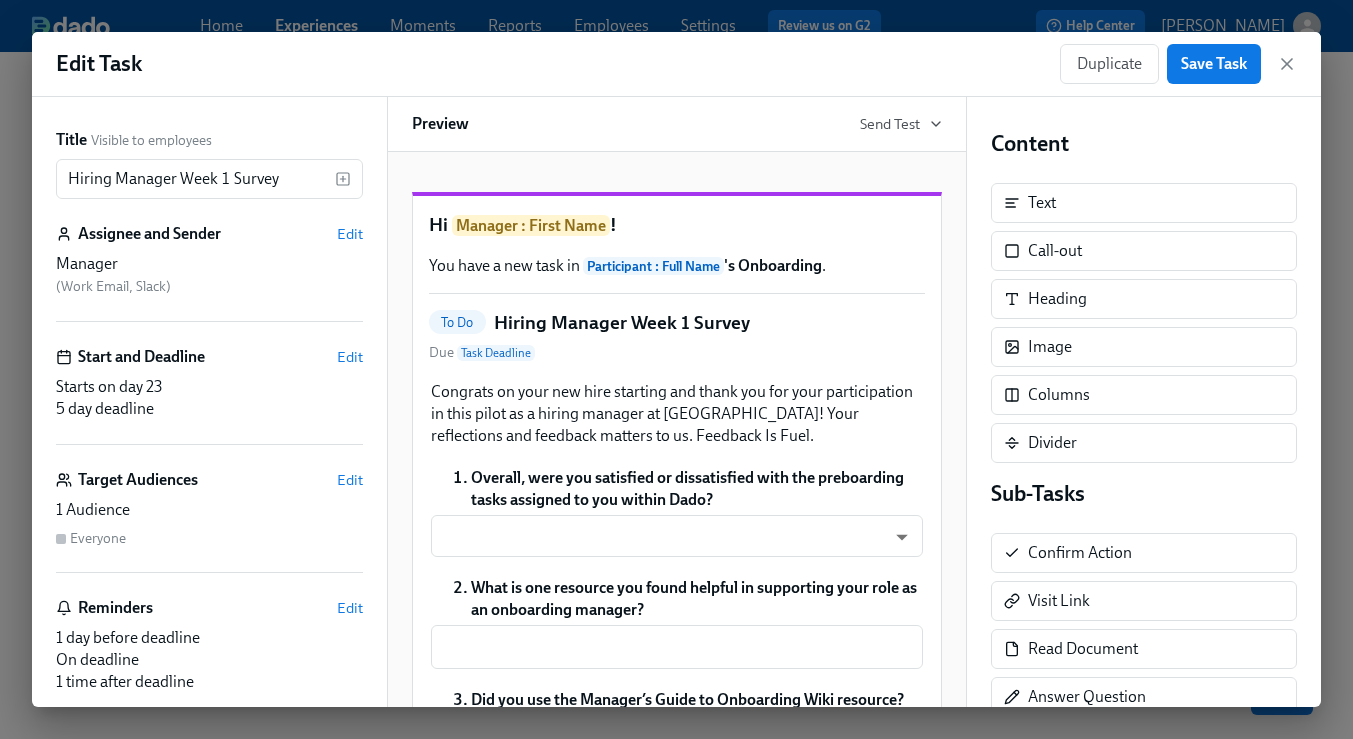 scroll, scrollTop: 0, scrollLeft: 0, axis: both 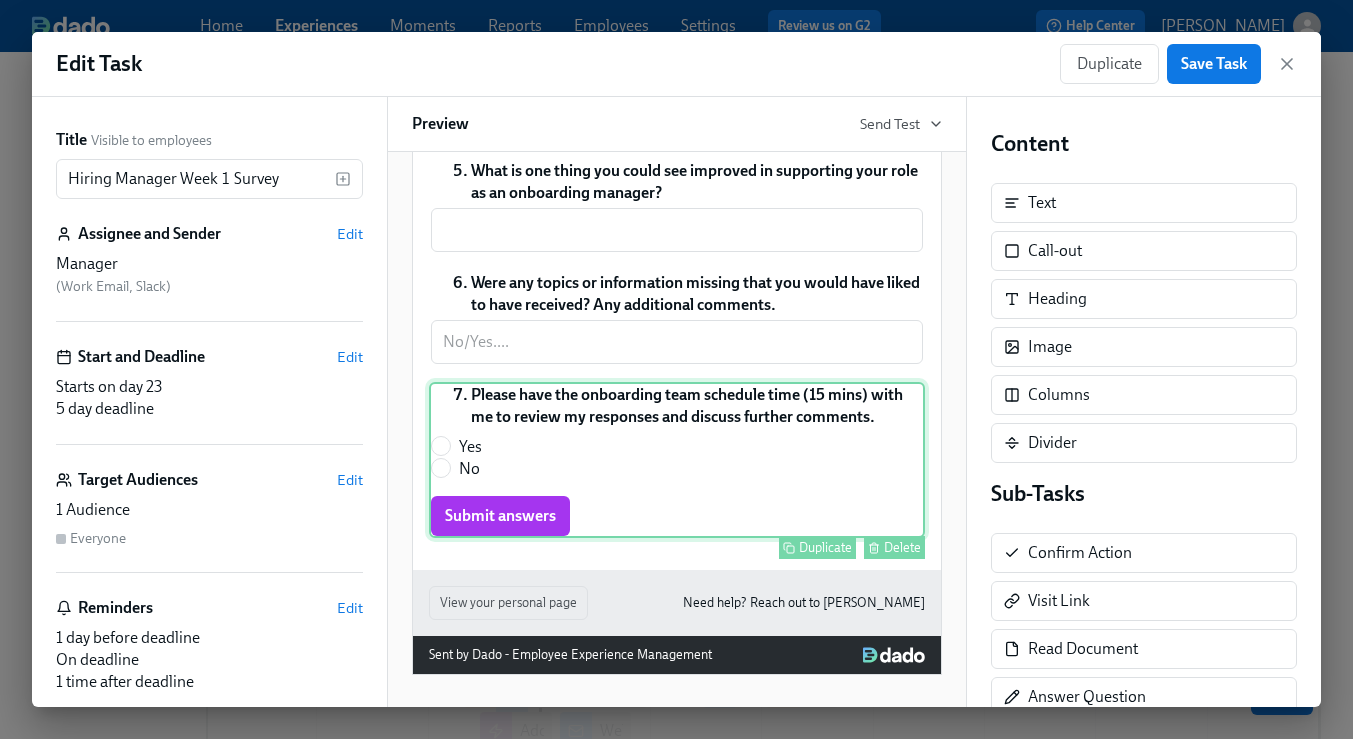 click on "Delete" at bounding box center [902, 547] 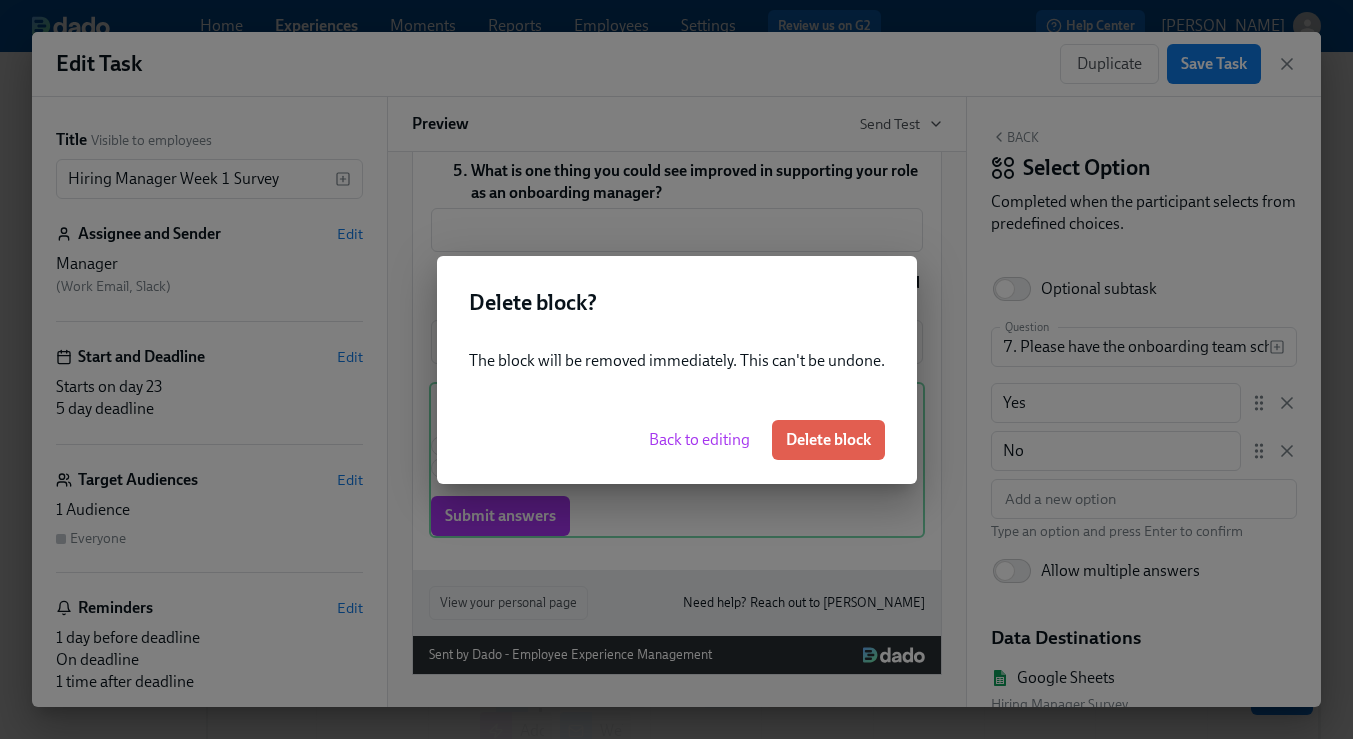 click on "Back to editing" at bounding box center (699, 440) 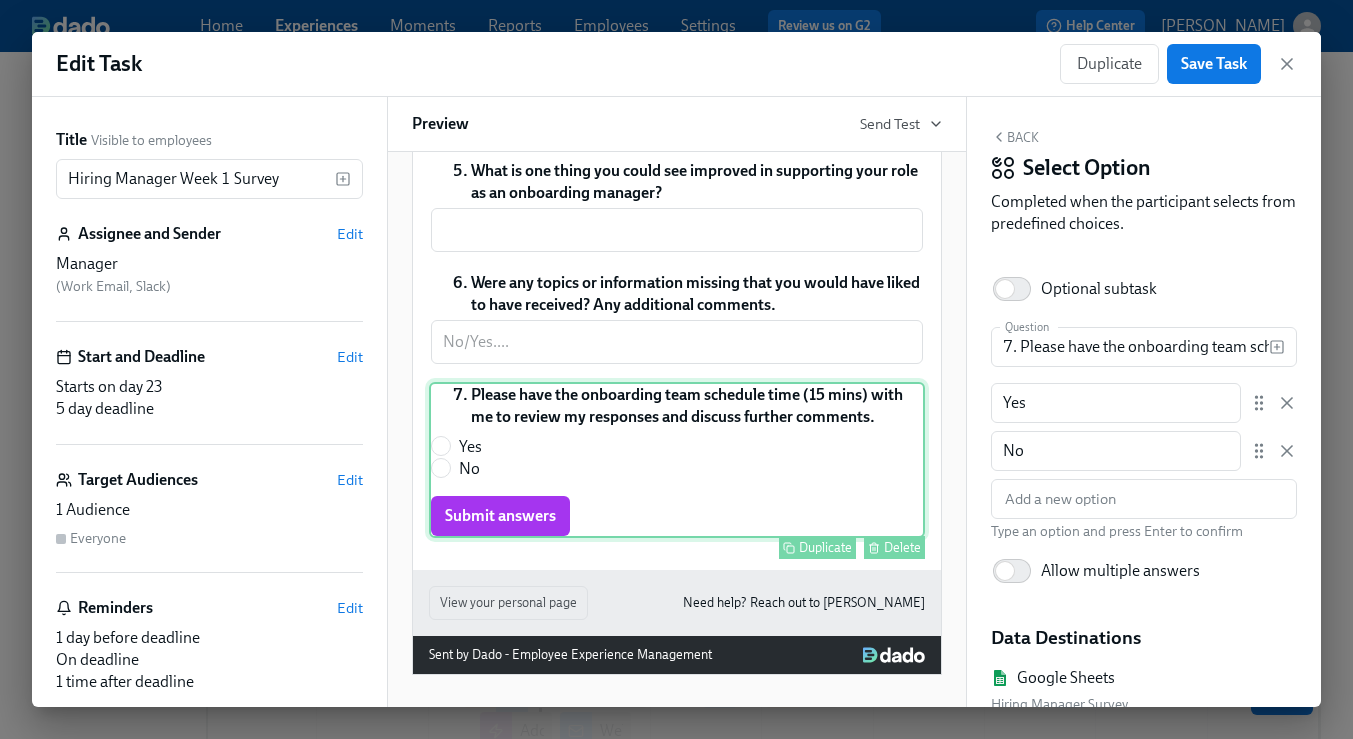 click on "Delete" at bounding box center [902, 547] 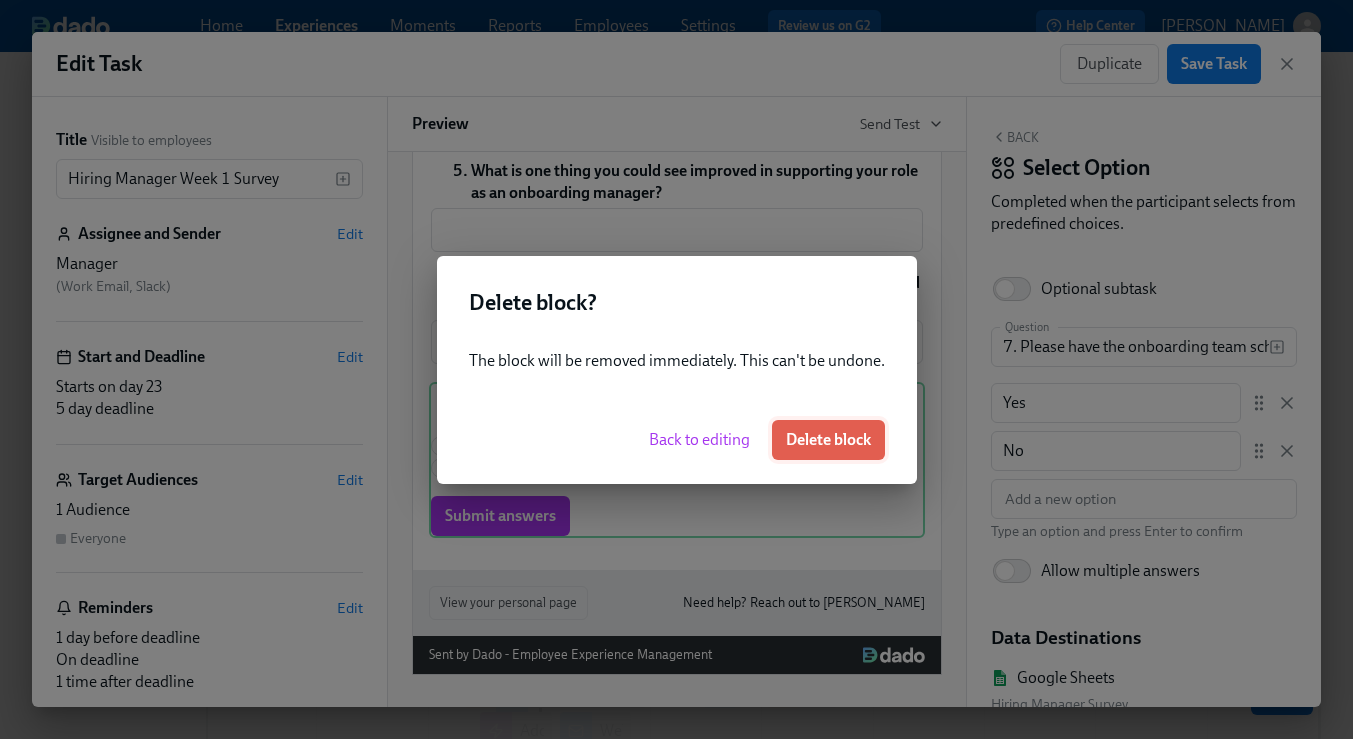 click on "Delete block" at bounding box center [828, 440] 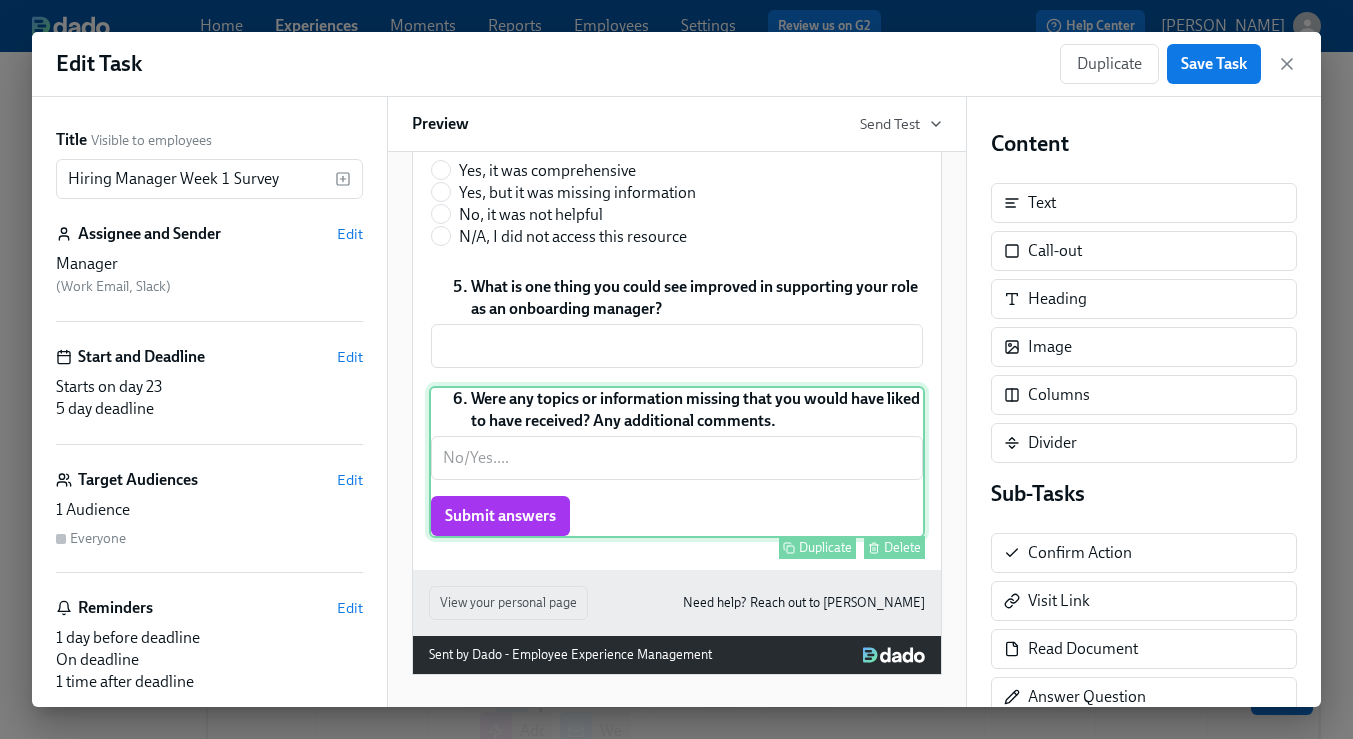 click on "Were any topics or information missing that you would have liked to have received? Any additional comments.
​ Submit answers   Duplicate   Delete" at bounding box center (677, 462) 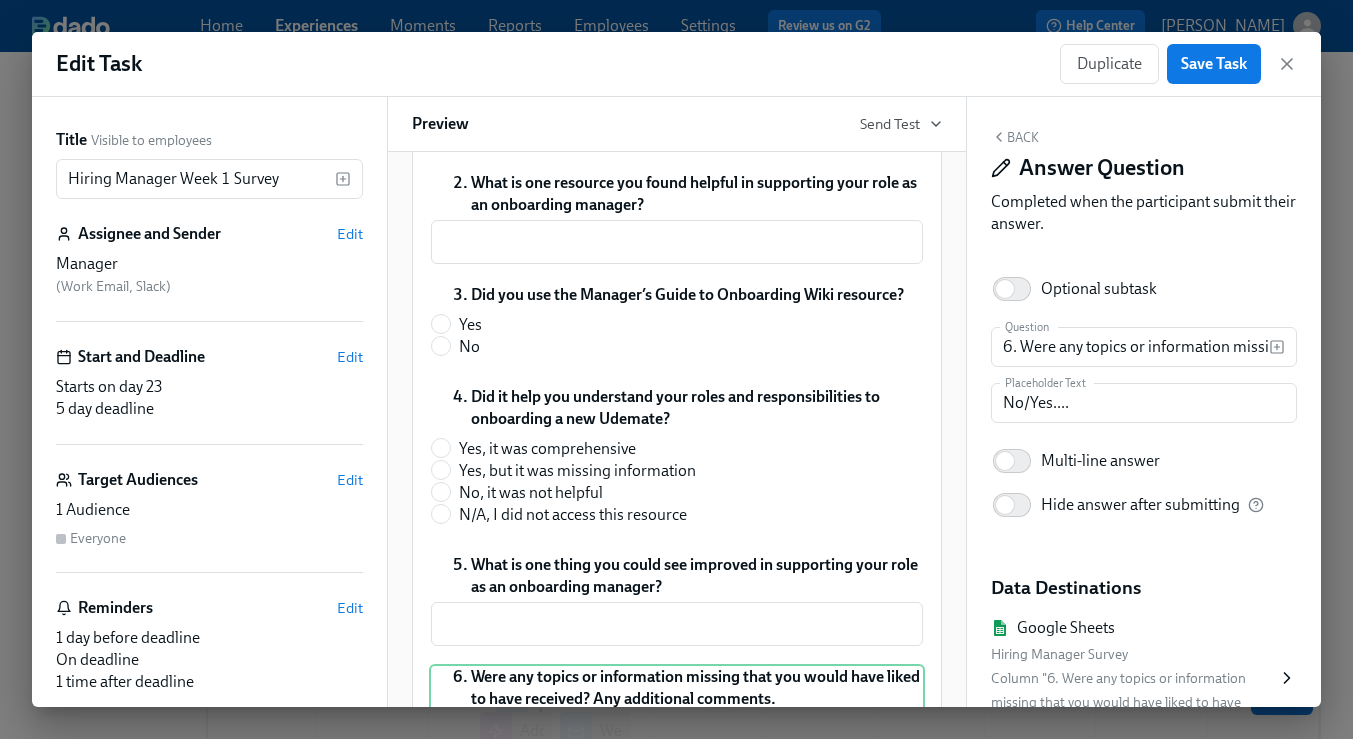 scroll, scrollTop: 0, scrollLeft: 0, axis: both 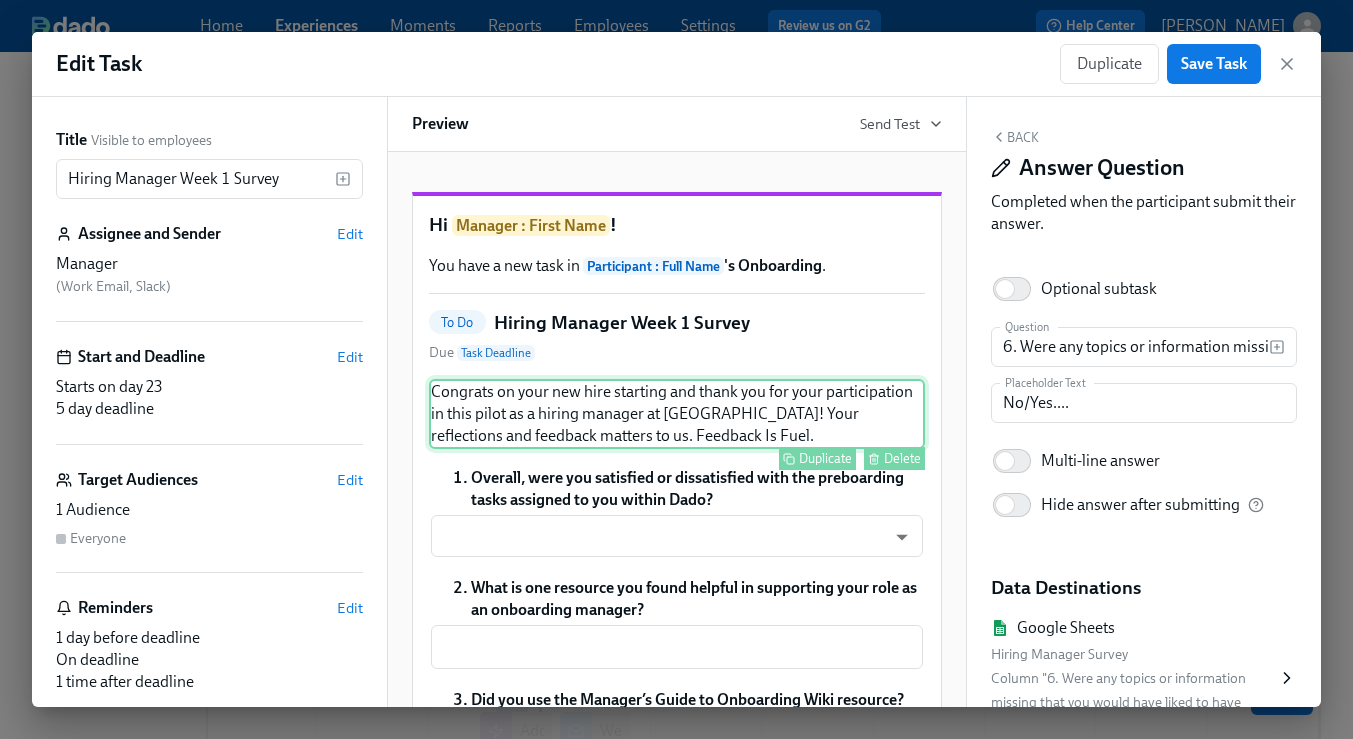 click on "Congrats on your new hire starting and thank you for your participation in this pilot as a hiring manager at [GEOGRAPHIC_DATA]! Your reflections and feedback matters to us. Feedback Is Fuel.   Duplicate   Delete" at bounding box center [677, 414] 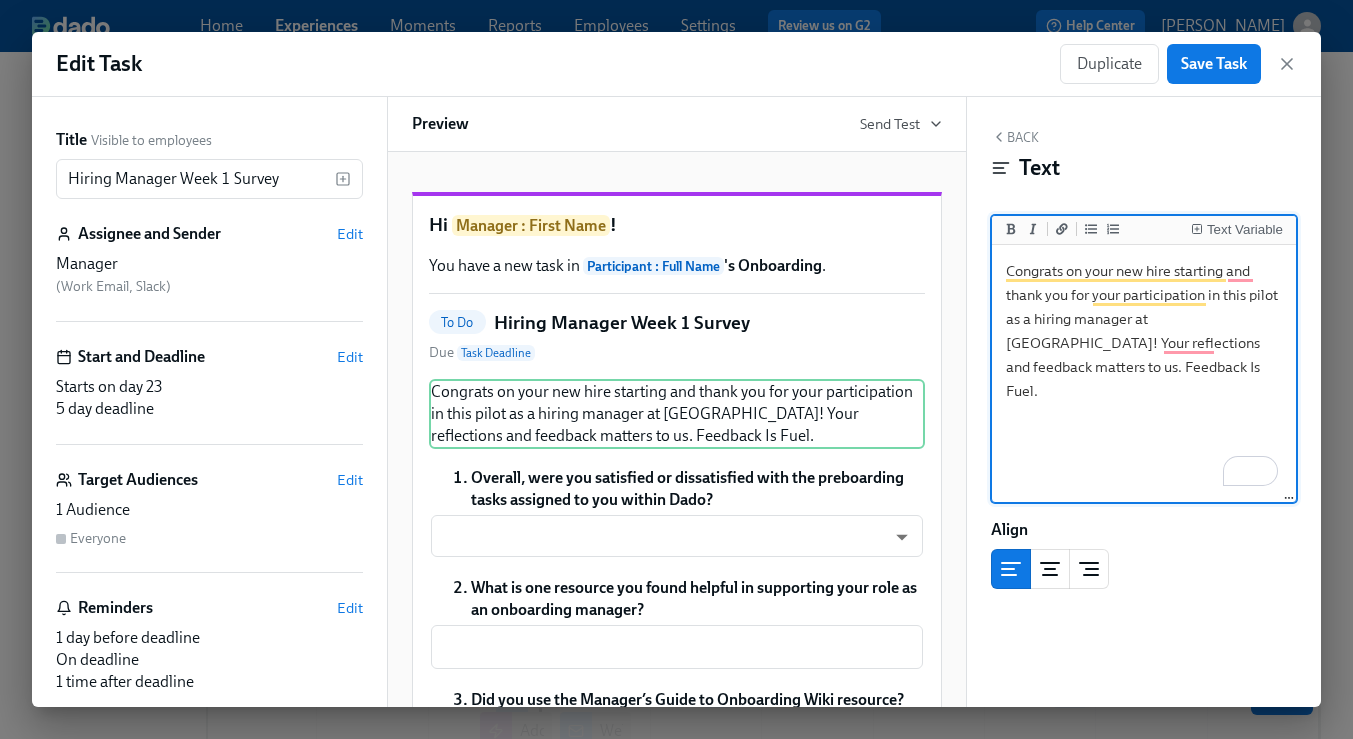 drag, startPoint x: 1139, startPoint y: 369, endPoint x: 1001, endPoint y: 364, distance: 138.09055 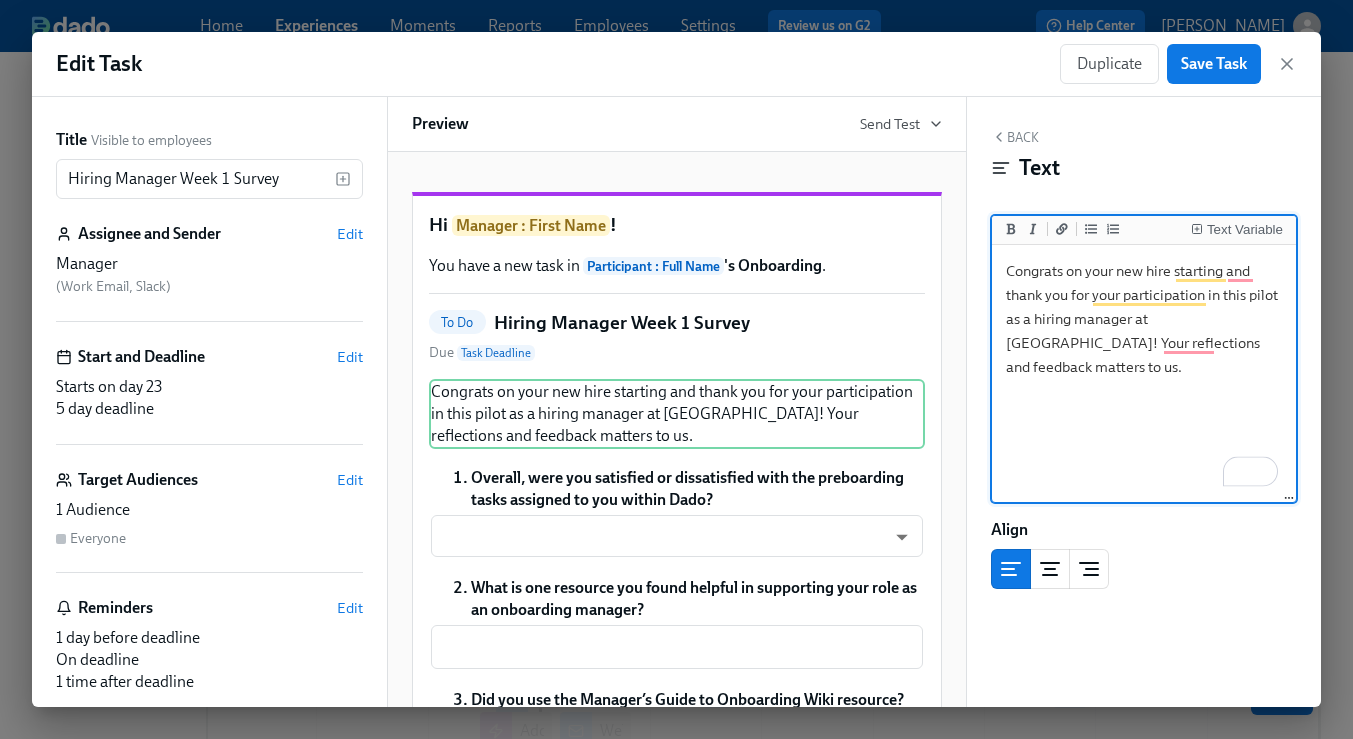 drag, startPoint x: 1202, startPoint y: 325, endPoint x: 1209, endPoint y: 300, distance: 25.96151 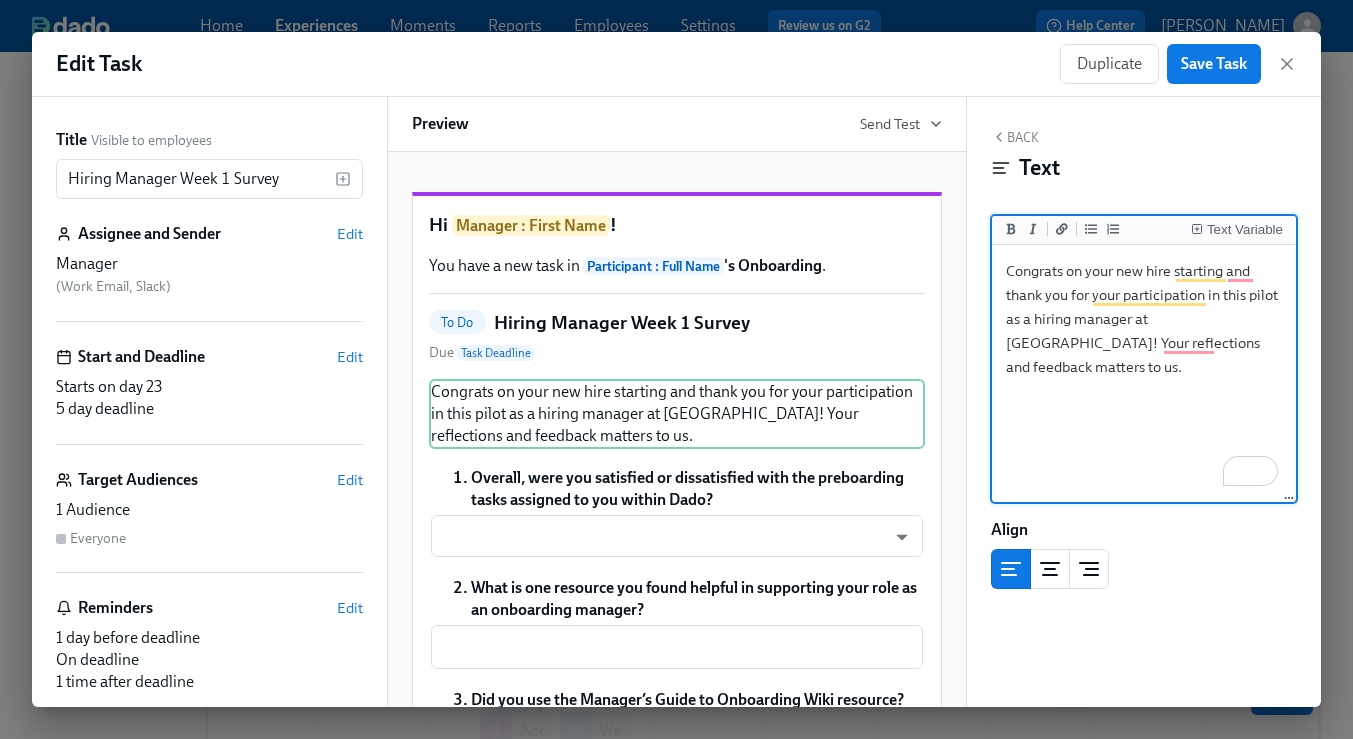 scroll, scrollTop: 0, scrollLeft: 1, axis: horizontal 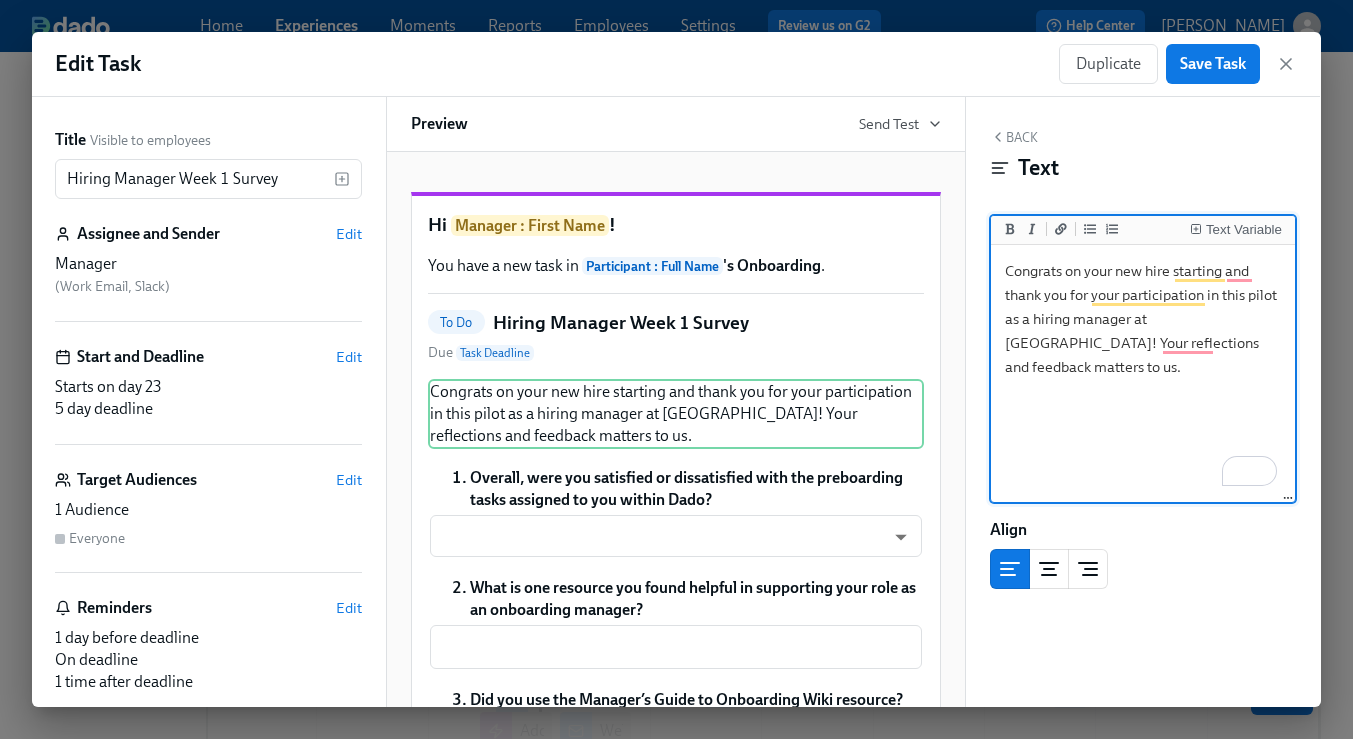 click on "Congrats on your new hire starting and thank you for your participation in this pilot as a hiring manager at [GEOGRAPHIC_DATA]! Your reflections and feedback matters to us." at bounding box center (1143, 374) 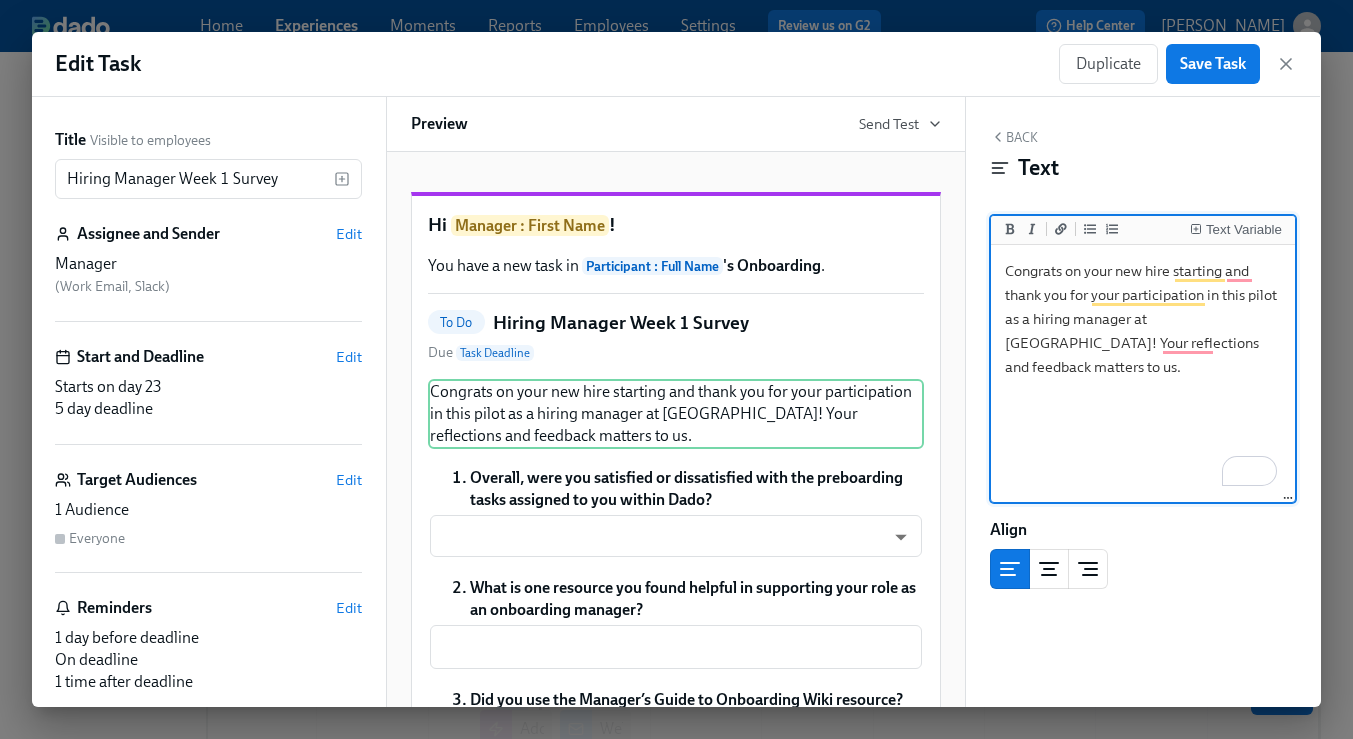scroll, scrollTop: 5, scrollLeft: 0, axis: vertical 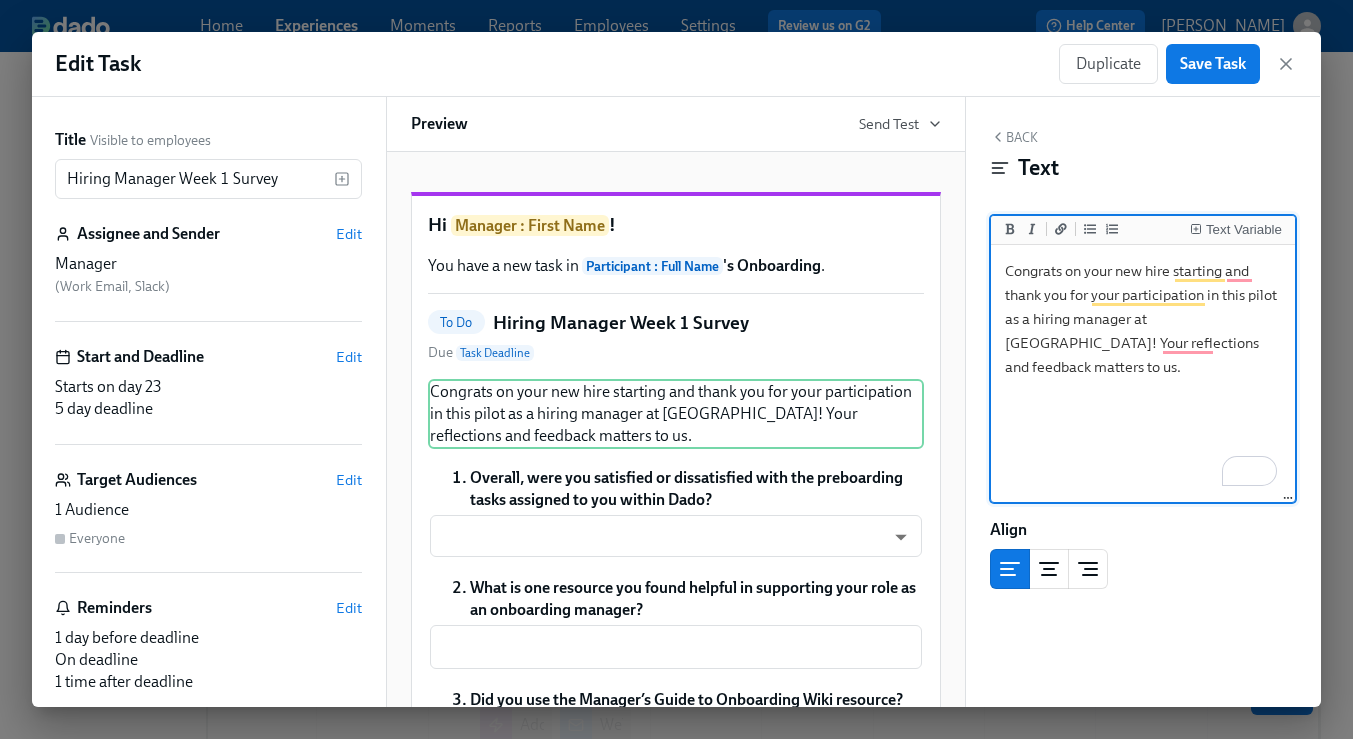 drag, startPoint x: 1199, startPoint y: 322, endPoint x: 1094, endPoint y: 302, distance: 106.887794 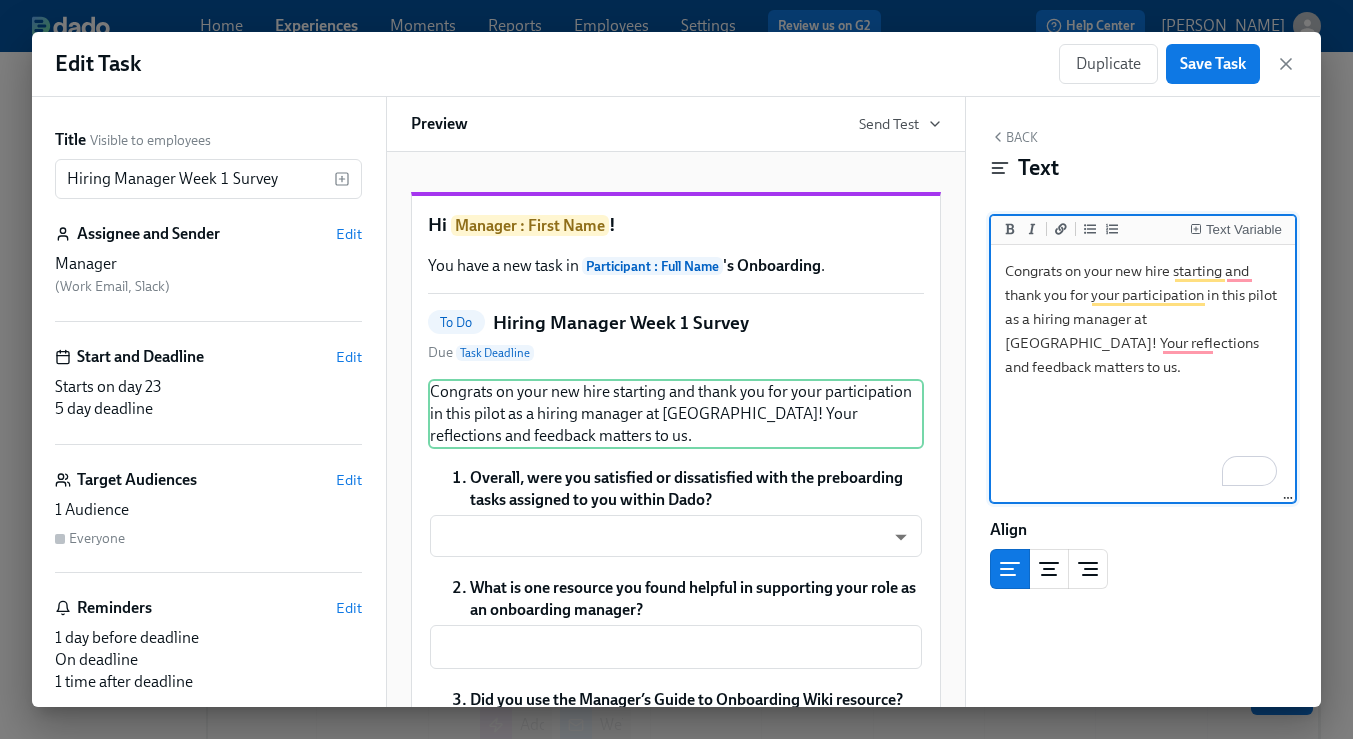 click on "Congrats on your new hire starting and thank you for your participation in this pilot as a hiring manager at [GEOGRAPHIC_DATA]! Your reflections and feedback matters to us." at bounding box center [1143, 374] 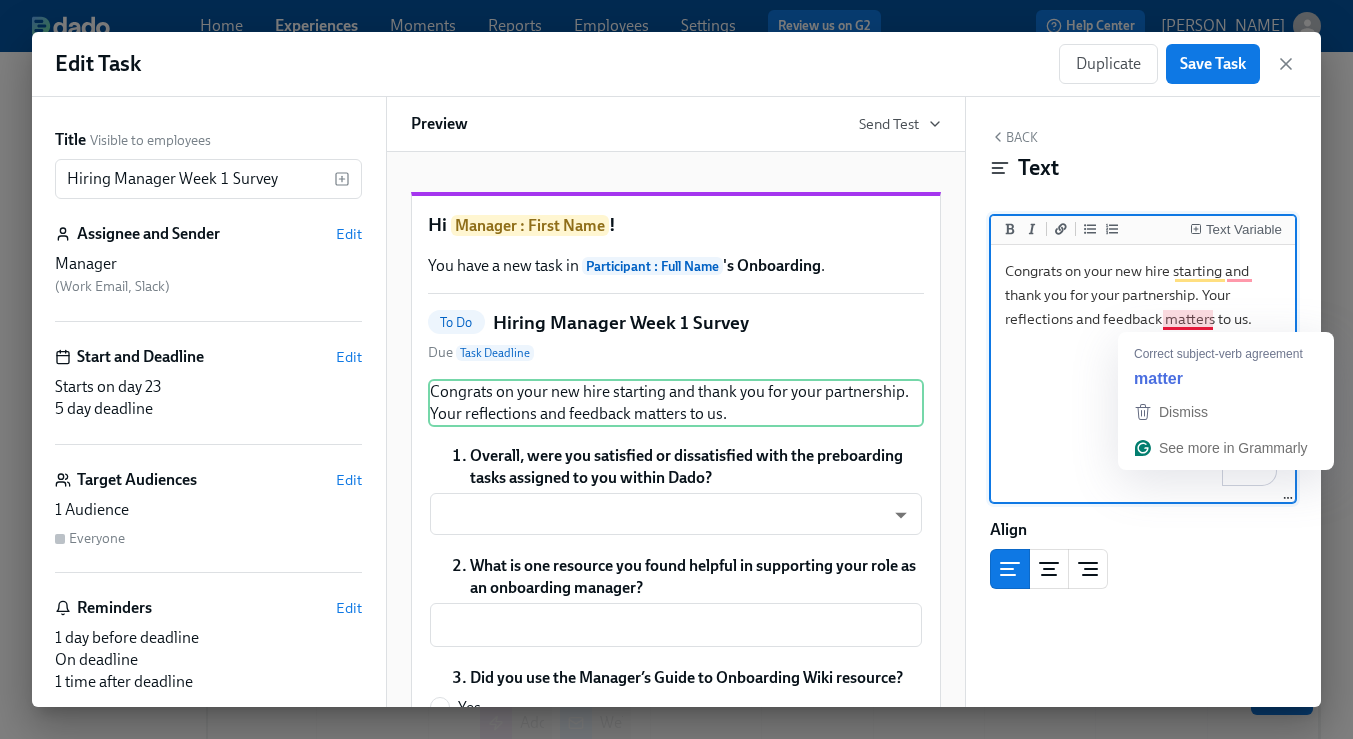 click on "Congrats on your new hire starting and thank you for your partnership. Your reflections and feedback matters to us." at bounding box center [1143, 374] 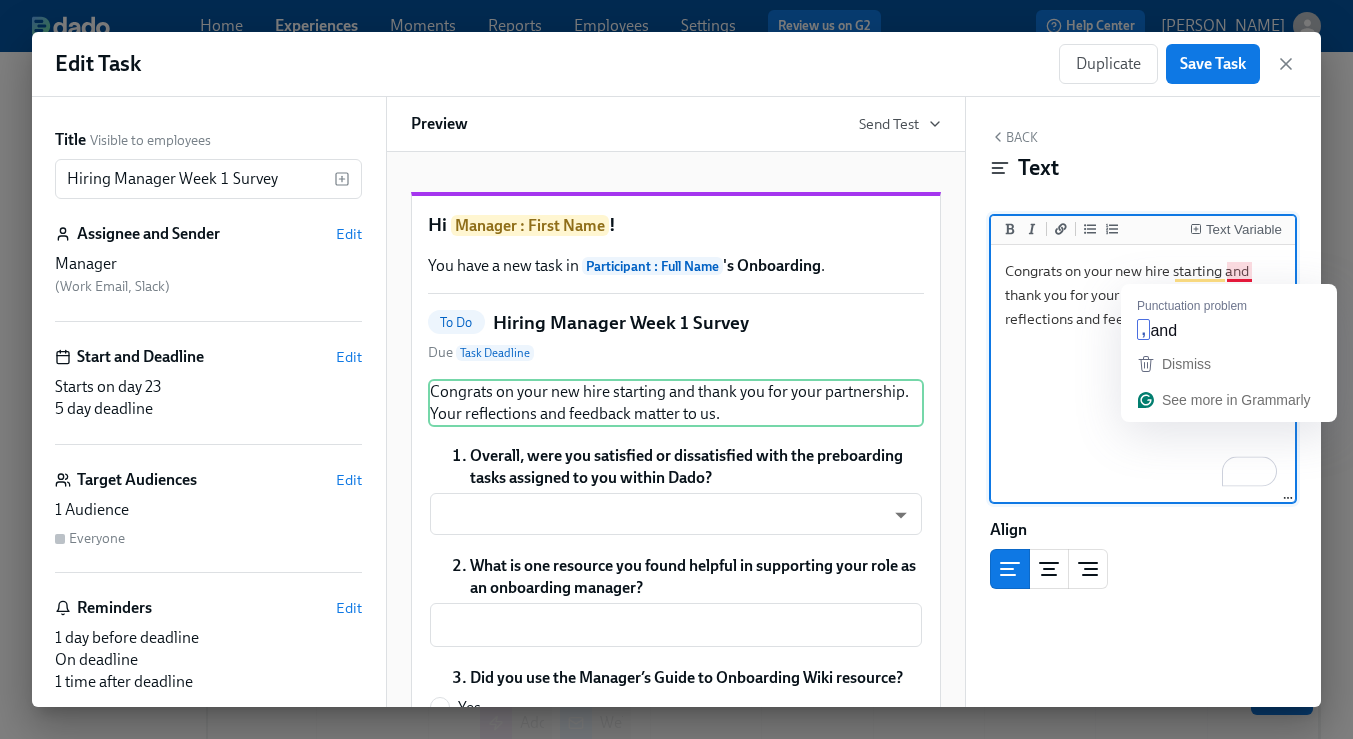 click on "Congrats on your new hire starting and thank you for your partnership. Your reflections and feedback matter to us." at bounding box center (1143, 374) 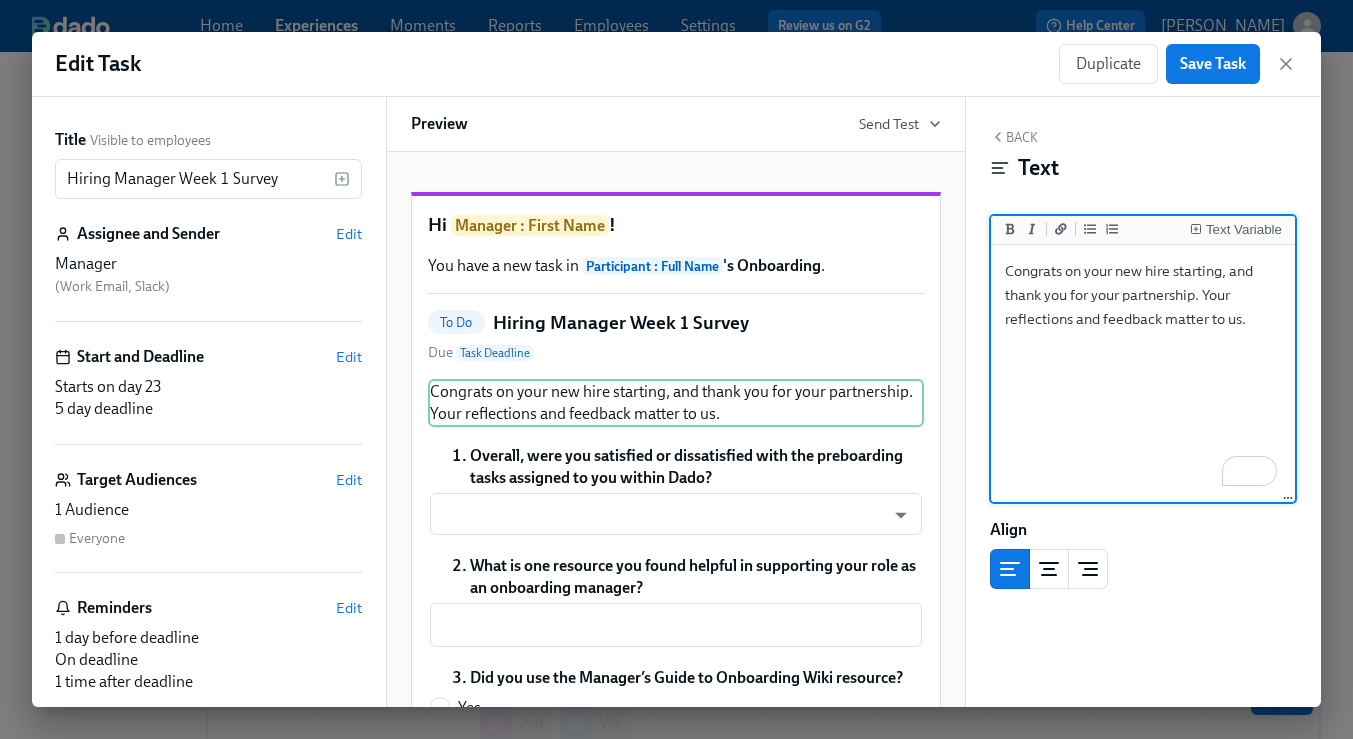 click on "Congrats on your new hire starting, and thank you for your partnership. Your reflections and feedback matter to us." at bounding box center [1143, 374] 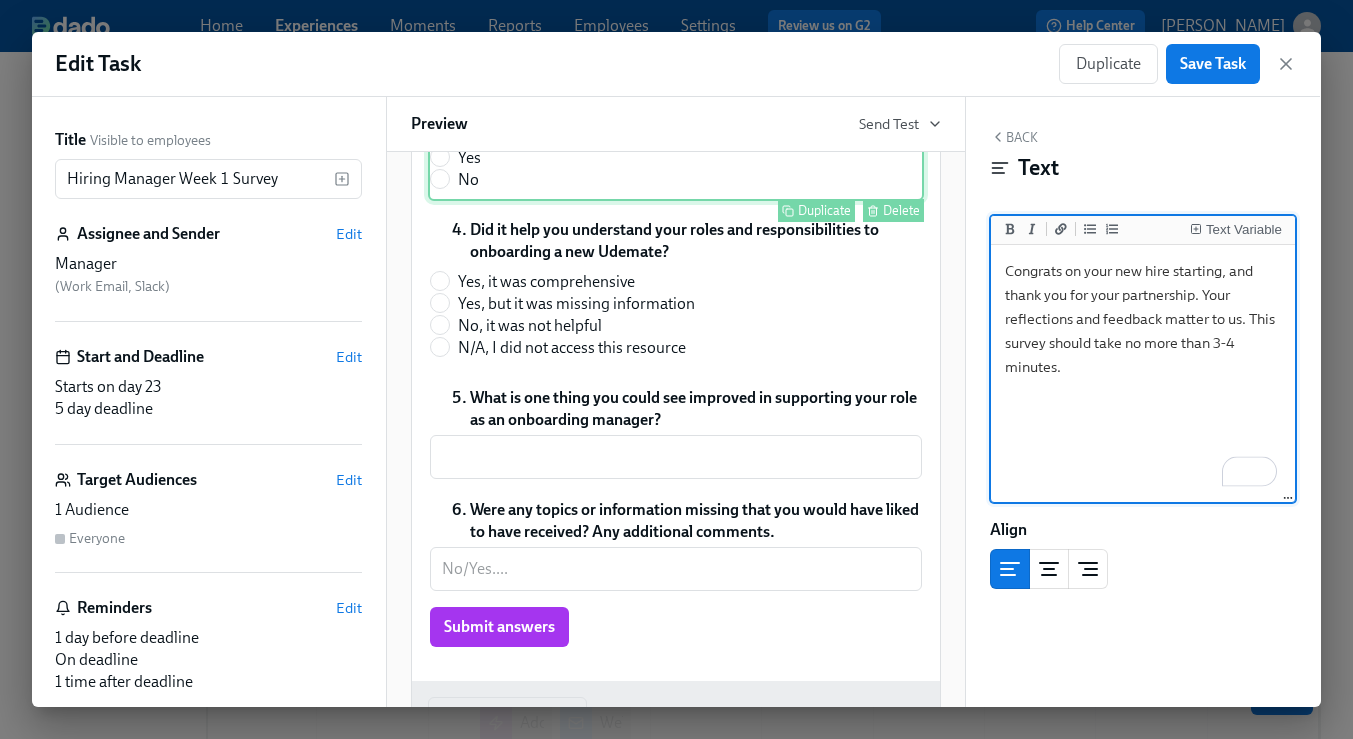scroll, scrollTop: 722, scrollLeft: 0, axis: vertical 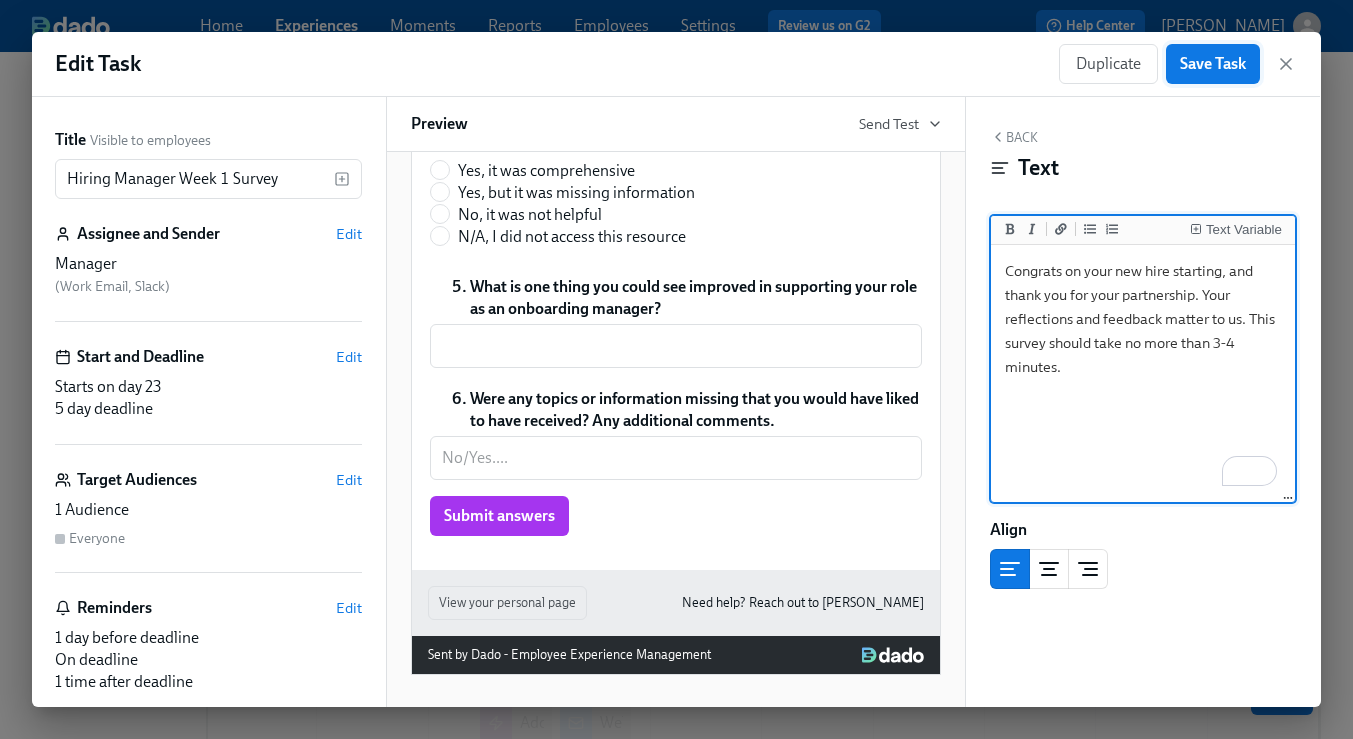 type on "Congrats on your new hire starting, and thank you for your partnership. Your reflections and feedback matter to us. This survey should take no more than 3-4 minutes." 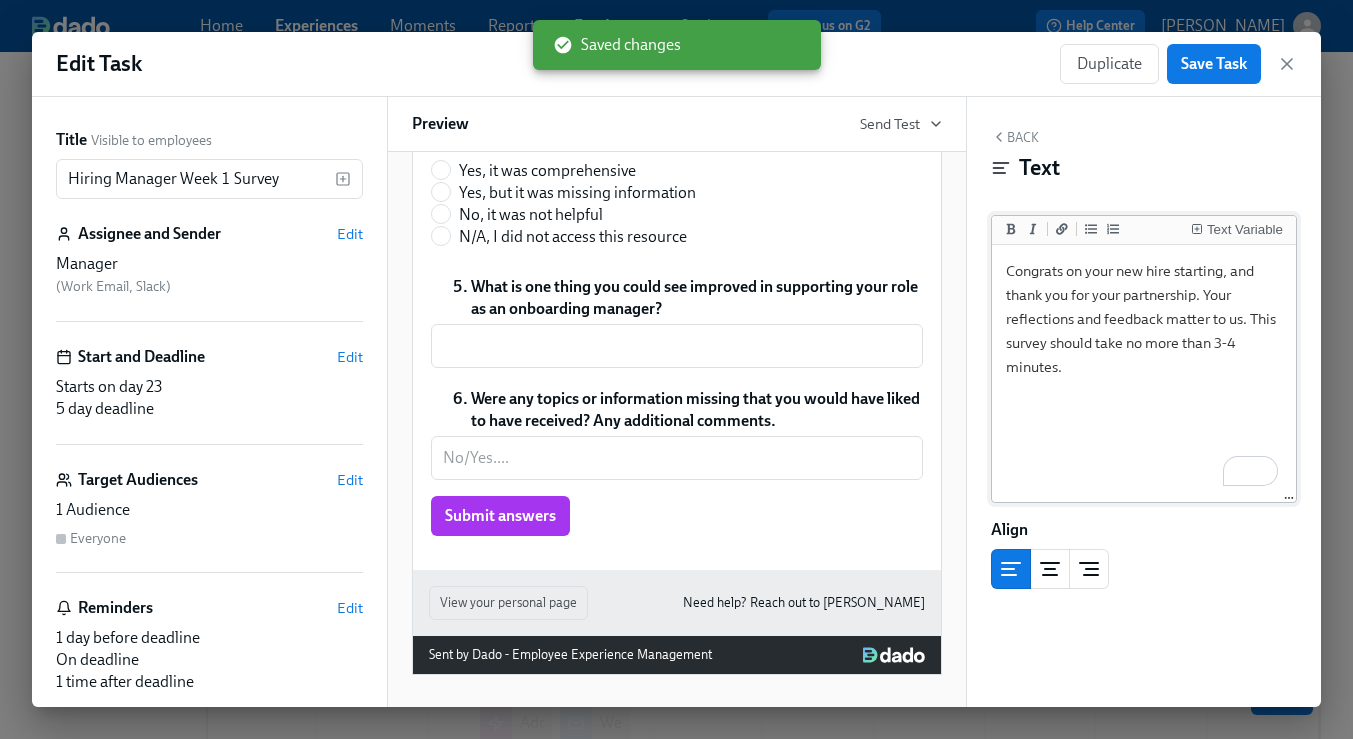 scroll, scrollTop: 0, scrollLeft: 1, axis: horizontal 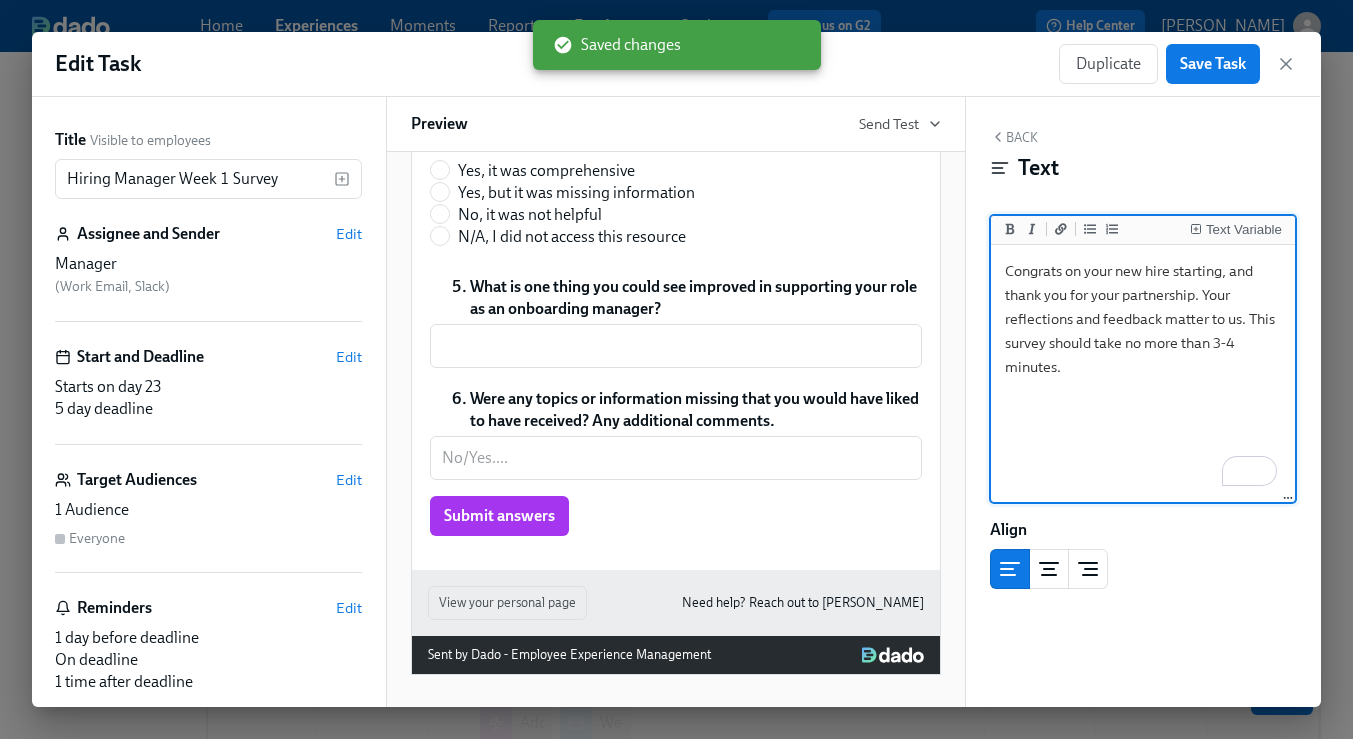 drag, startPoint x: 1083, startPoint y: 373, endPoint x: 1005, endPoint y: 274, distance: 126.035706 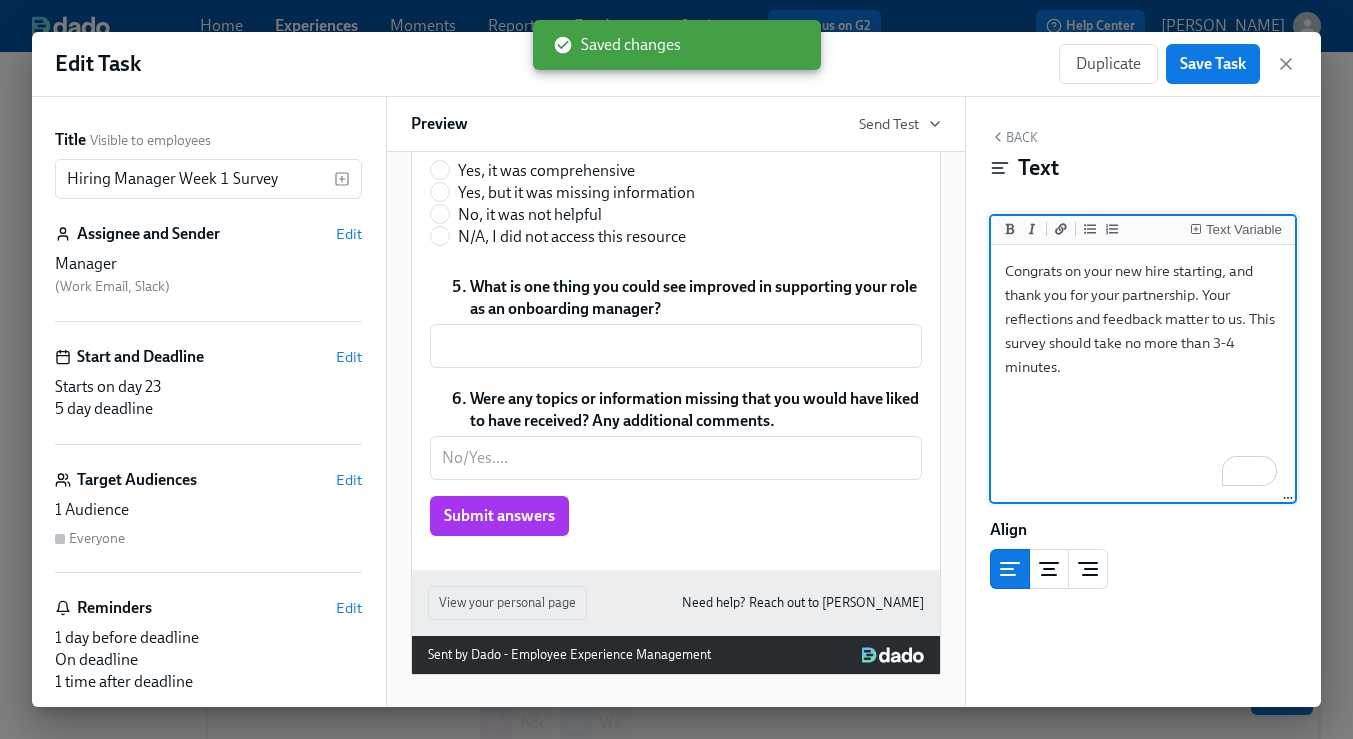 click on "Congrats on your new hire starting, and thank you for your partnership. Your reflections and feedback matter to us. This survey should take no more than 3-4 minutes." at bounding box center [1143, 374] 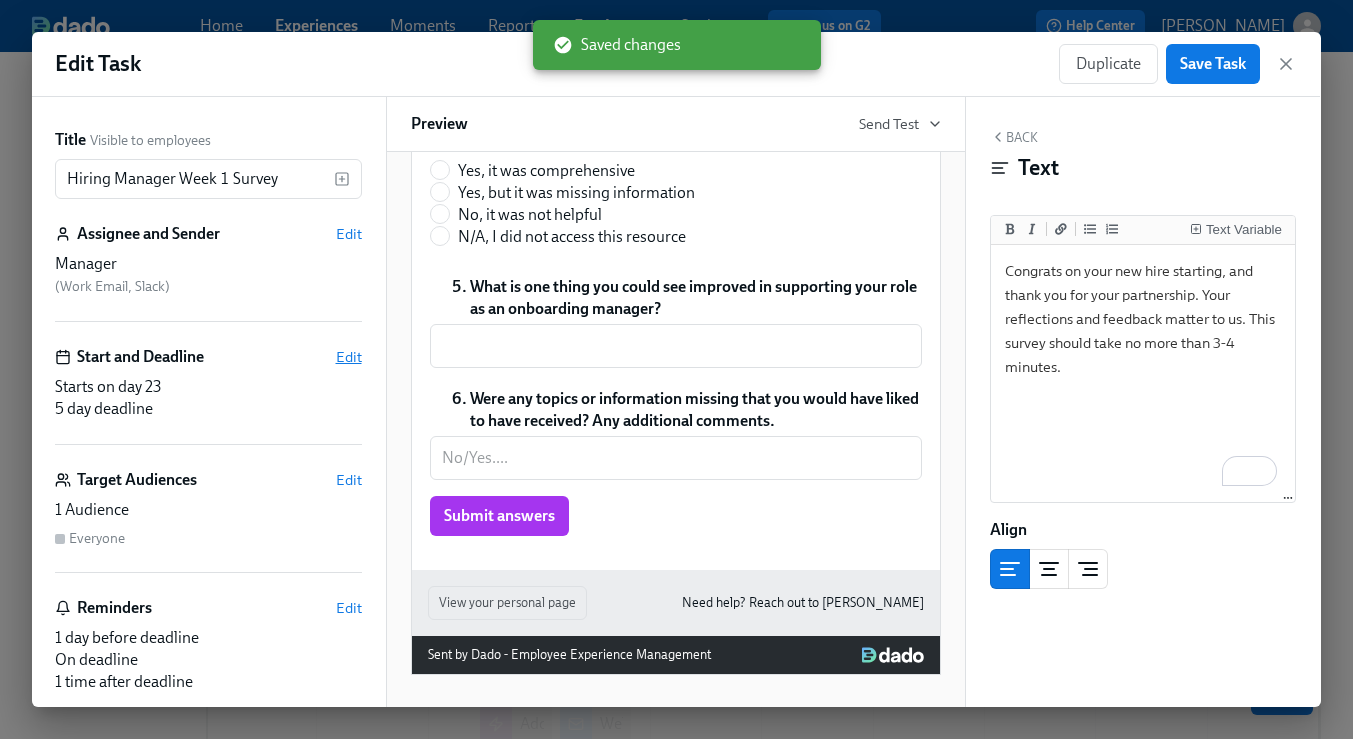 click on "Edit" at bounding box center [349, 357] 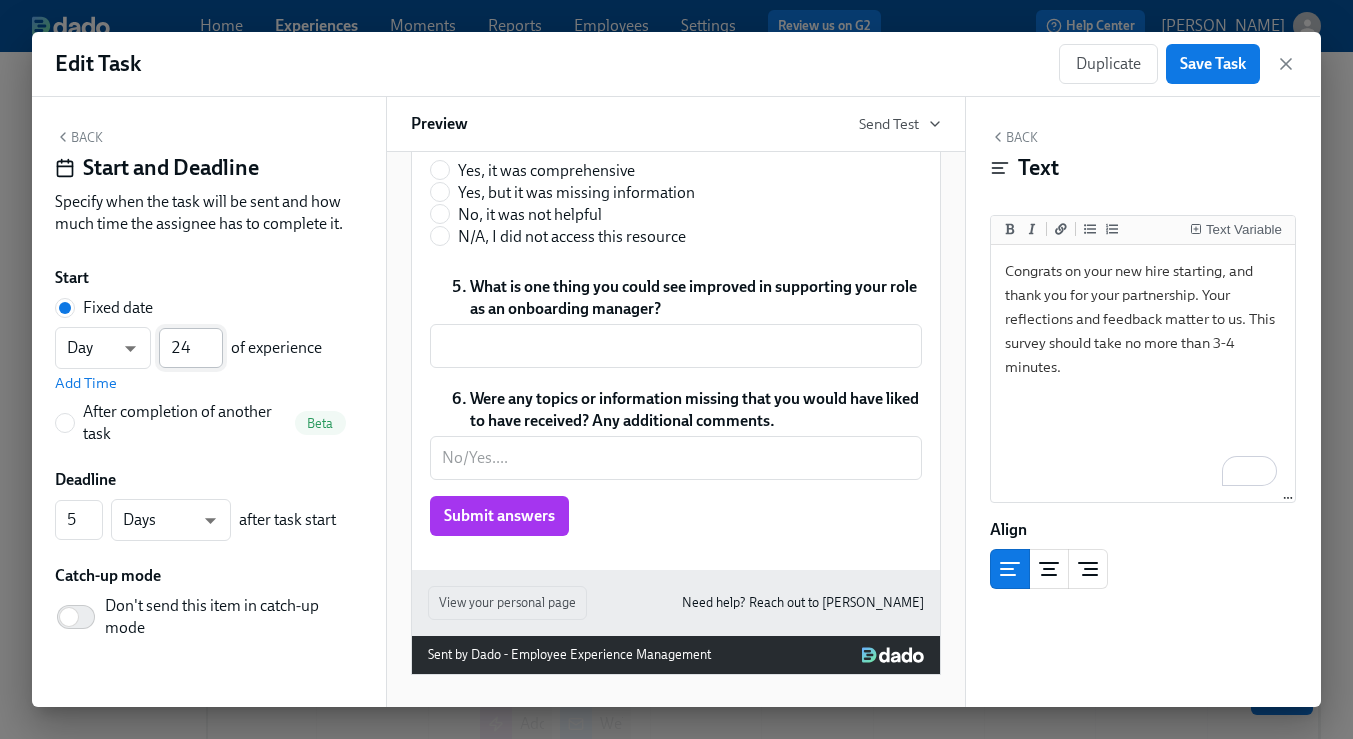 click on "24" at bounding box center (191, 348) 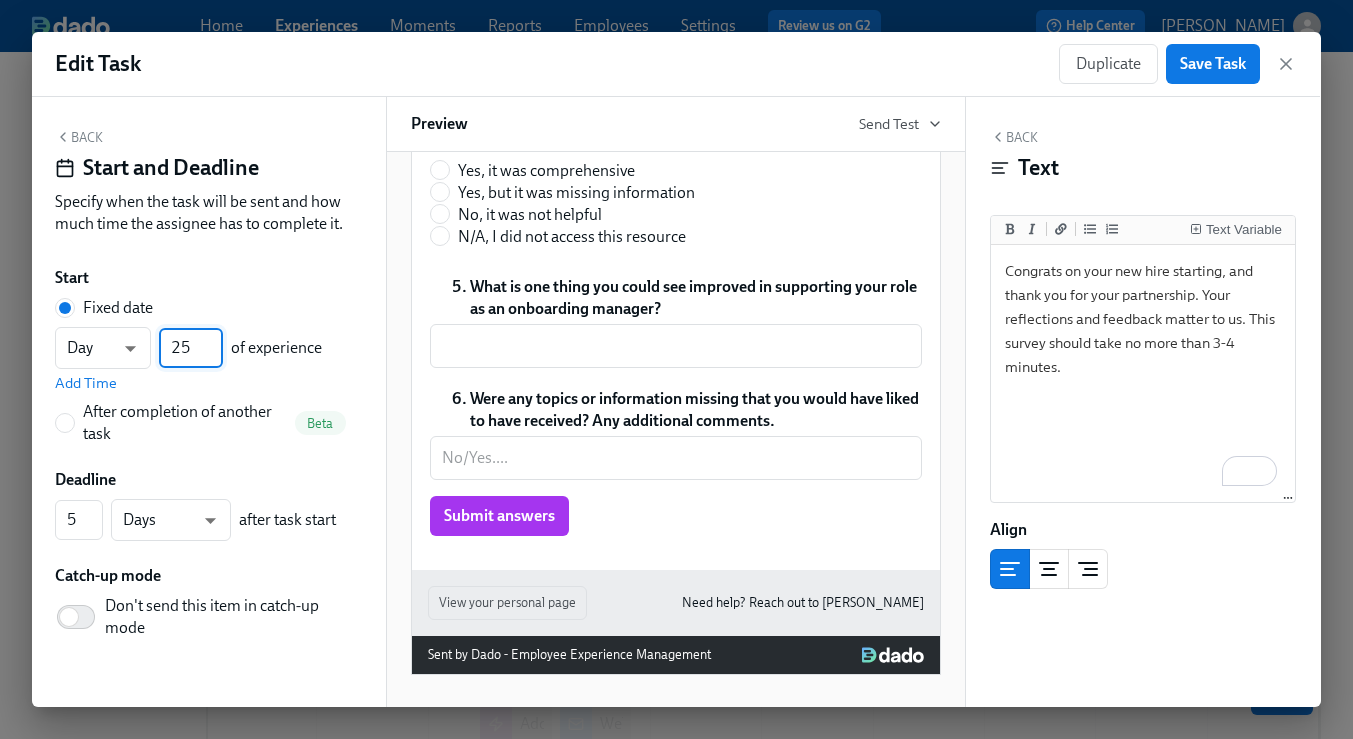 type on "25" 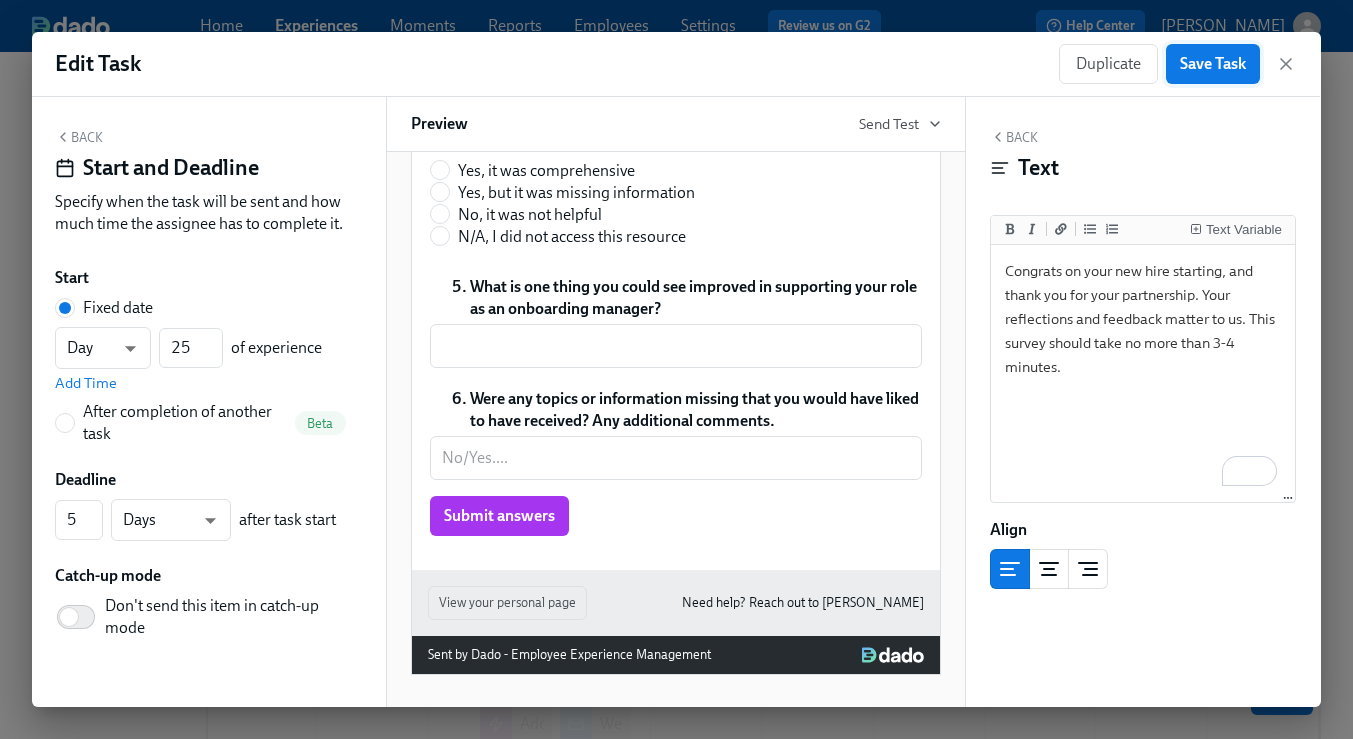 click on "Save Task" at bounding box center (1213, 64) 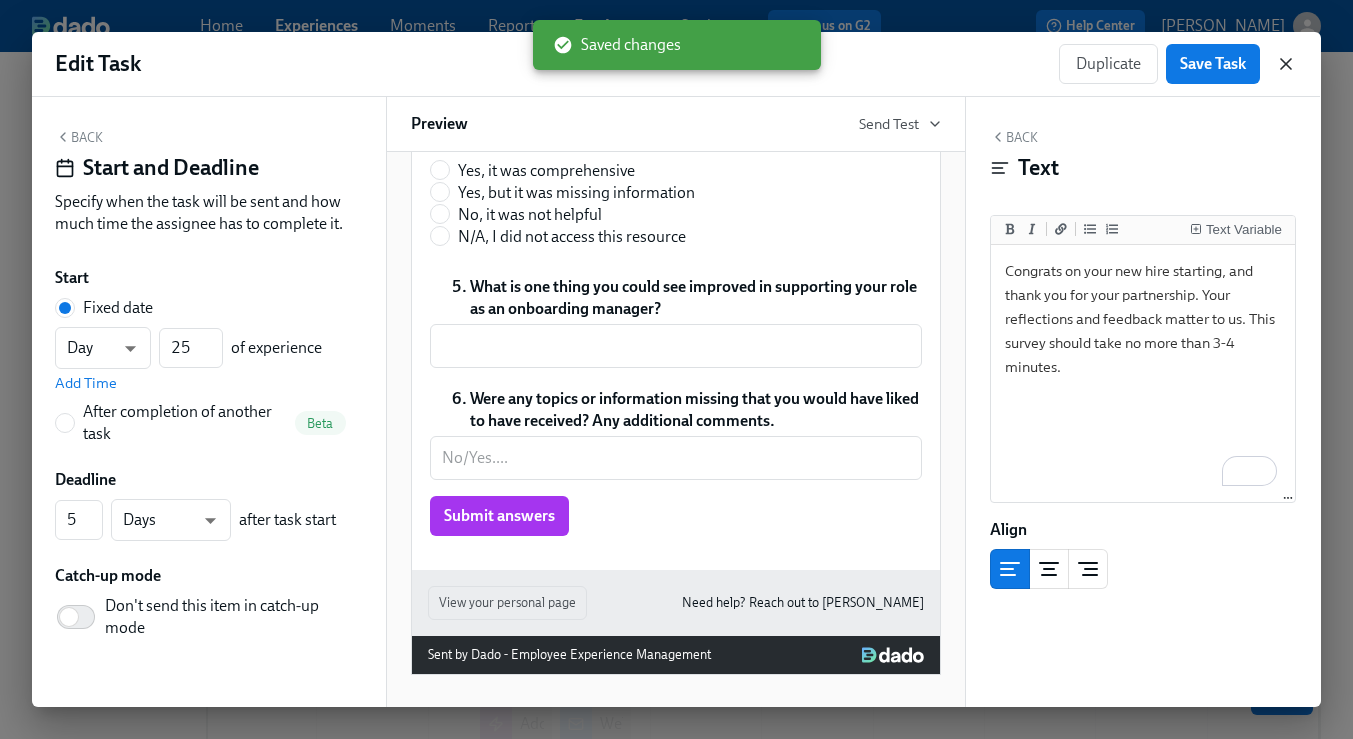 click 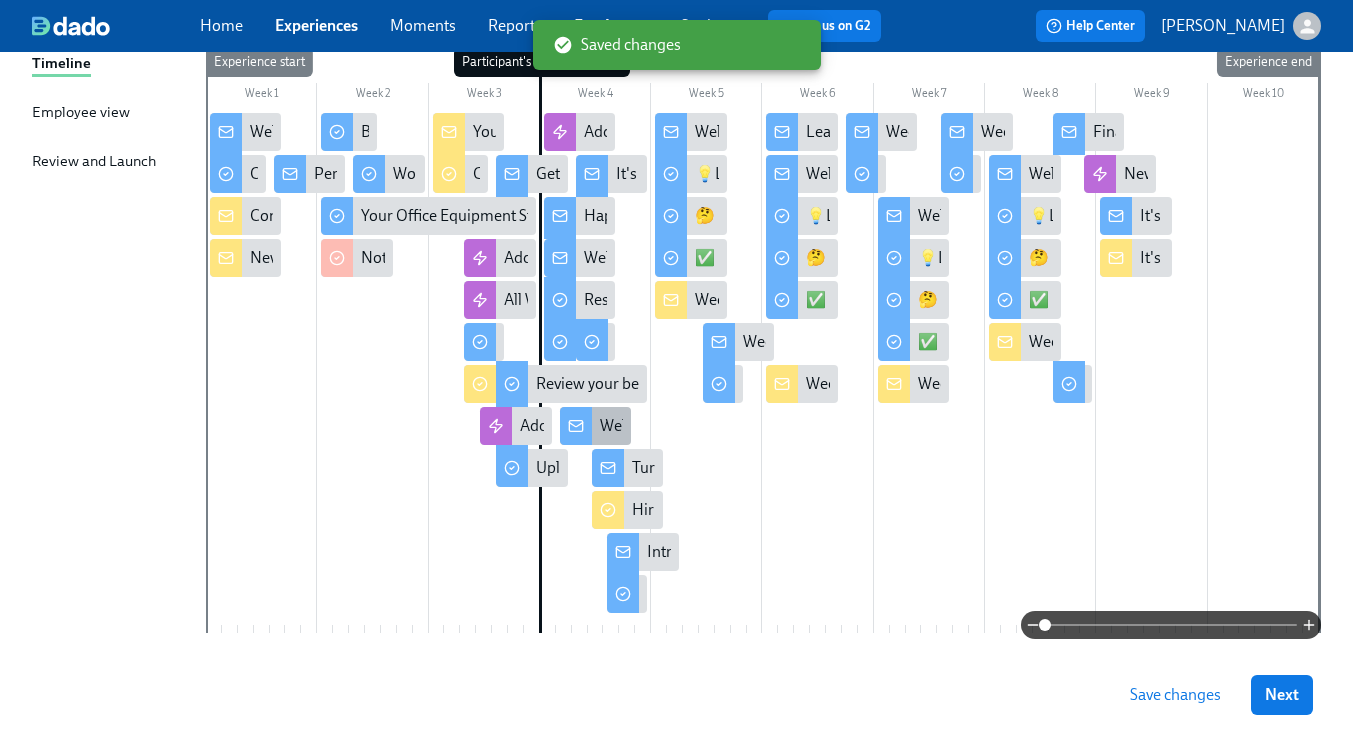 scroll, scrollTop: 318, scrollLeft: 0, axis: vertical 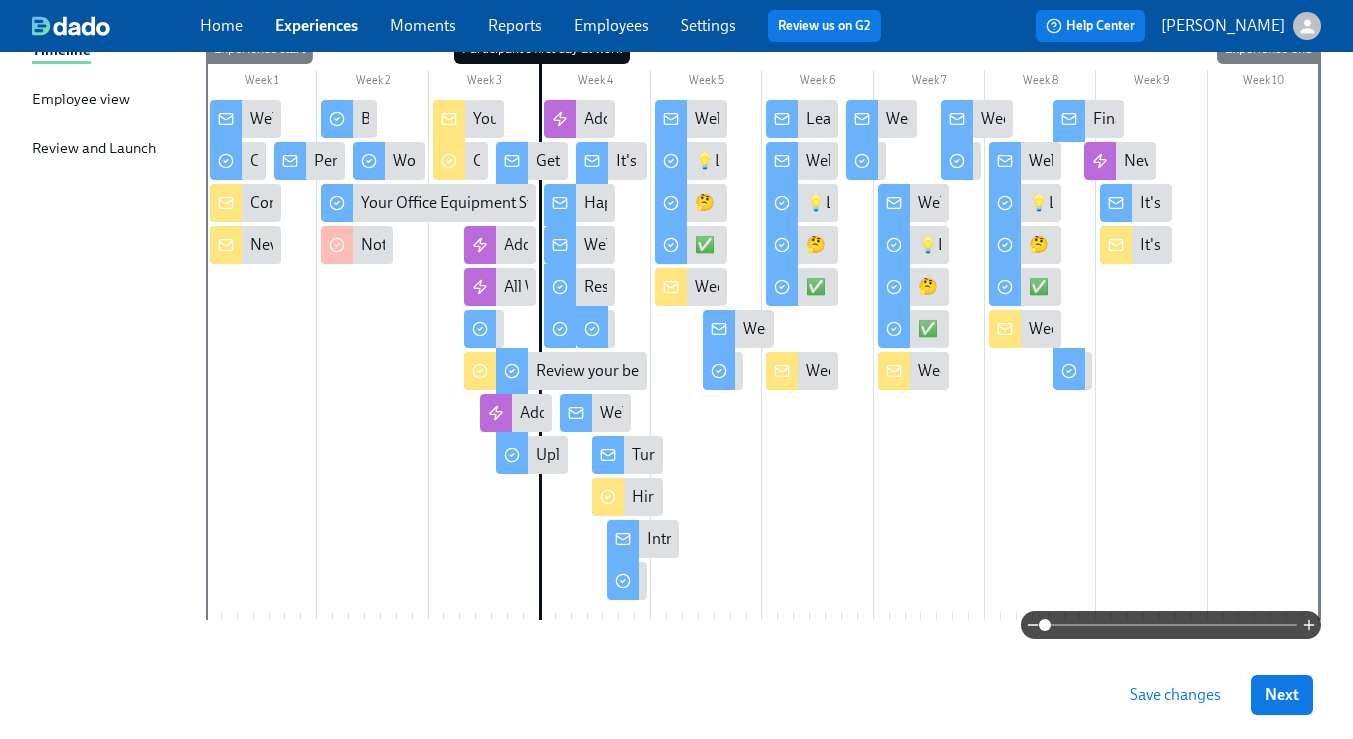 click on "Save changes" at bounding box center [1175, 695] 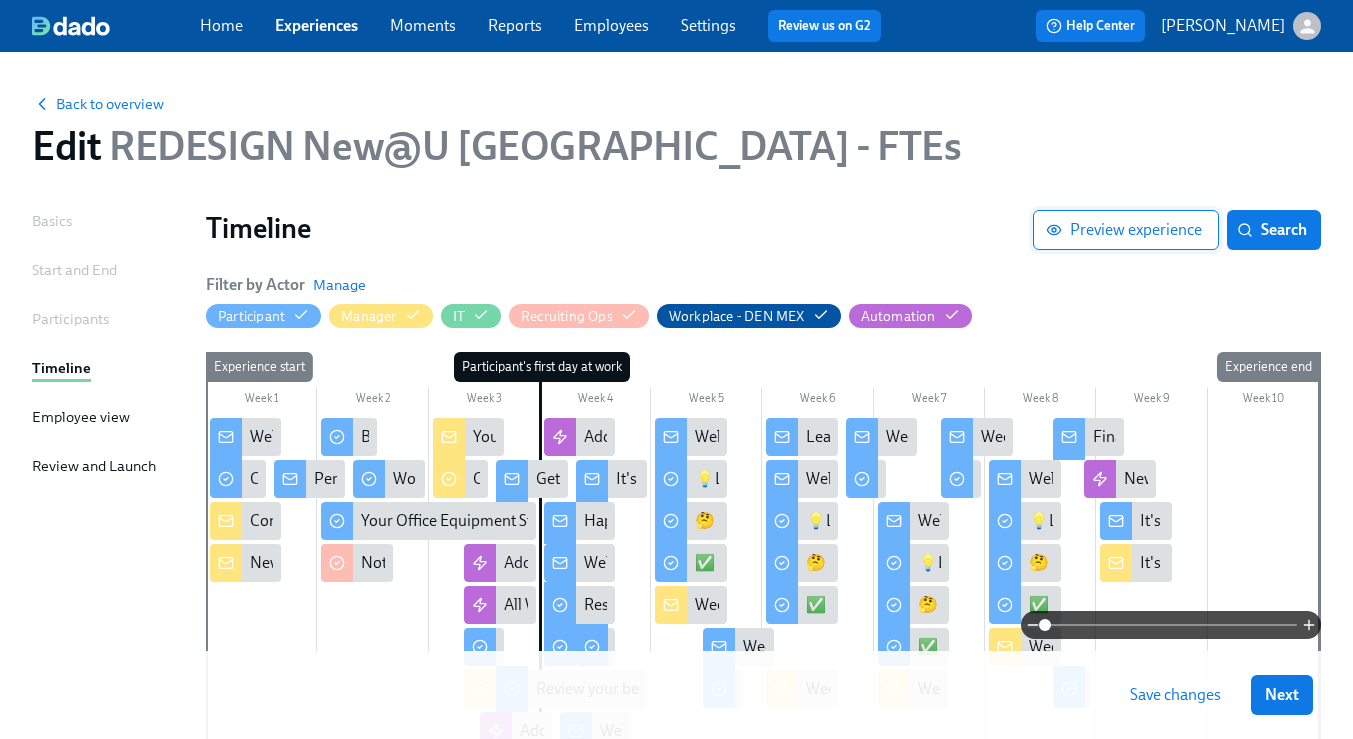 click on "Preview experience" at bounding box center (1126, 230) 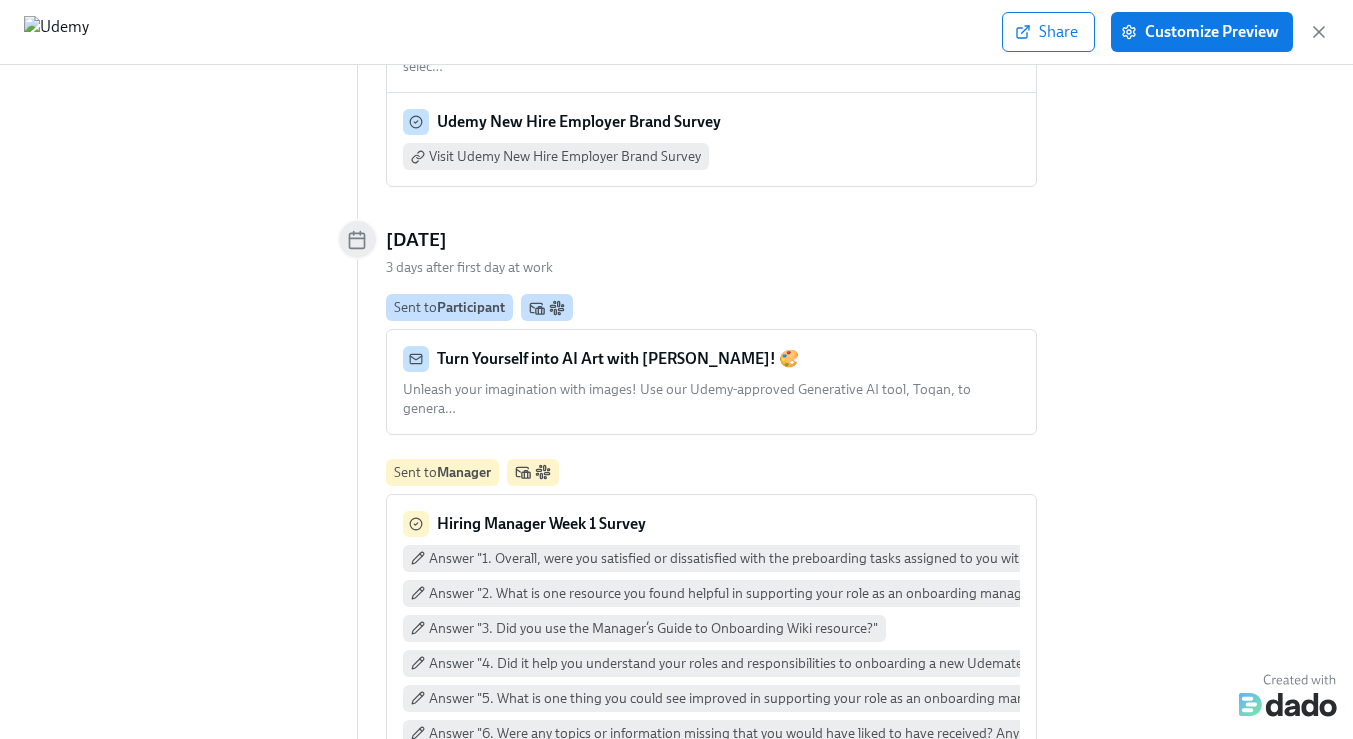 scroll, scrollTop: 5302, scrollLeft: 0, axis: vertical 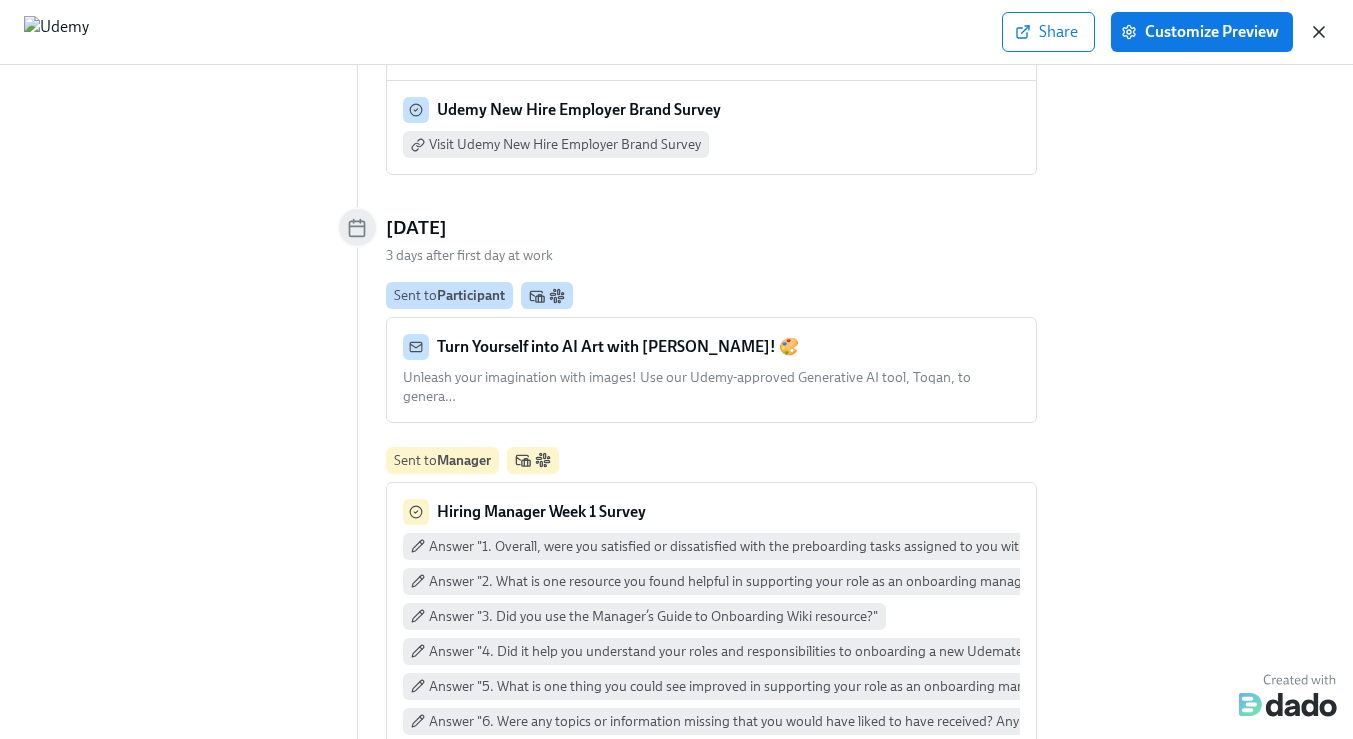 click 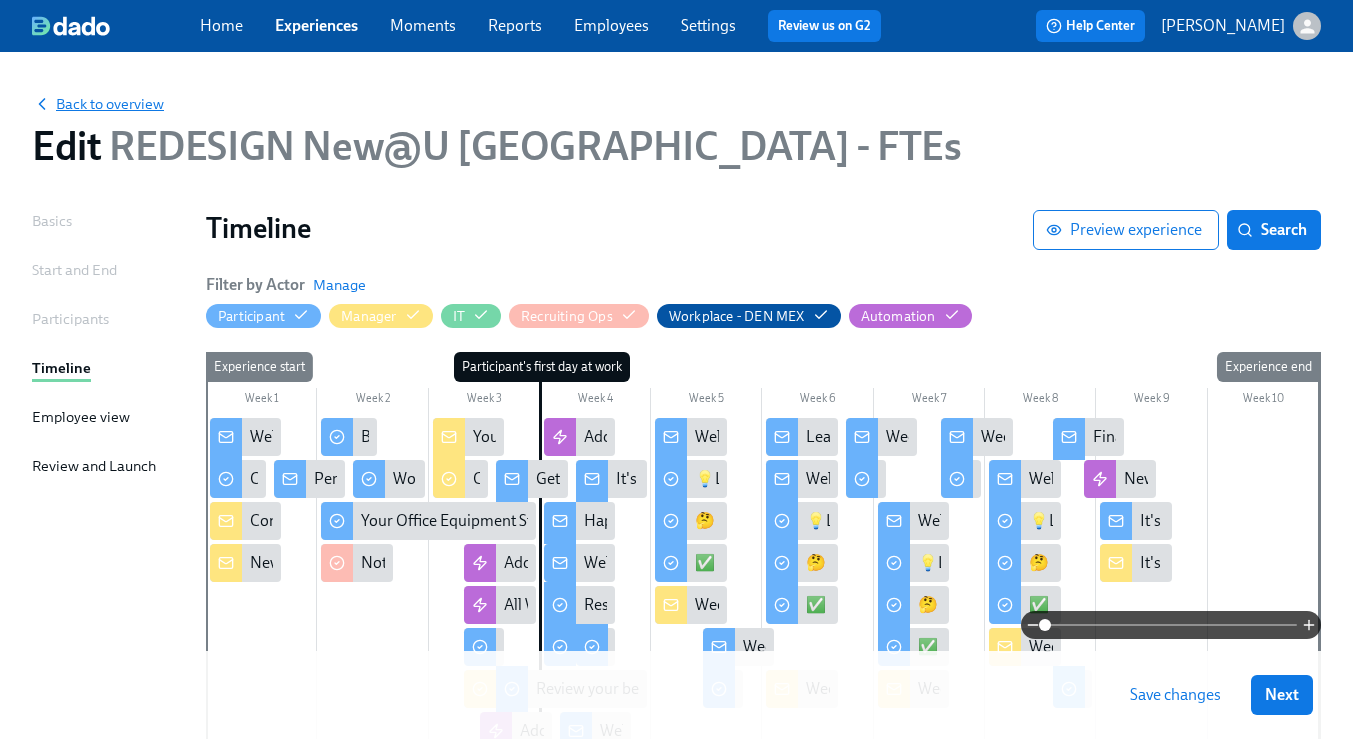 click on "Back to overview" at bounding box center (98, 104) 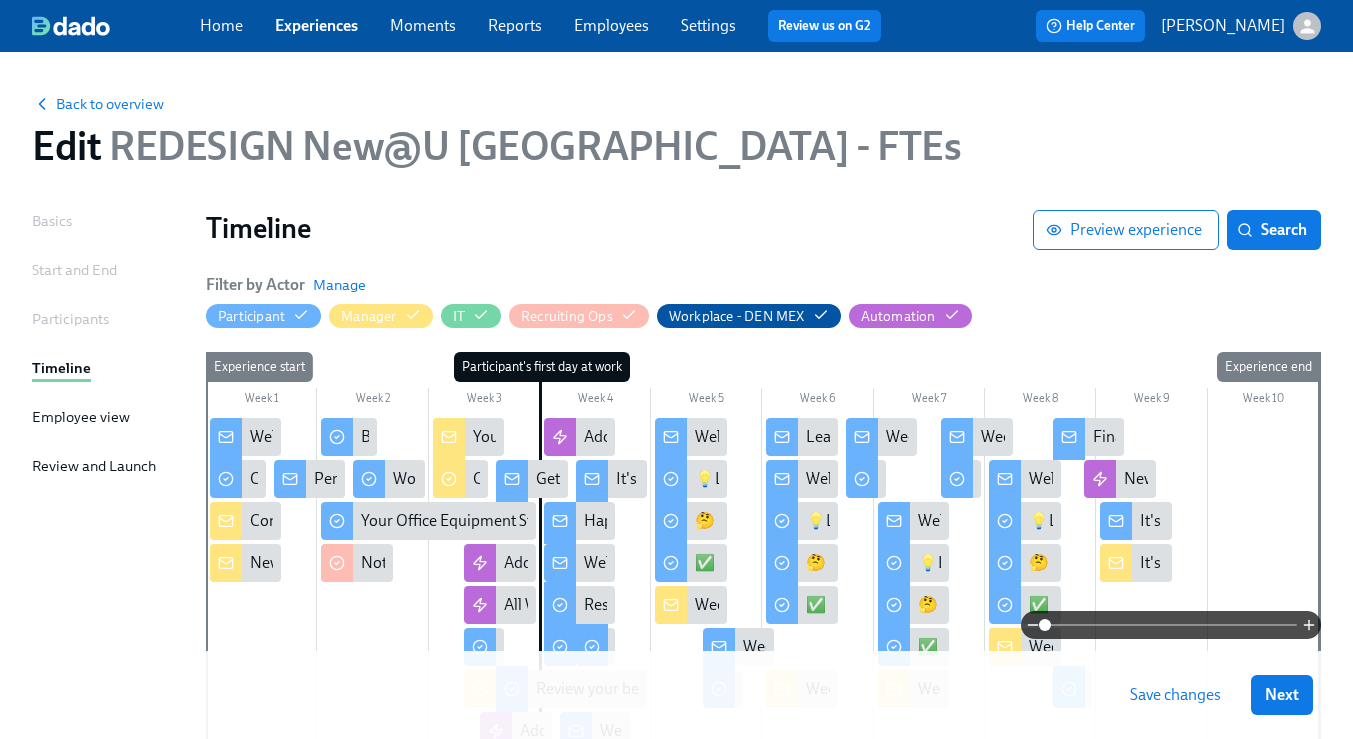 click on "Experiences" at bounding box center [316, 25] 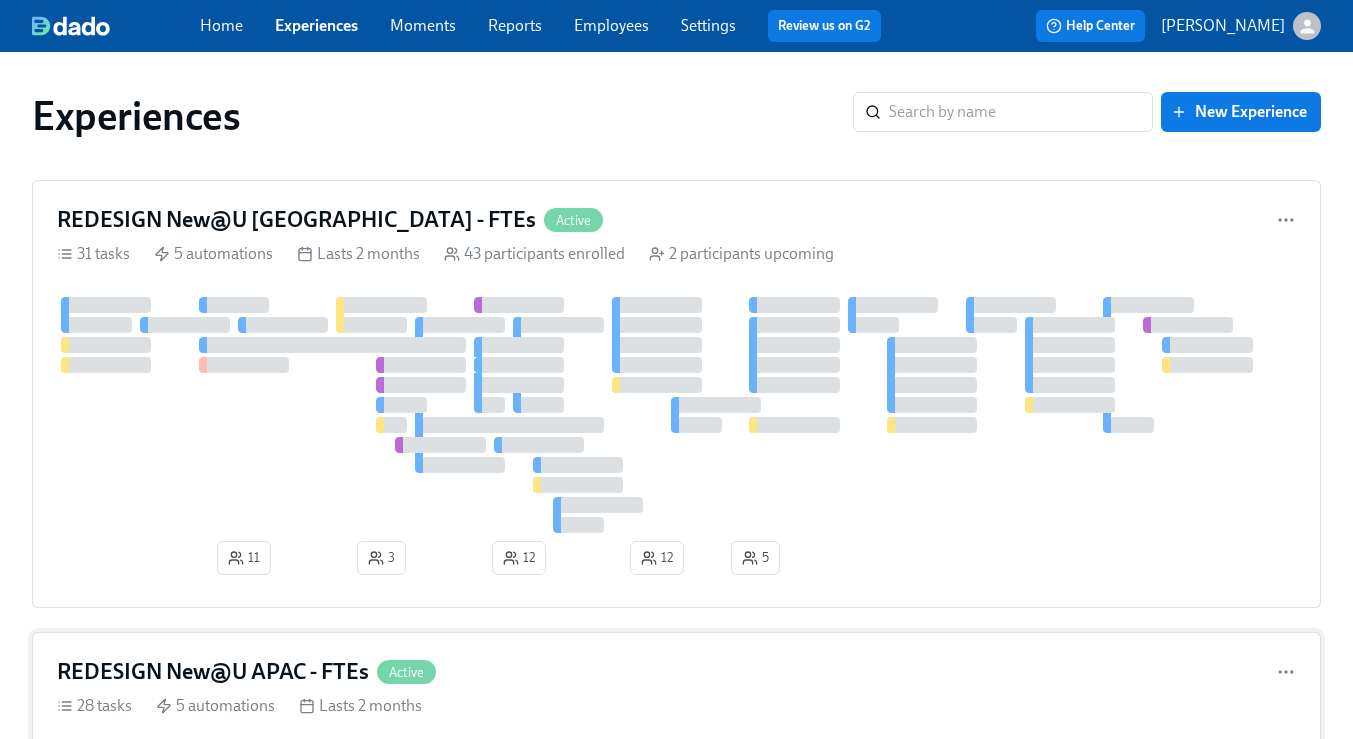 click on "REDESIGN New@U APAC - FTEs Active 28 tasks   5 automations   Lasts   2 months" at bounding box center (676, 817) 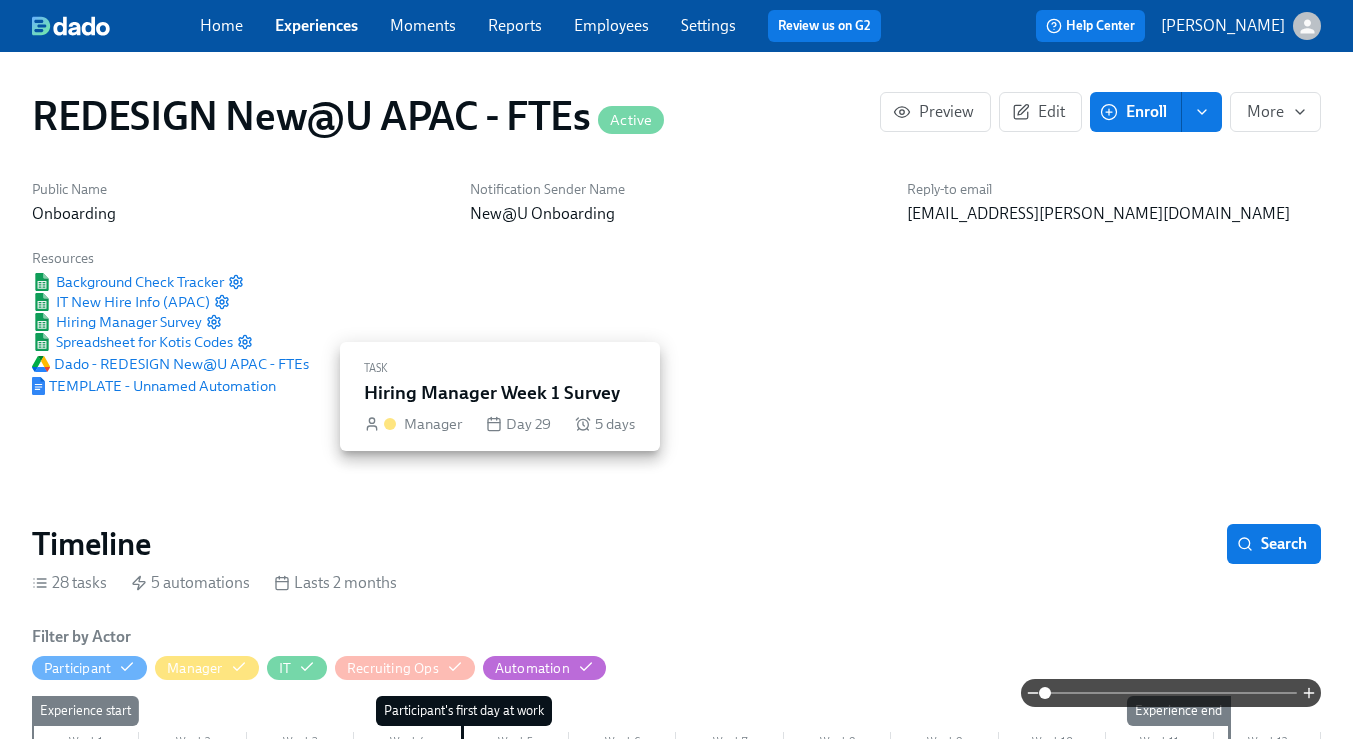 click on "Hiring Manager Week 1 Survey" at bounding box center [610, 1117] 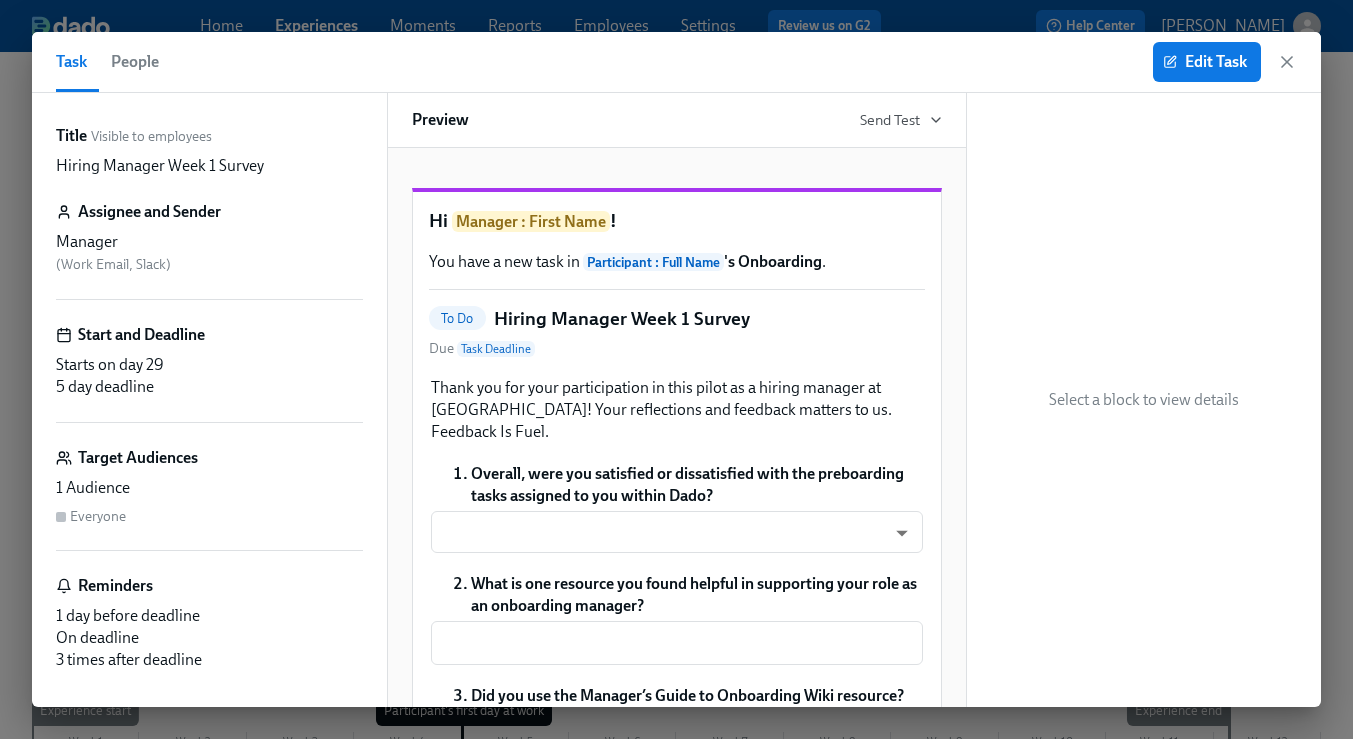 scroll, scrollTop: 640, scrollLeft: 0, axis: vertical 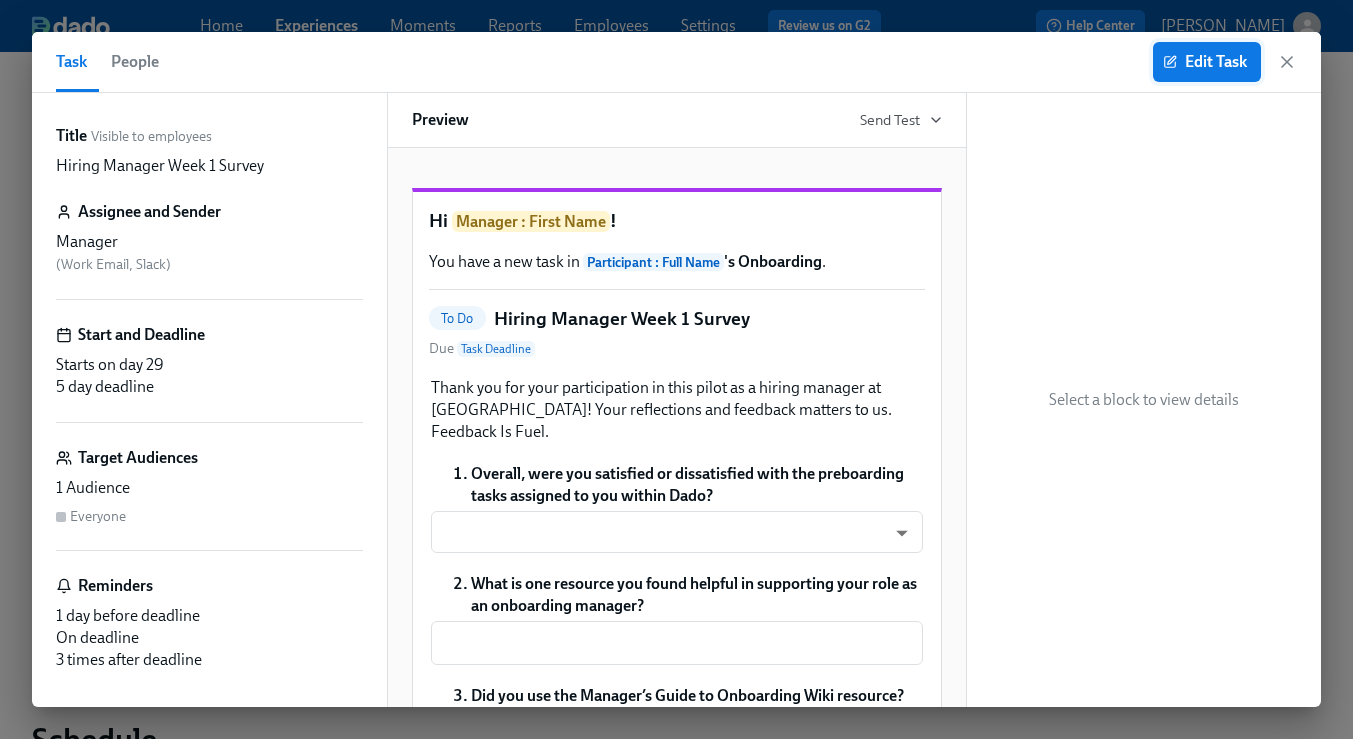 click on "Edit Task" at bounding box center [1207, 62] 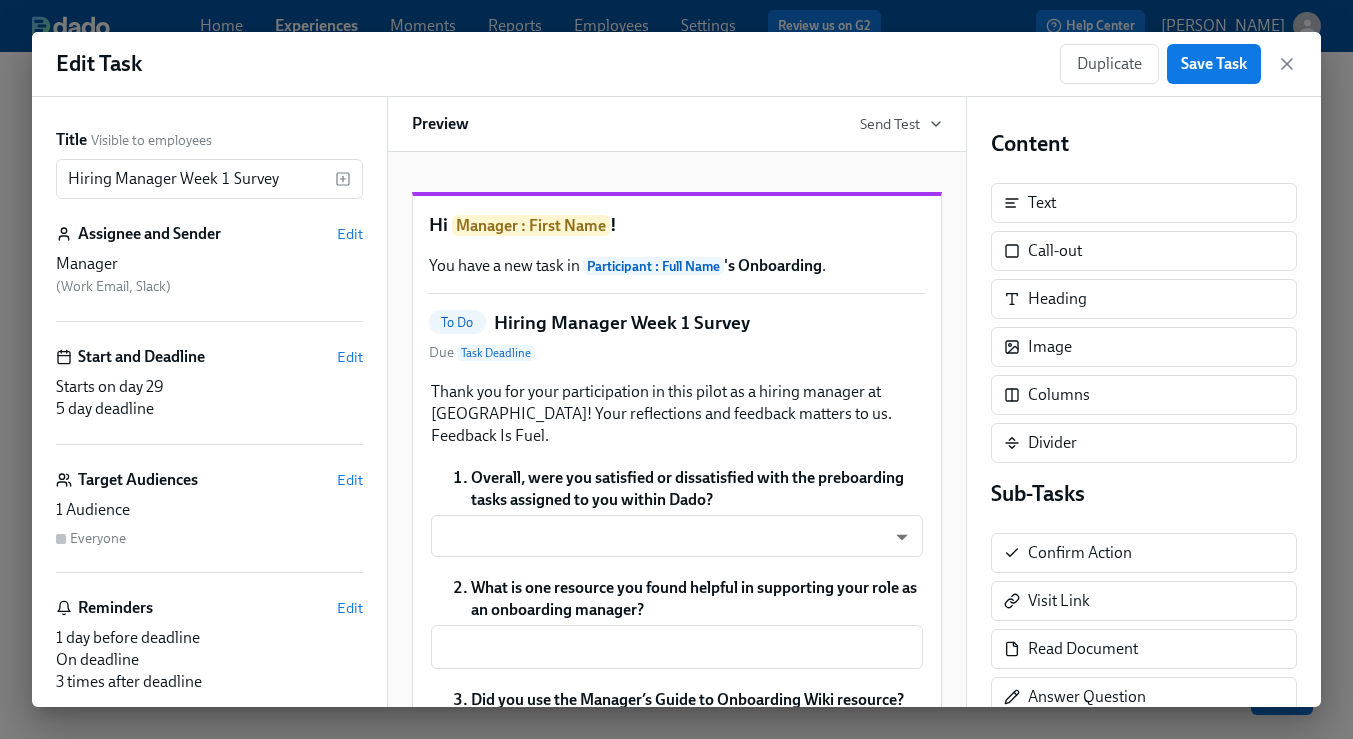 scroll, scrollTop: 0, scrollLeft: 0, axis: both 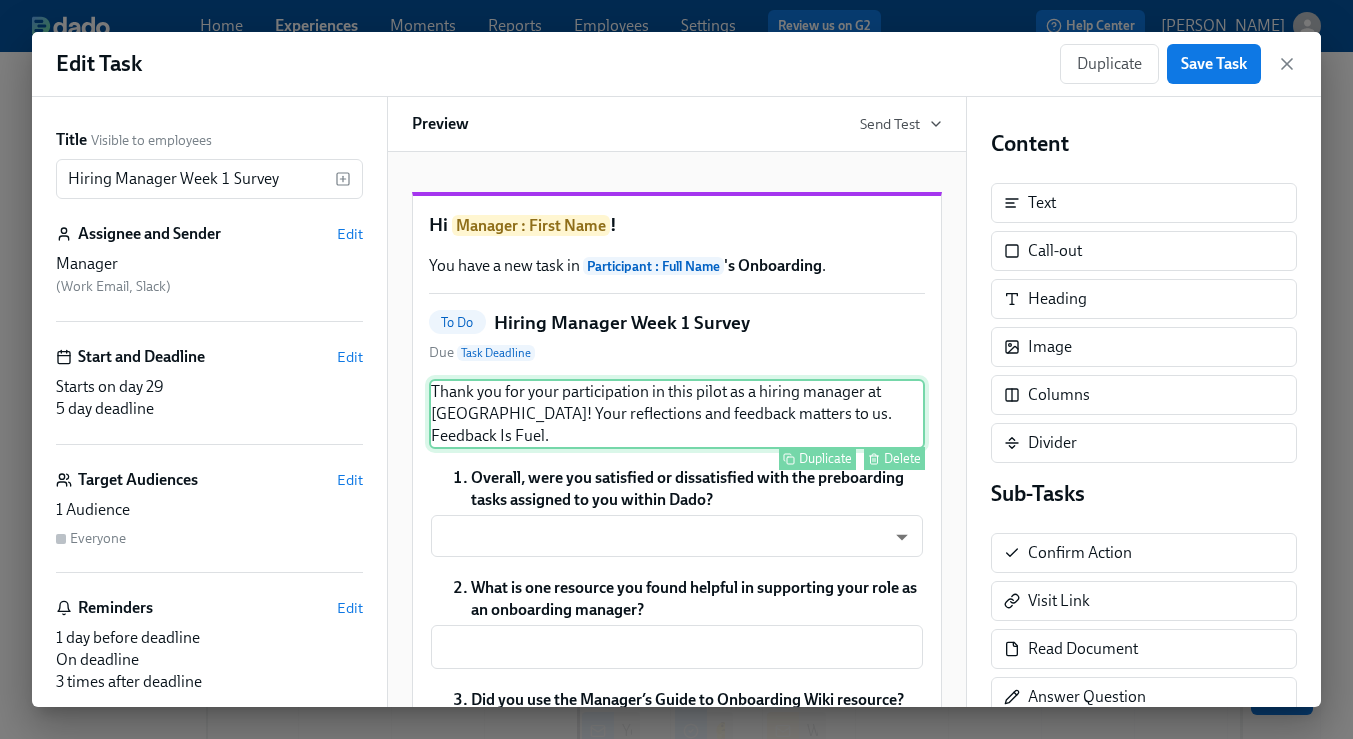 click on "Thank you for your participation in this pilot as a hiring manager at [GEOGRAPHIC_DATA]! Your reflections and feedback matters to us. Feedback Is Fuel.   Duplicate   Delete" at bounding box center [677, 414] 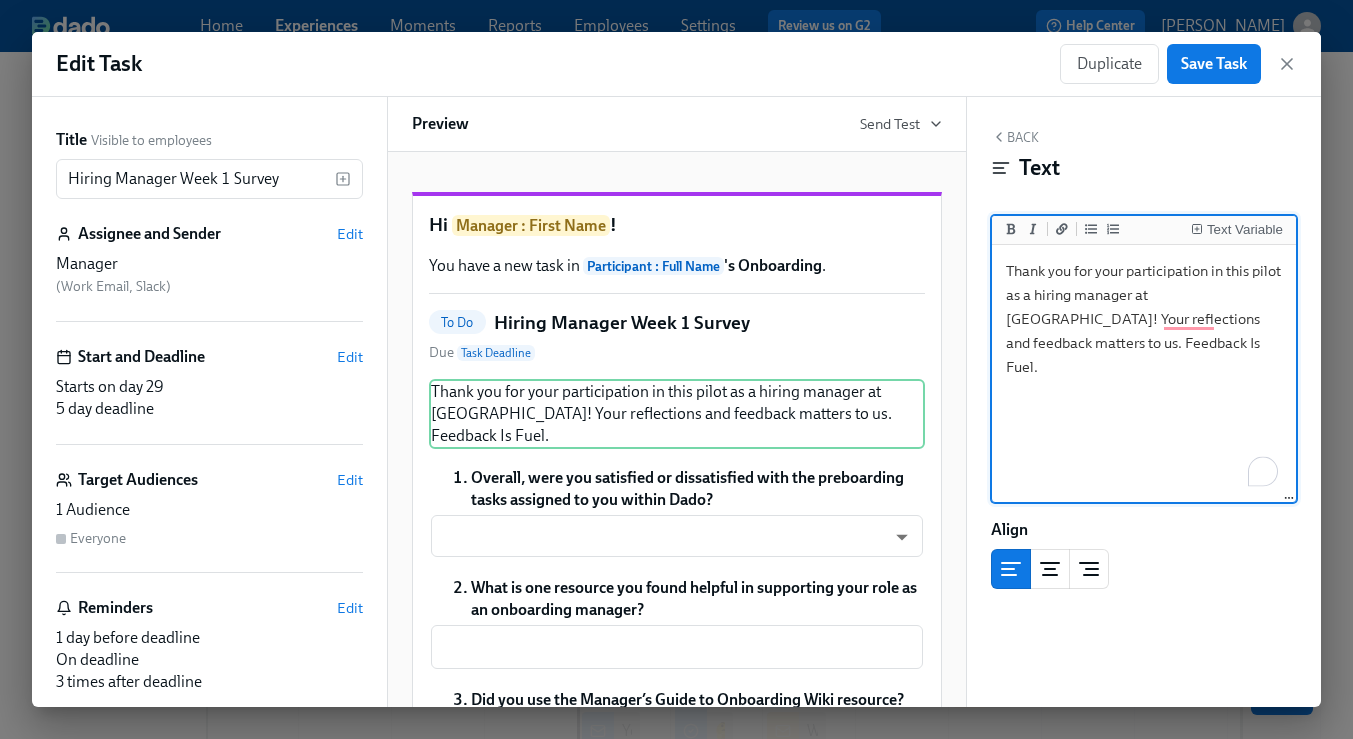 drag, startPoint x: 1142, startPoint y: 341, endPoint x: 1002, endPoint y: 270, distance: 156.97452 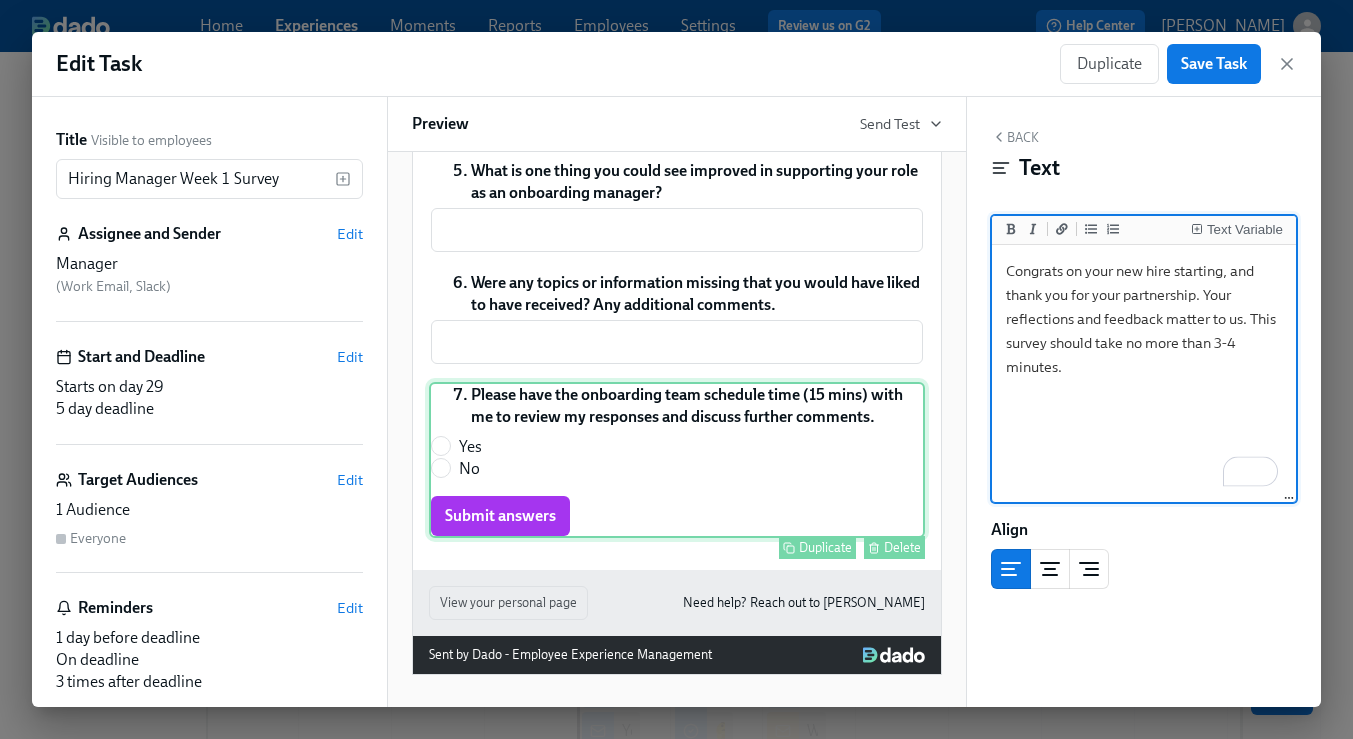 scroll, scrollTop: 816, scrollLeft: 0, axis: vertical 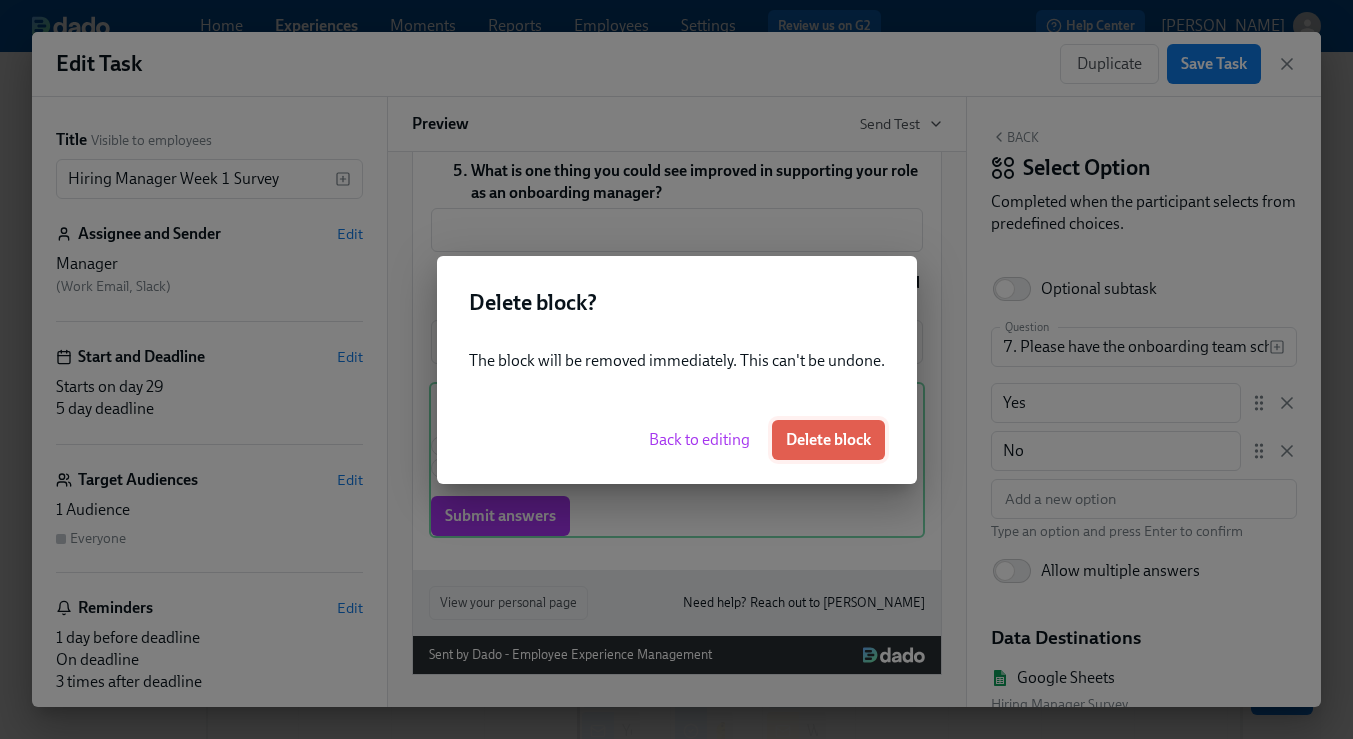 click on "Delete block" at bounding box center [828, 440] 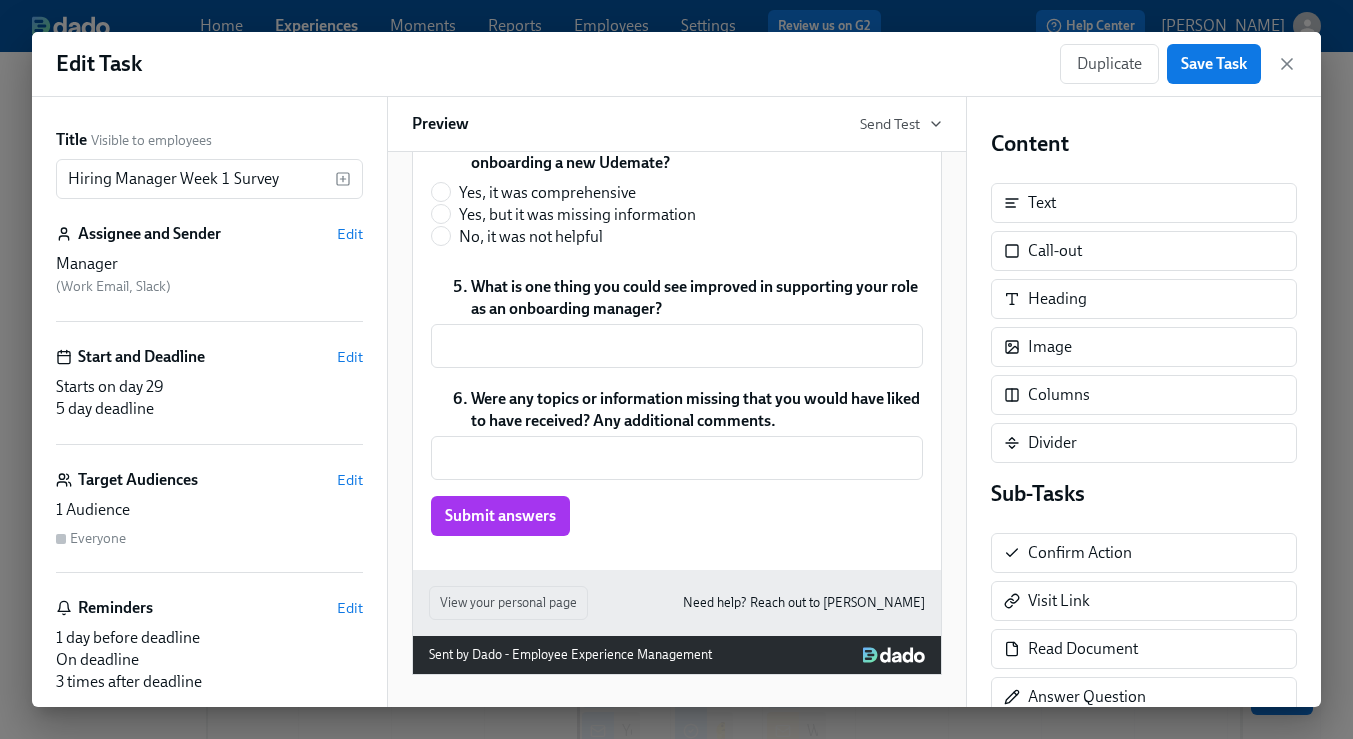 scroll, scrollTop: 700, scrollLeft: 0, axis: vertical 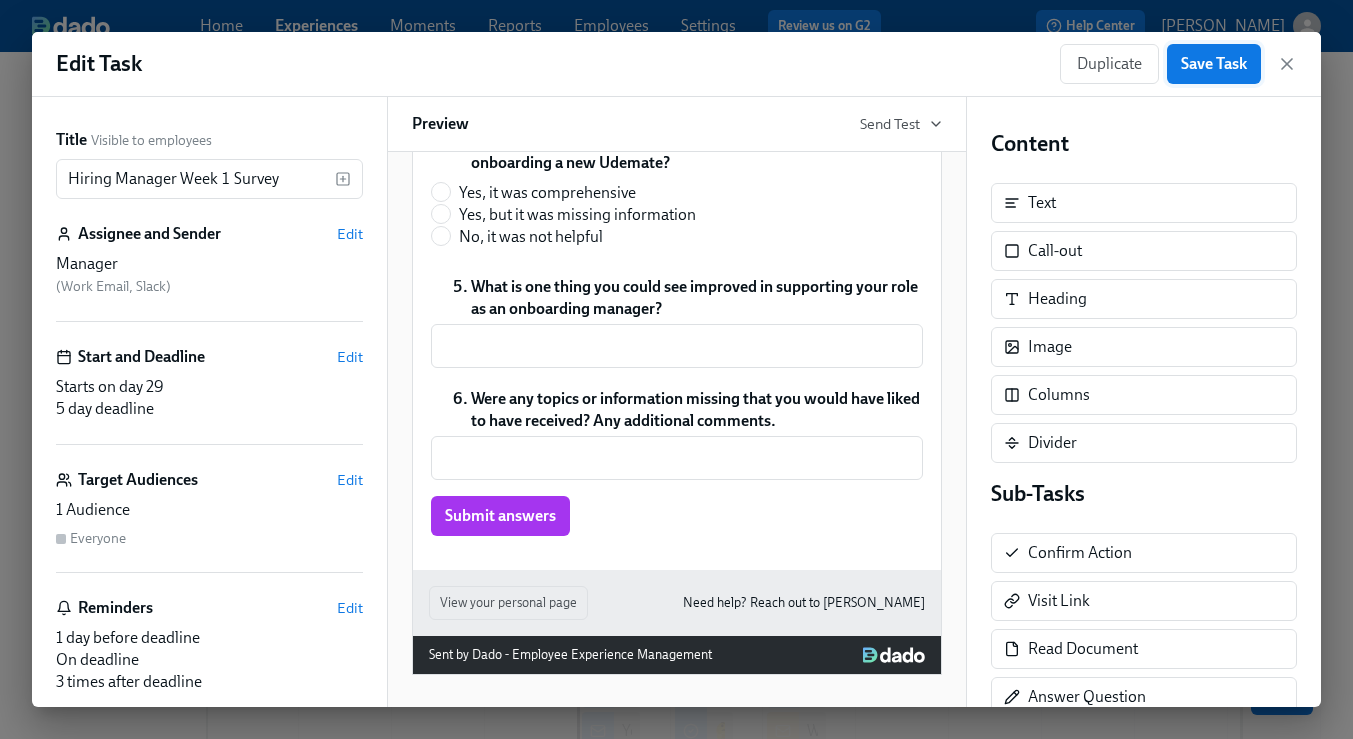 click on "Save Task" at bounding box center (1214, 64) 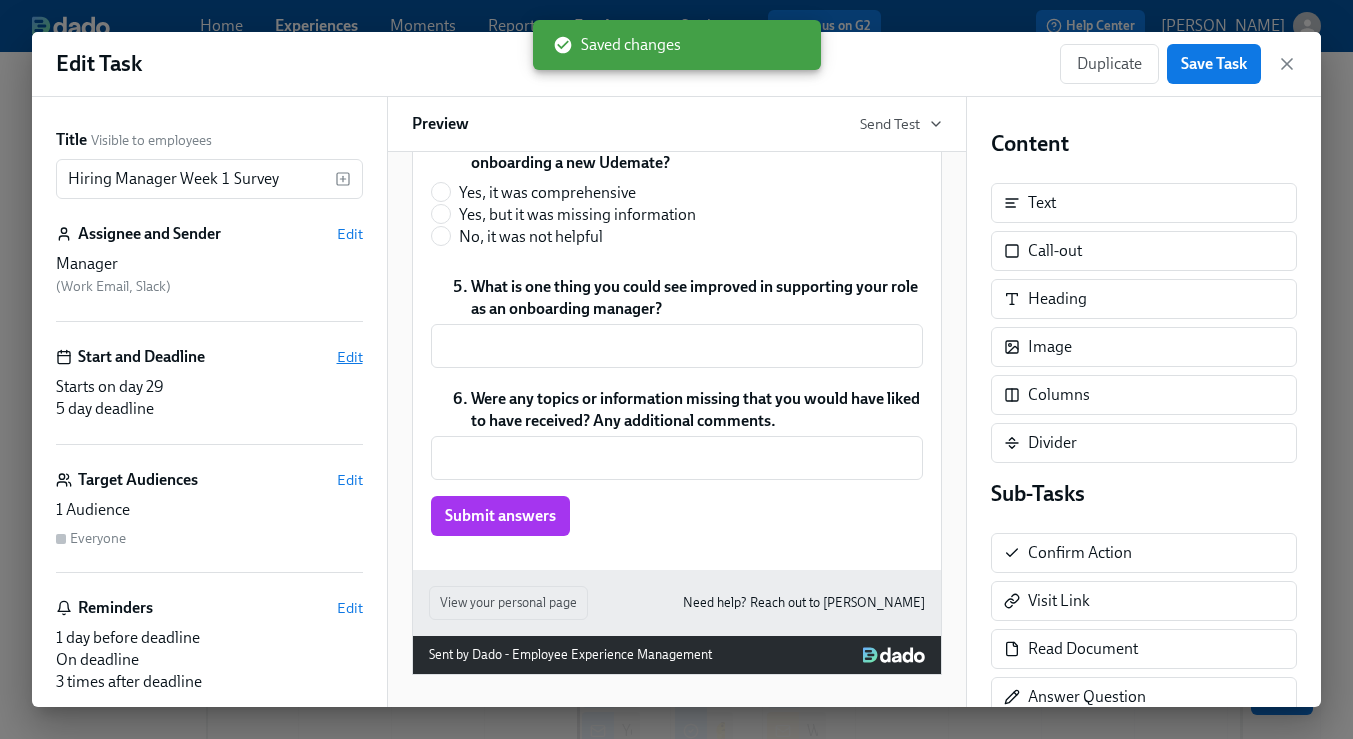 click on "Edit" at bounding box center [350, 357] 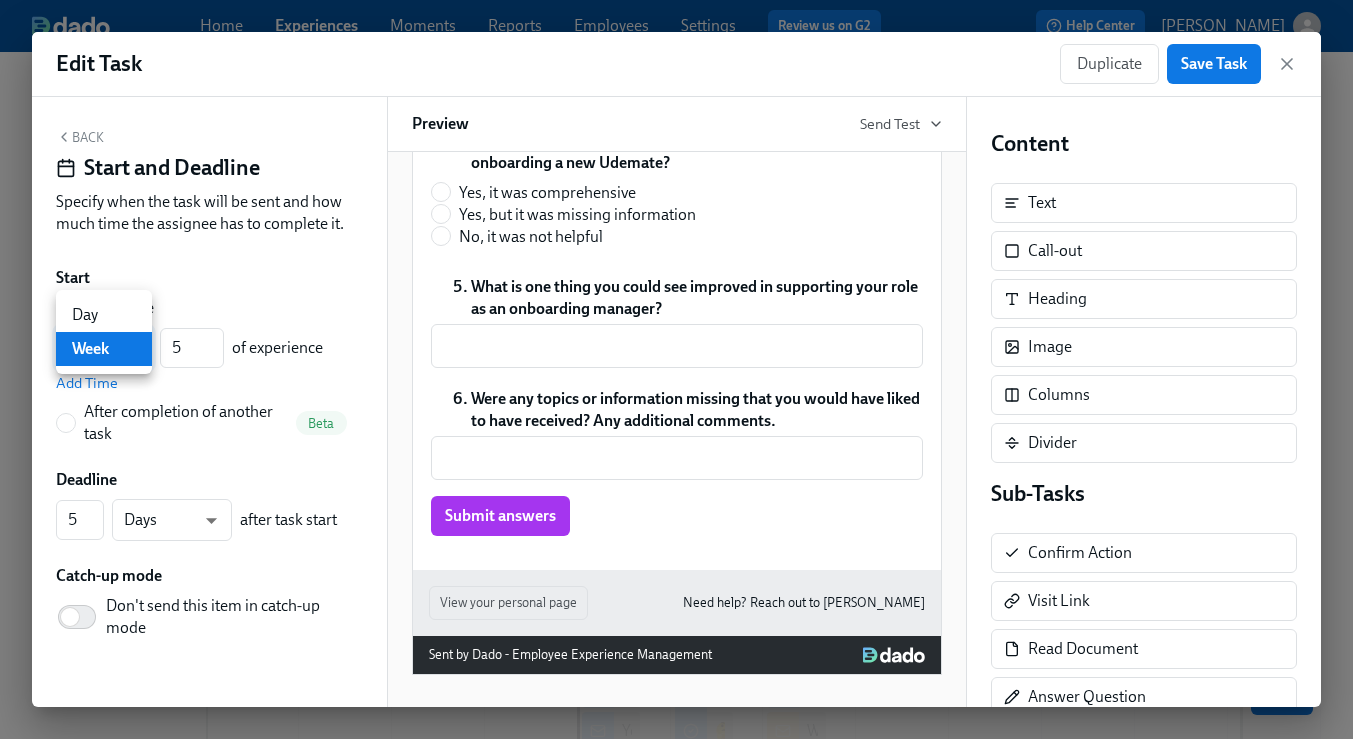 click on "Home Experiences Moments Reports Employees Settings Review us on G2 Help Center [PERSON_NAME] Back to overview Edit   REDESIGN New@U APAC - FTEs Basics Start and End Participants Timeline Employee view Review and Launch Timeline Preview experience Search Filter by Actor Manage Participant Manager IT Recruiting Ops Automation Week 1 Week 2 Week 3 Week 4 Week 5 Week 6 Week 7 Week 8 Week 9 Week 10 Week 11 Week 12 Experience start Participant's first day at work Experience end Add to Onboarding Sessions APAC Slack Channels Add to Cohort Slack Group Add Managers to Slack Channel New@U Values Reflection Welcome to Udemy - We’re So Happy You’re Here! Confirm shipping address Background check completion Your Office Equipment Stipend Workday Tasks Your new computer is ready! Get Ready for your First Day at [GEOGRAPHIC_DATA]! Upload your photo in Workday!  Happy First Day!  Your Udemy Benefits Your Udemy Benefits Welcome to Day 2! It's Time...For Some Swag! Turn Yourself into AI Art with [PERSON_NAME]! 🎨 Save changes" at bounding box center [676, 534] 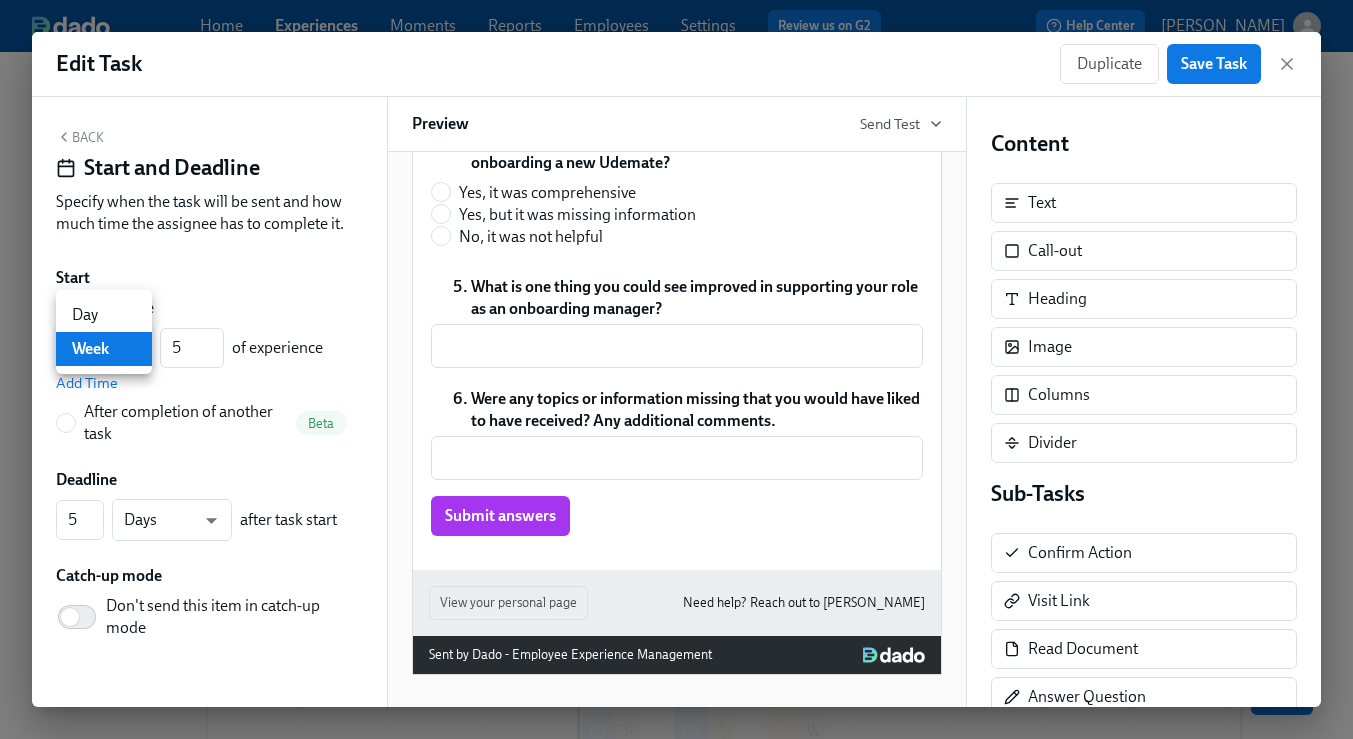 type on "d" 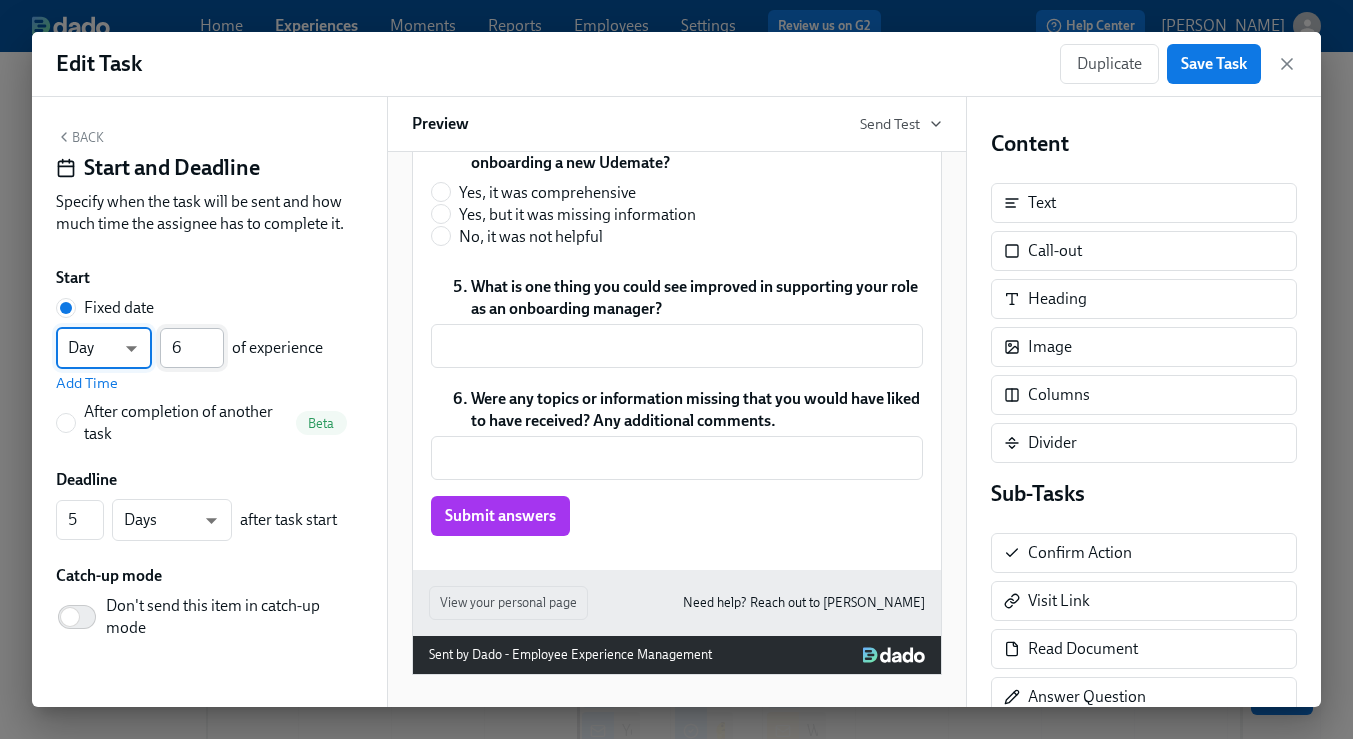 click on "6" at bounding box center (192, 348) 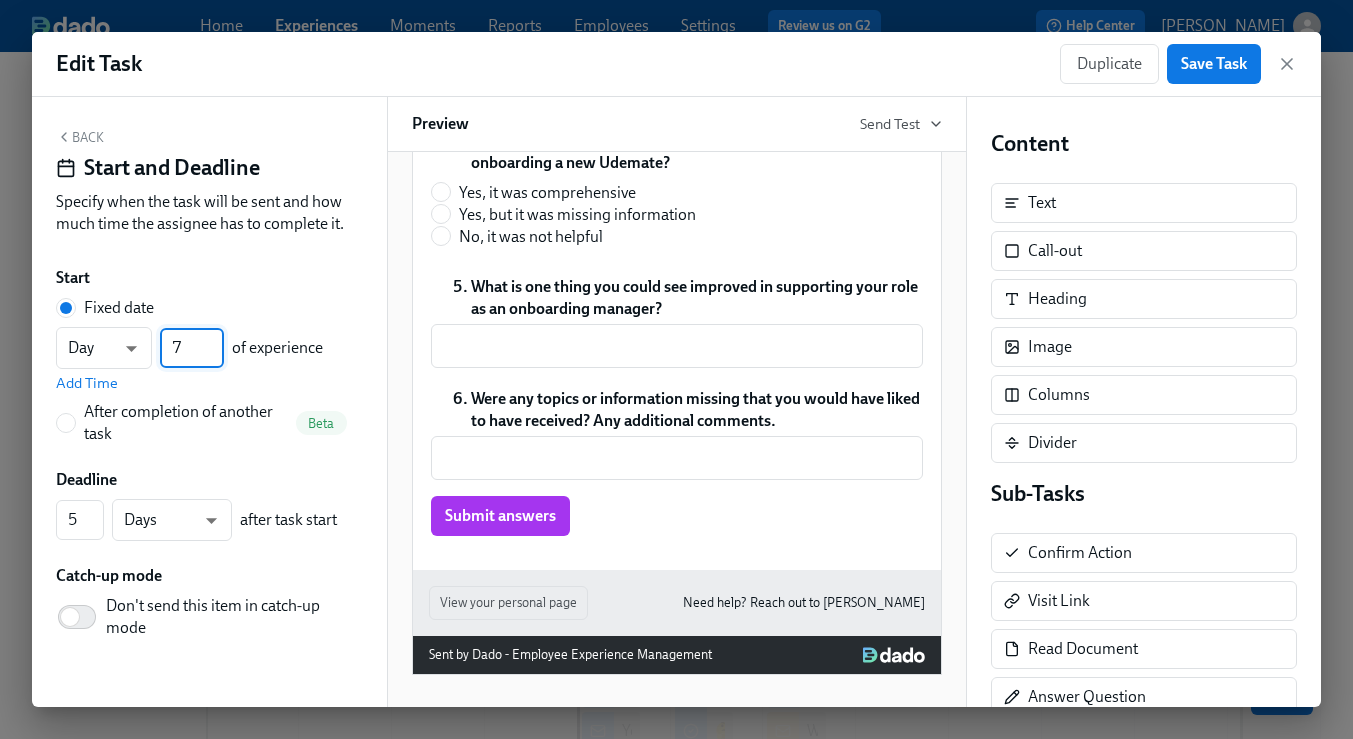 click on "7" at bounding box center (192, 348) 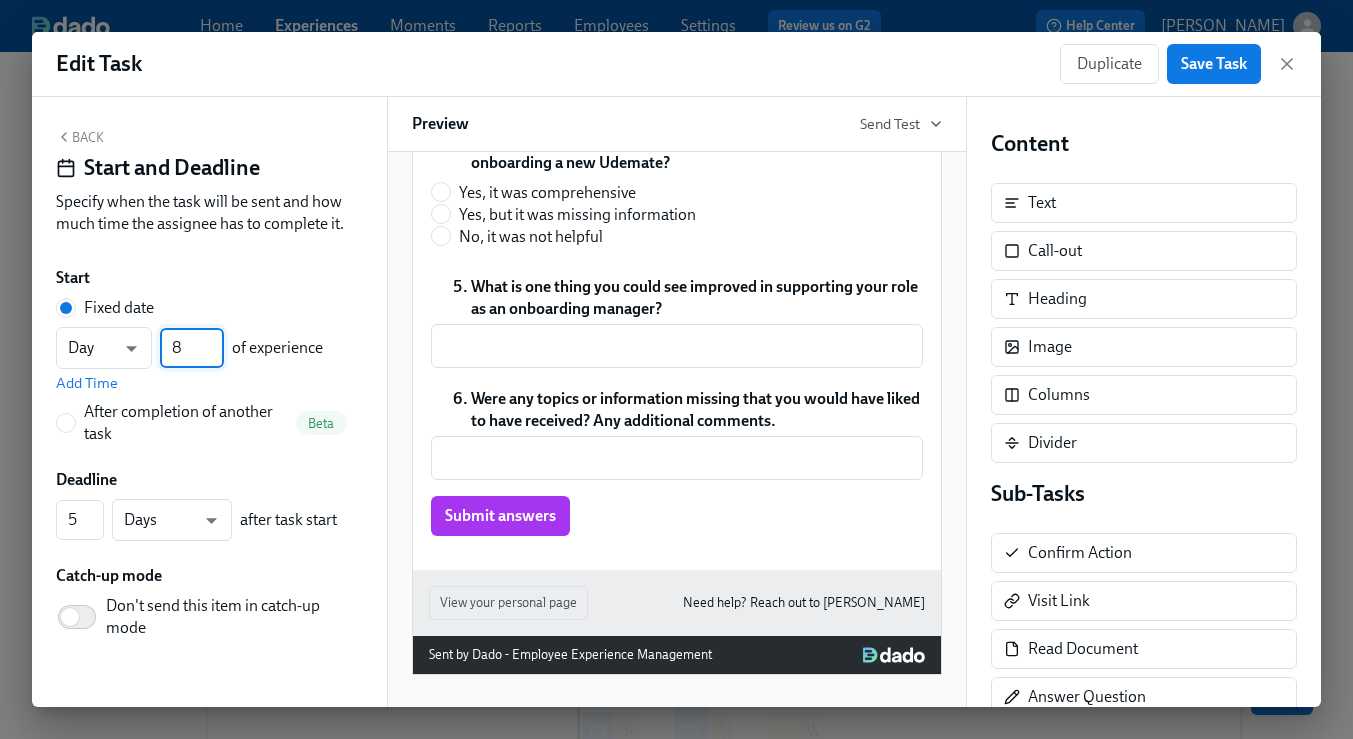 click on "8" at bounding box center (192, 348) 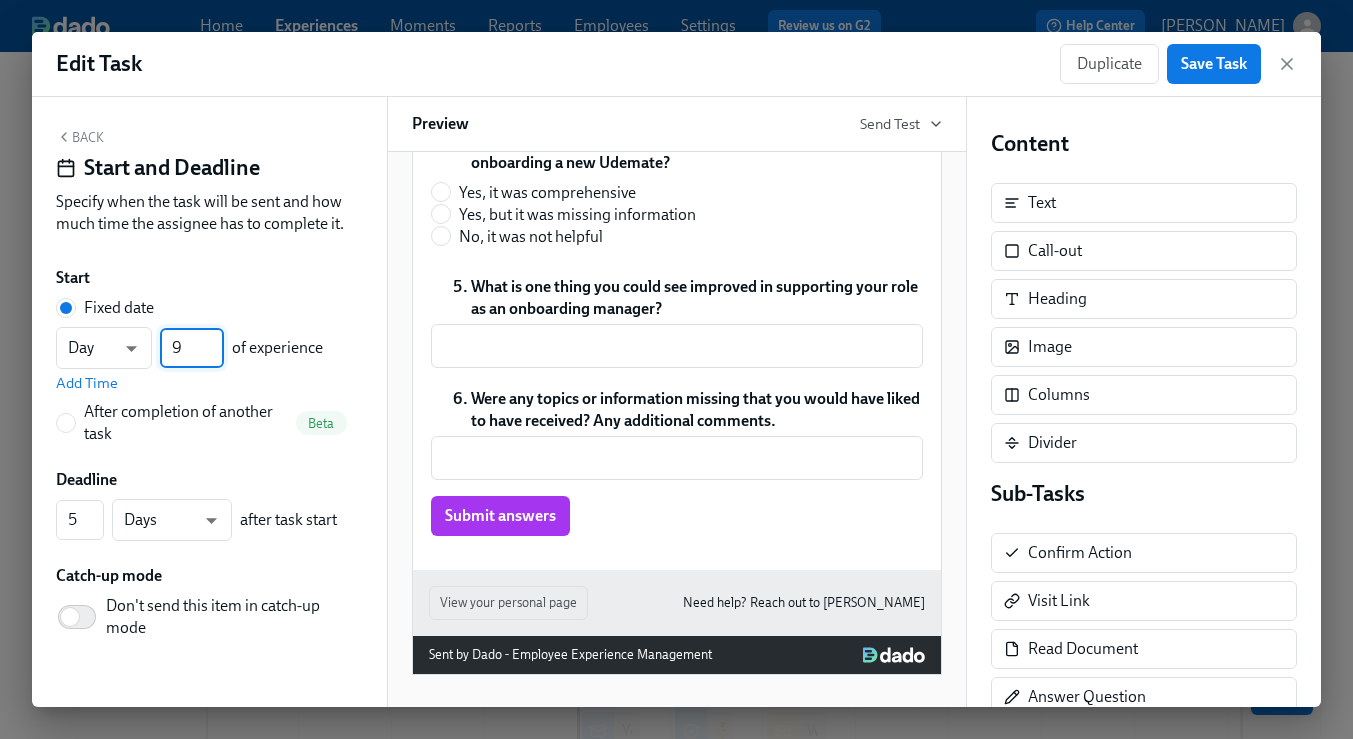 click on "9" at bounding box center [192, 348] 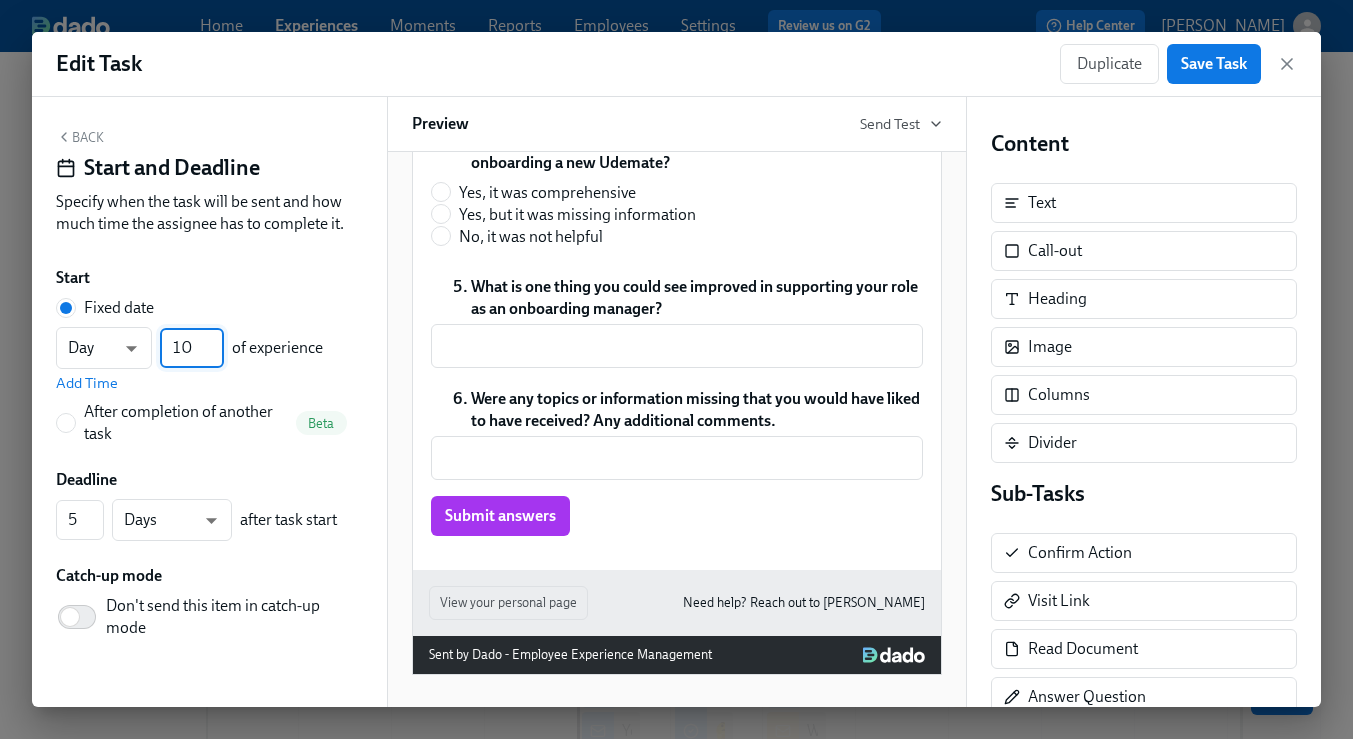 click on "10" at bounding box center (192, 348) 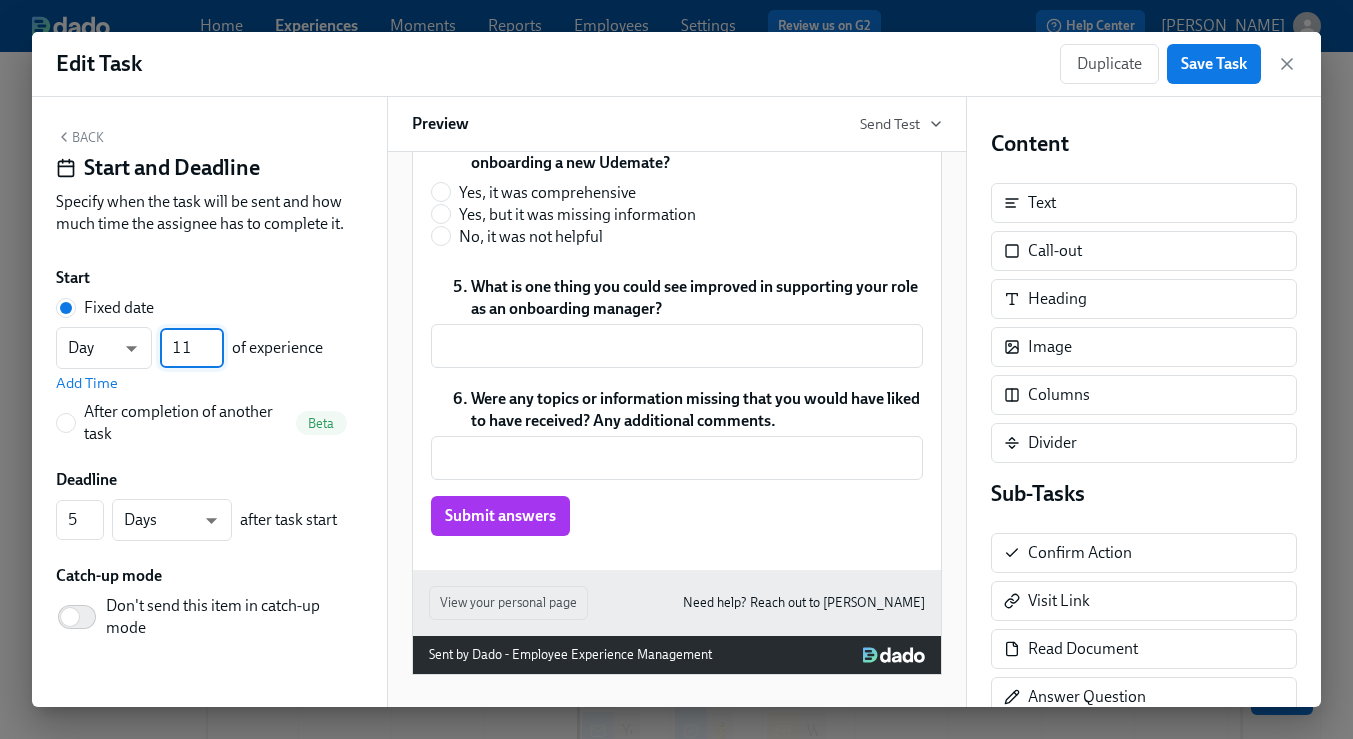 click on "11" at bounding box center [192, 348] 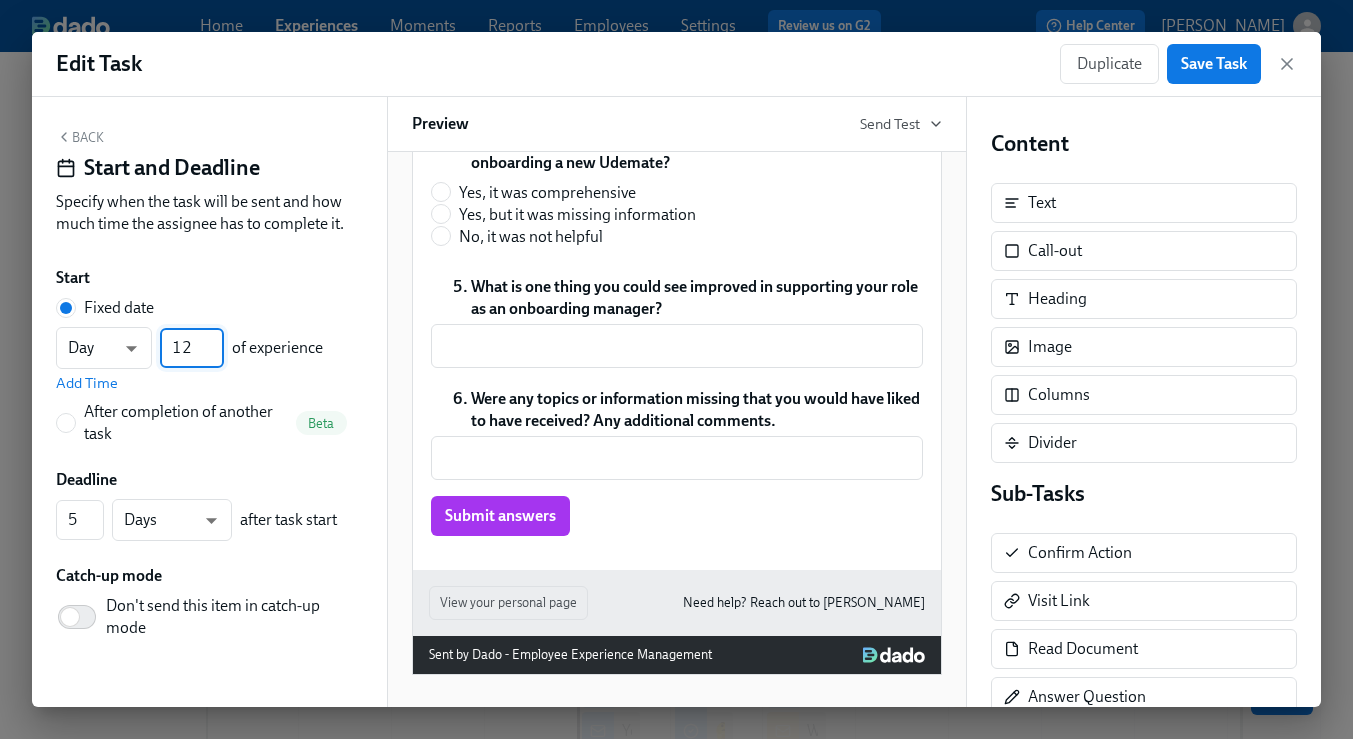 click on "12" at bounding box center [192, 348] 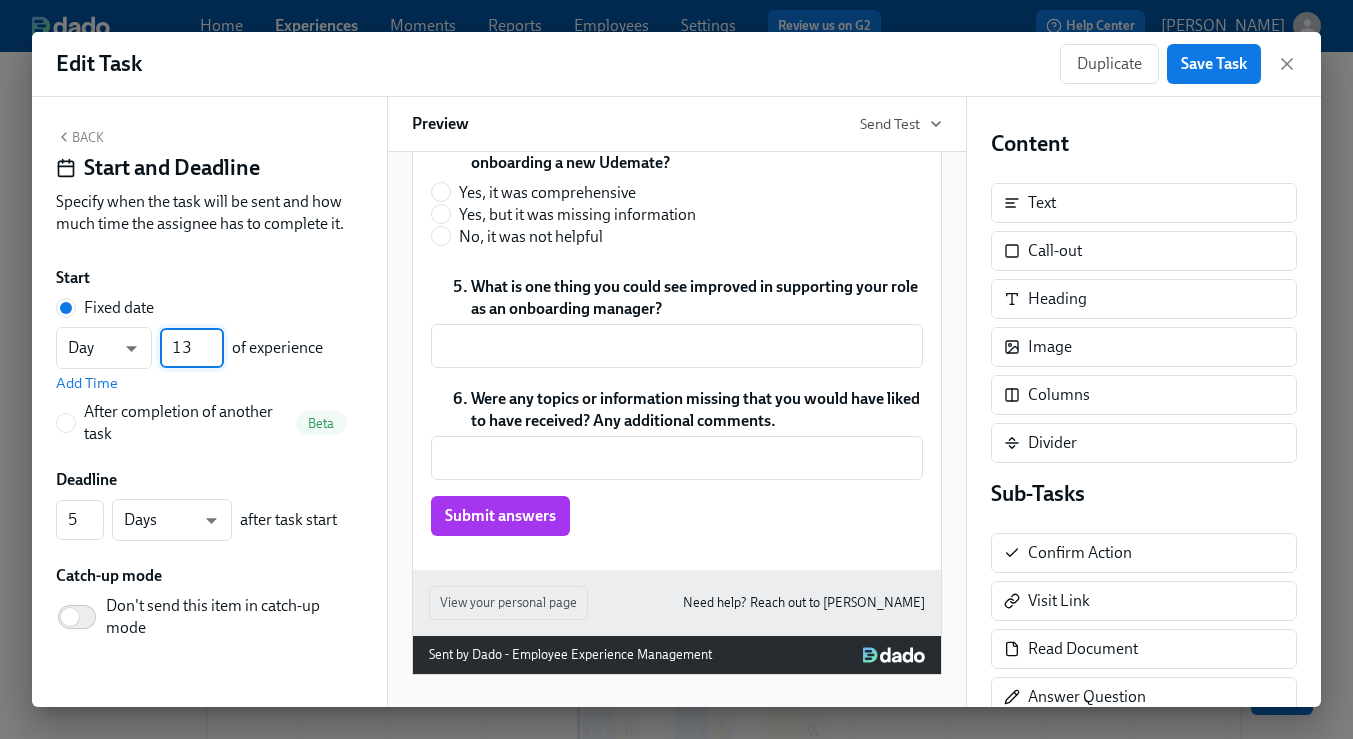 click on "13" at bounding box center [192, 348] 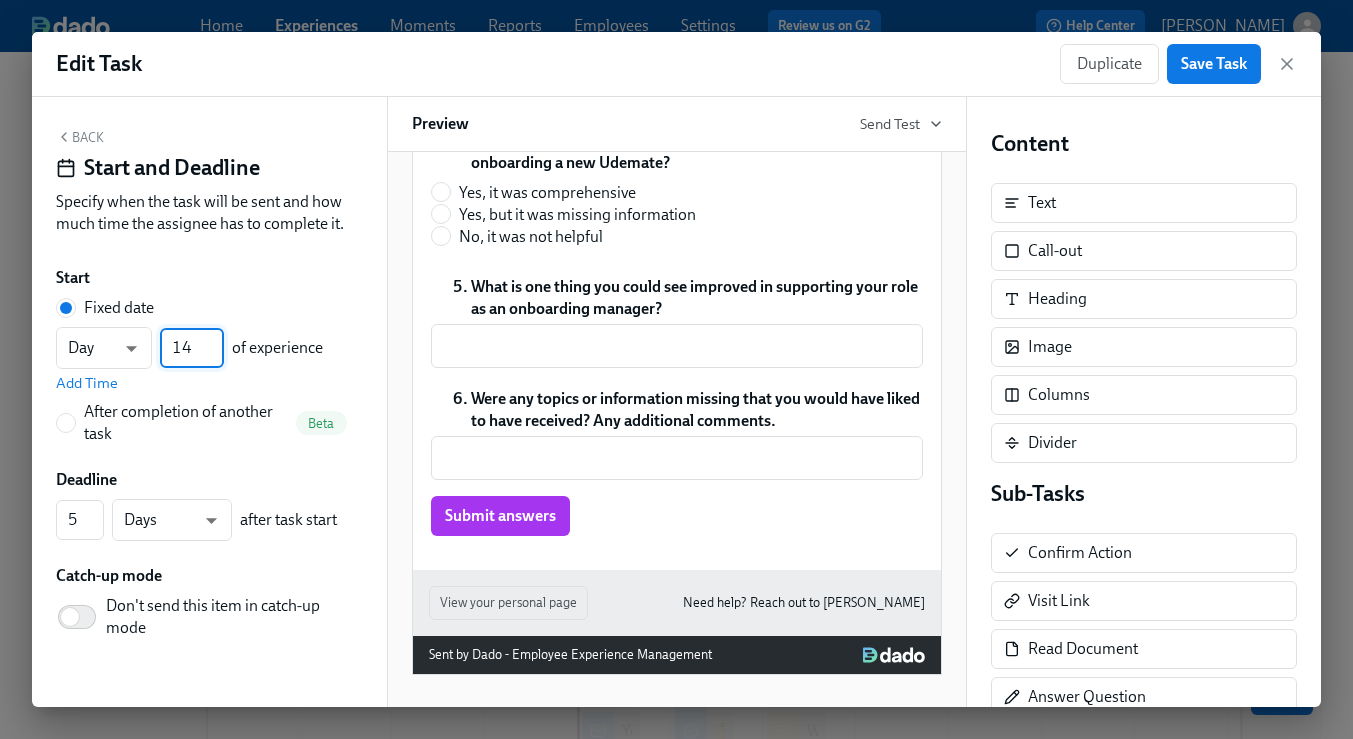click on "14" at bounding box center [192, 348] 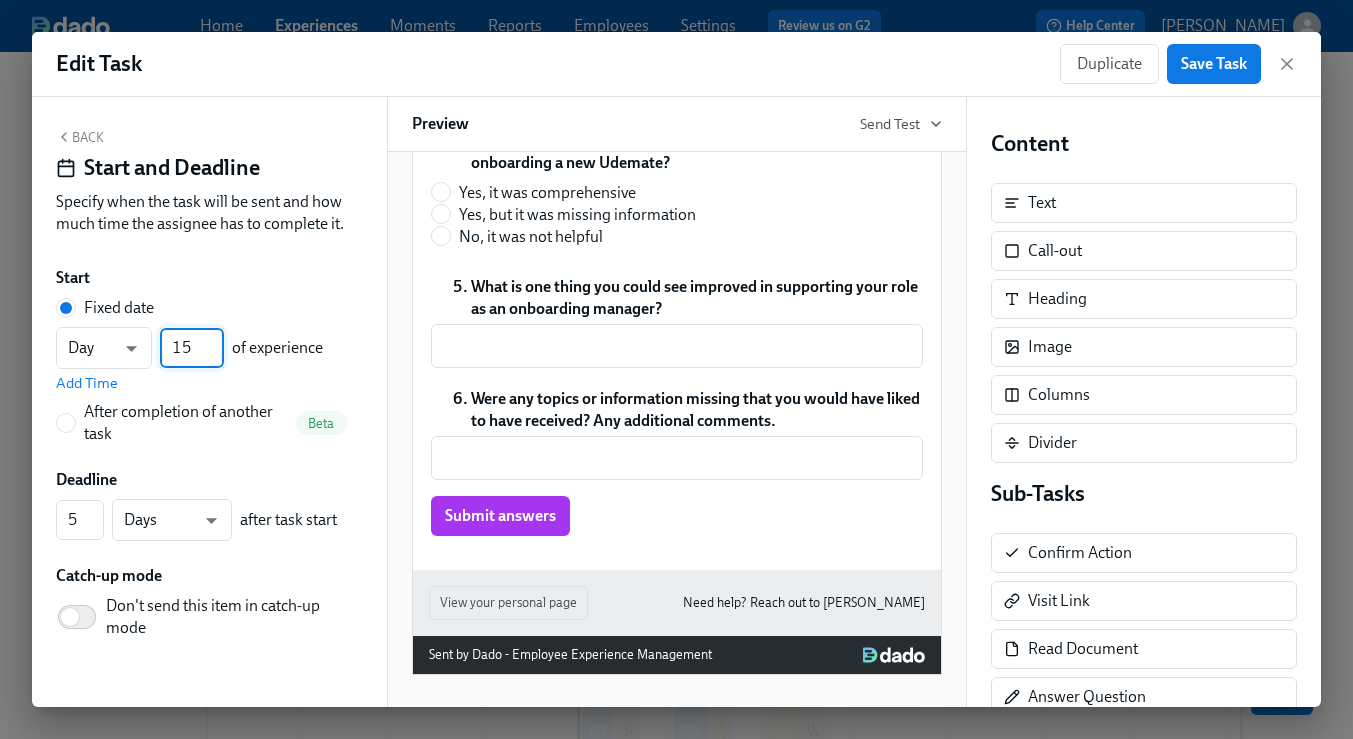 click on "15" at bounding box center [192, 348] 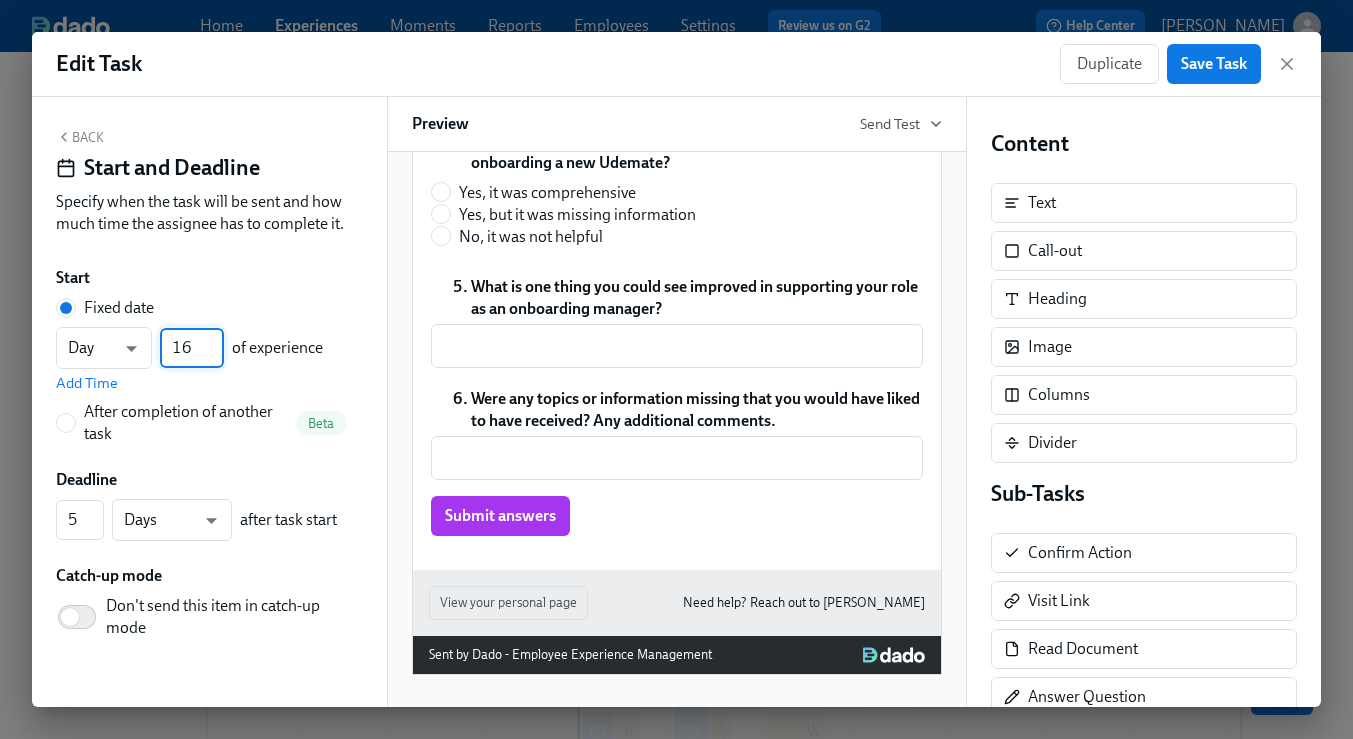 click on "16" at bounding box center (192, 348) 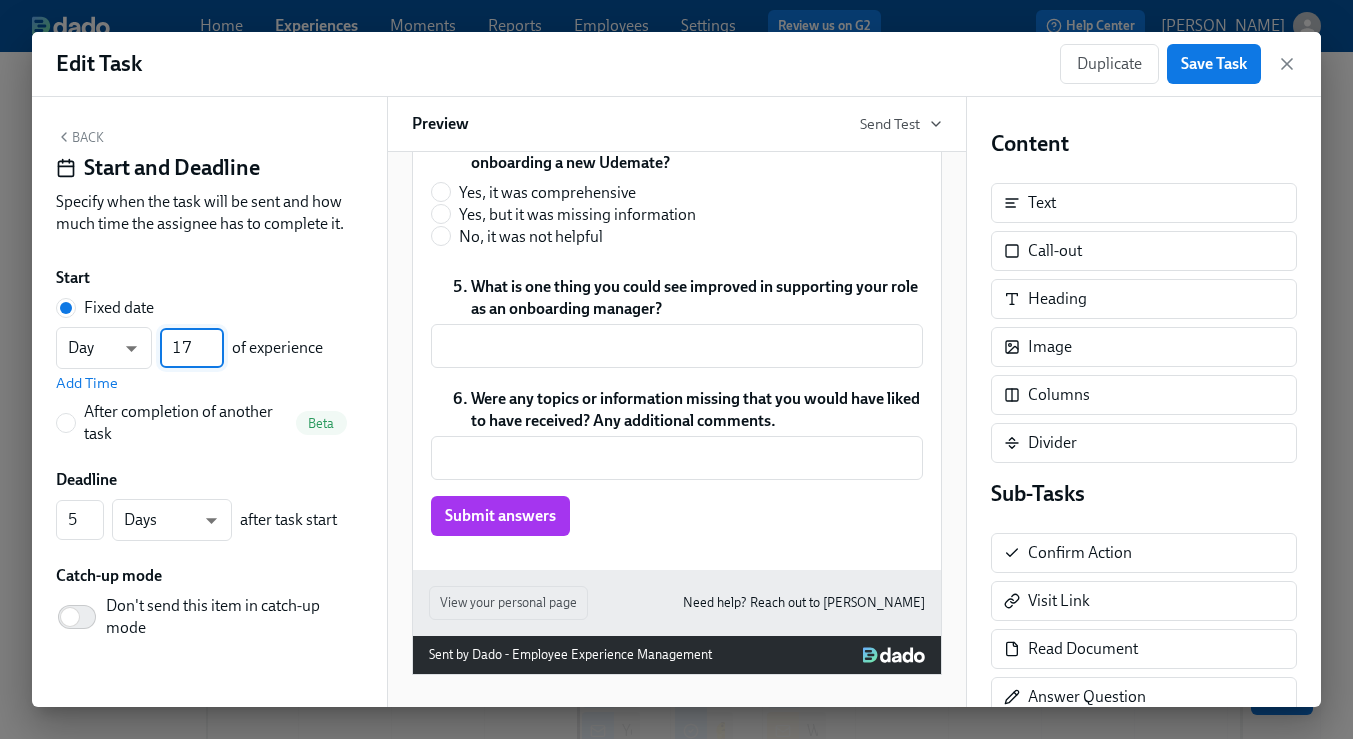 click on "17" at bounding box center [192, 348] 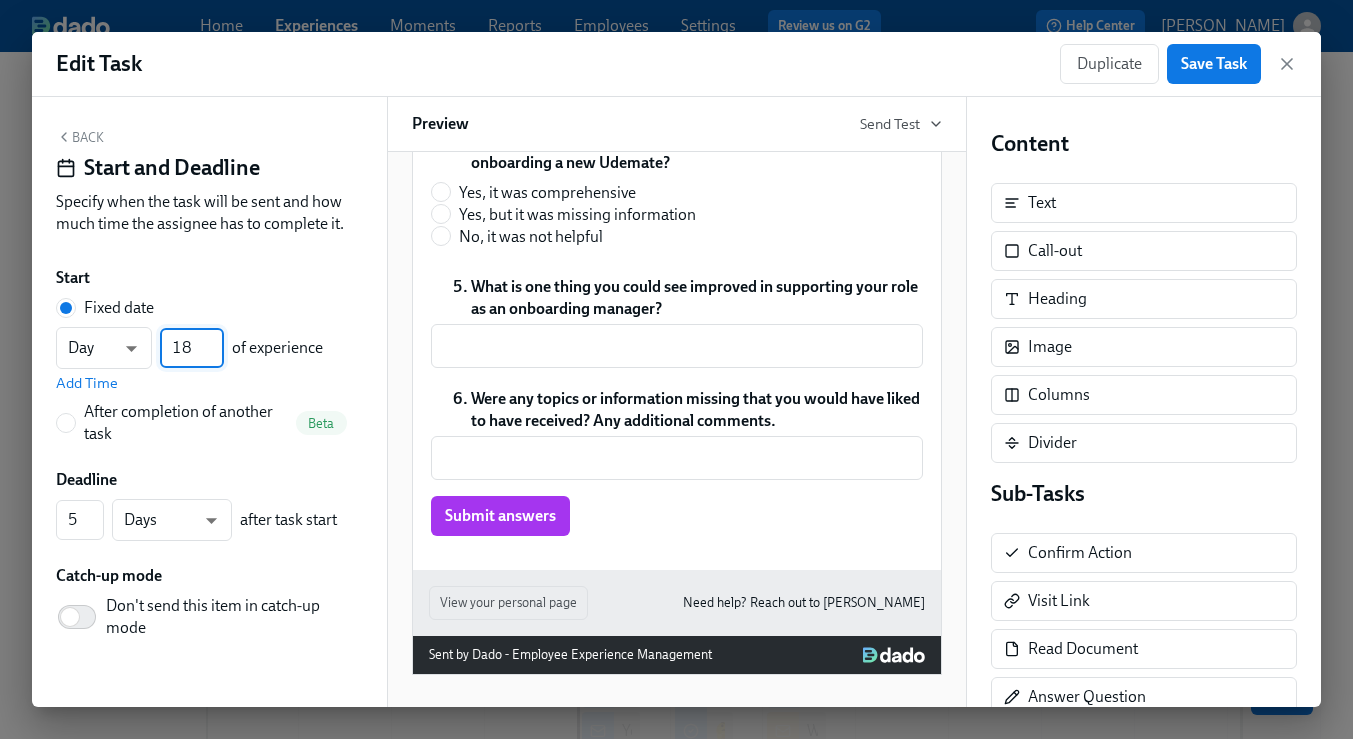 click on "18" at bounding box center (192, 348) 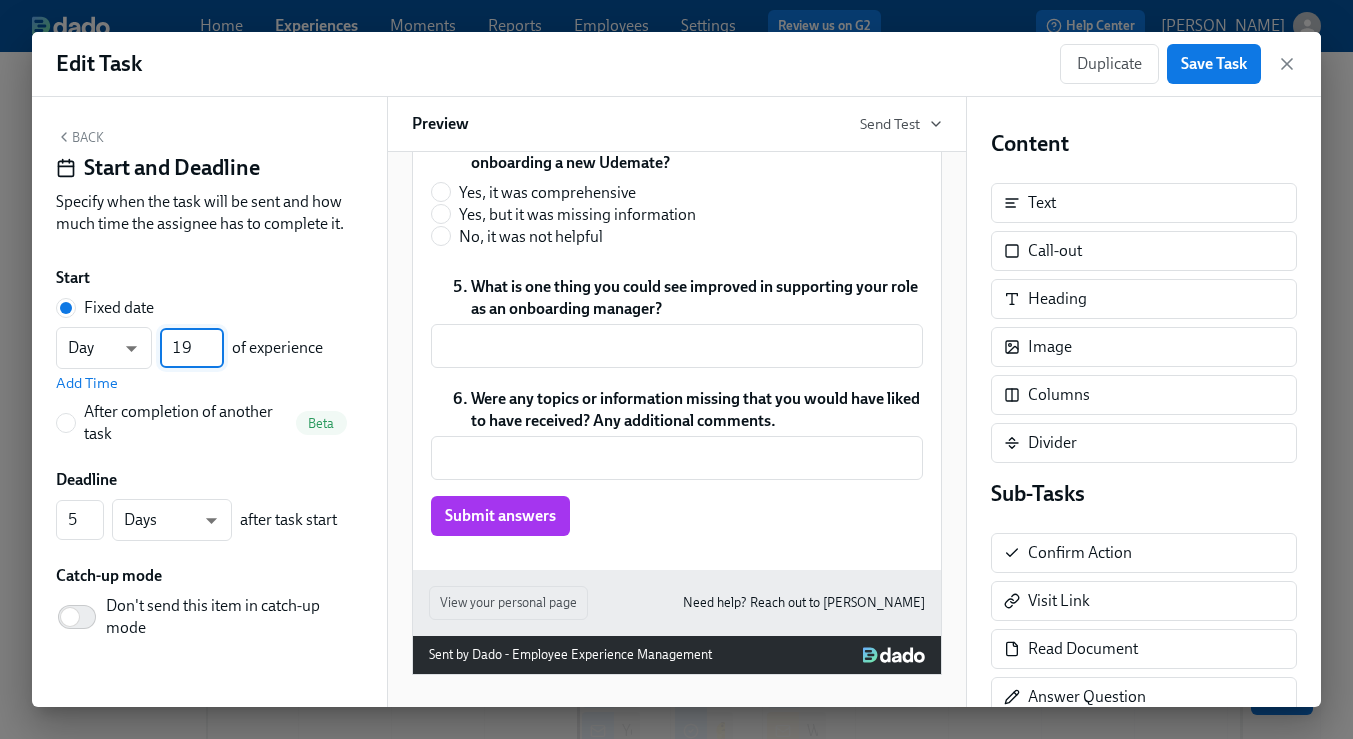 click on "19" at bounding box center [192, 348] 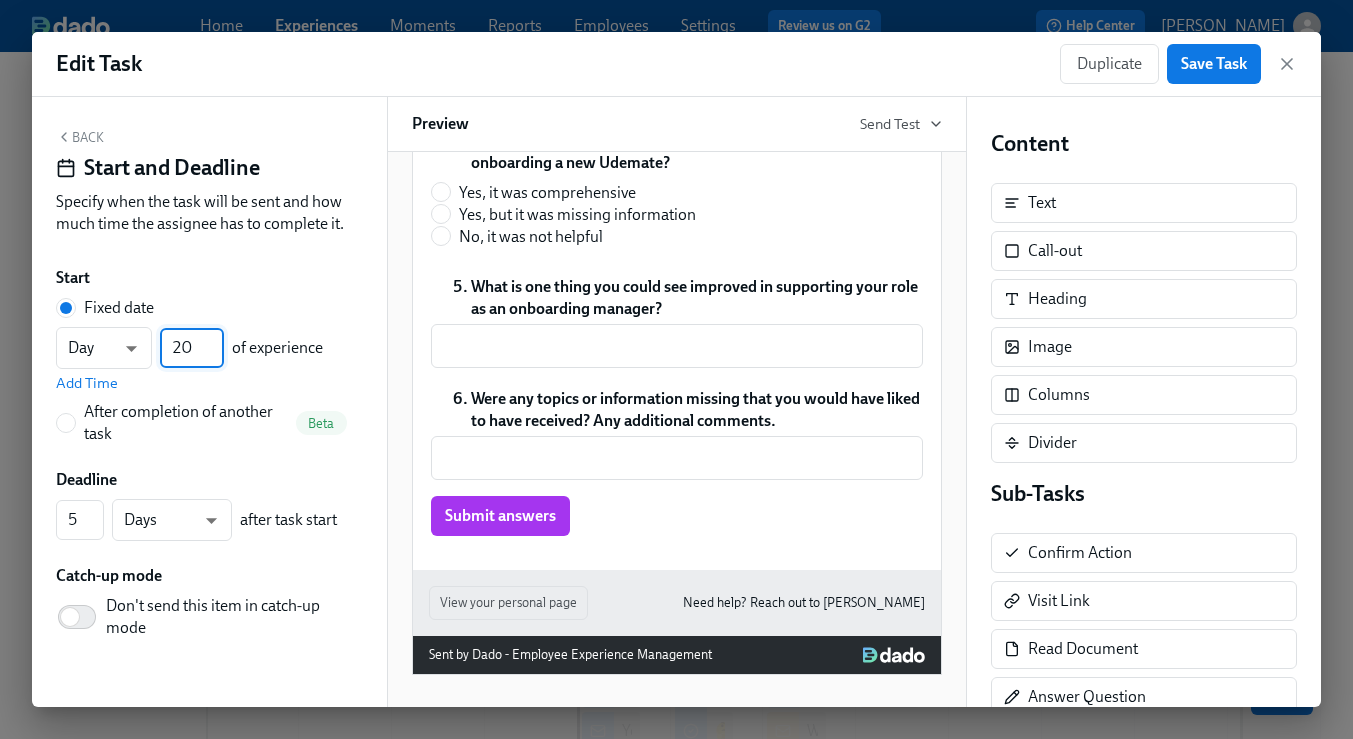 click on "20" at bounding box center [192, 348] 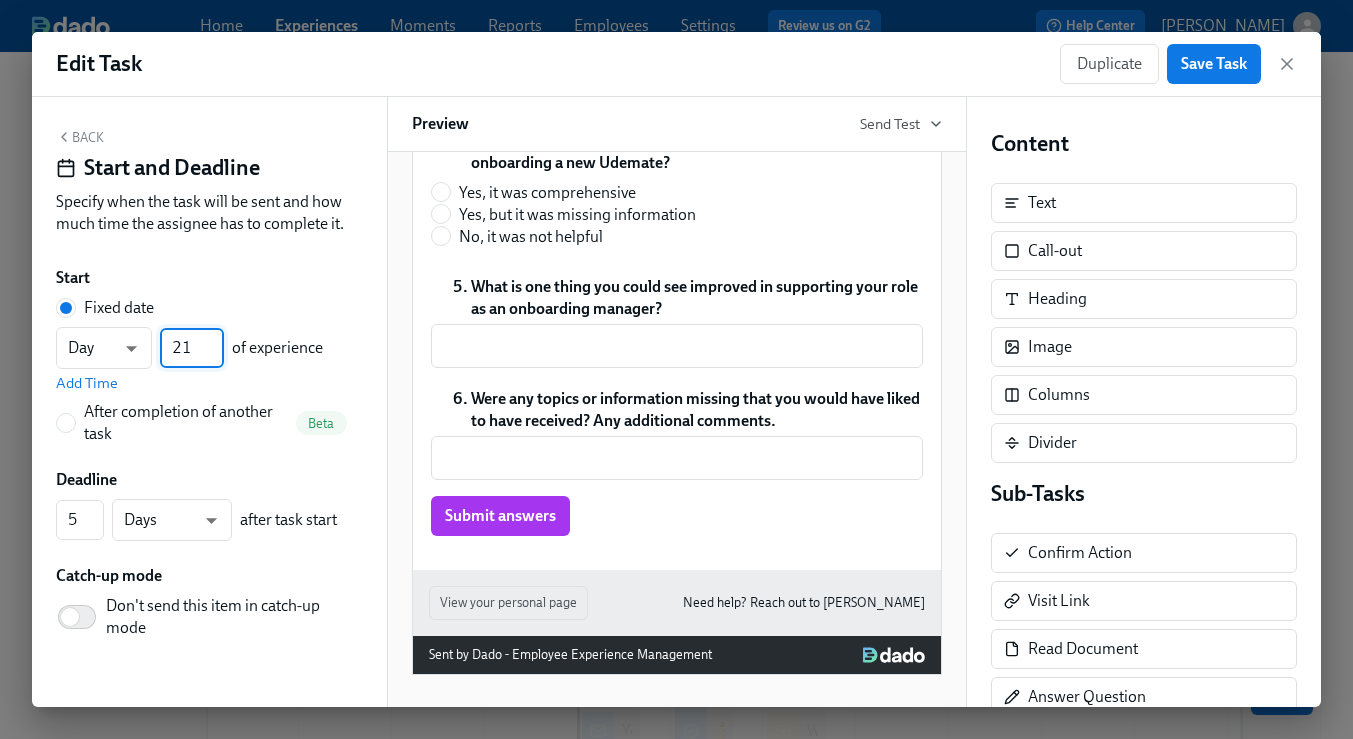 click on "21" at bounding box center [192, 348] 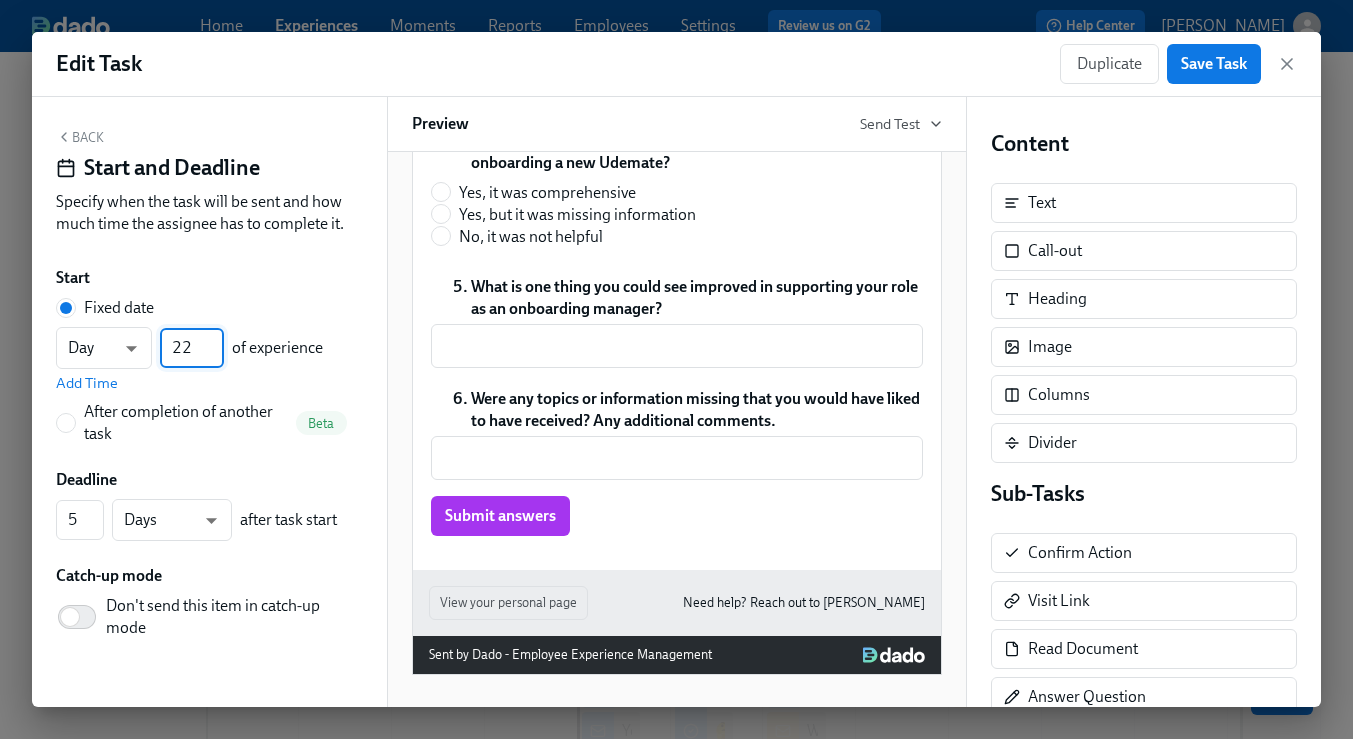 click on "22" at bounding box center (192, 348) 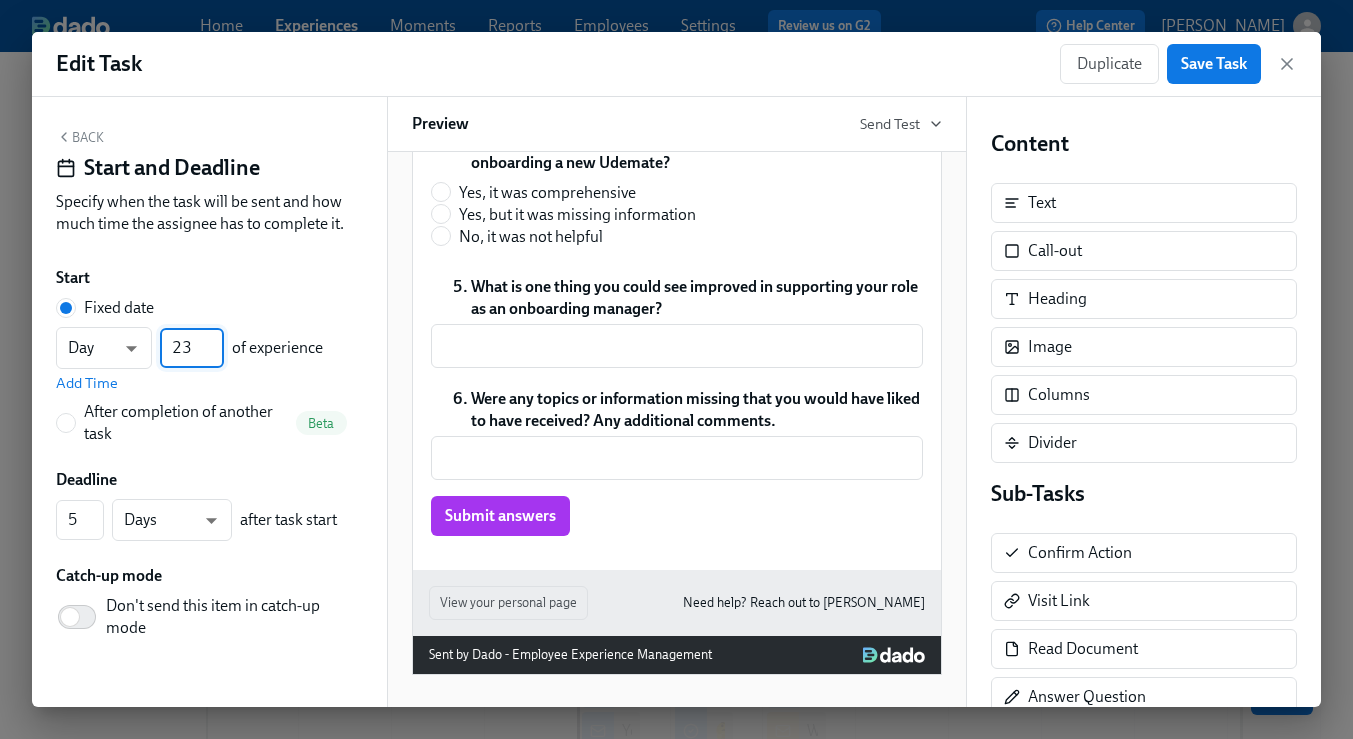 click on "23" at bounding box center (192, 348) 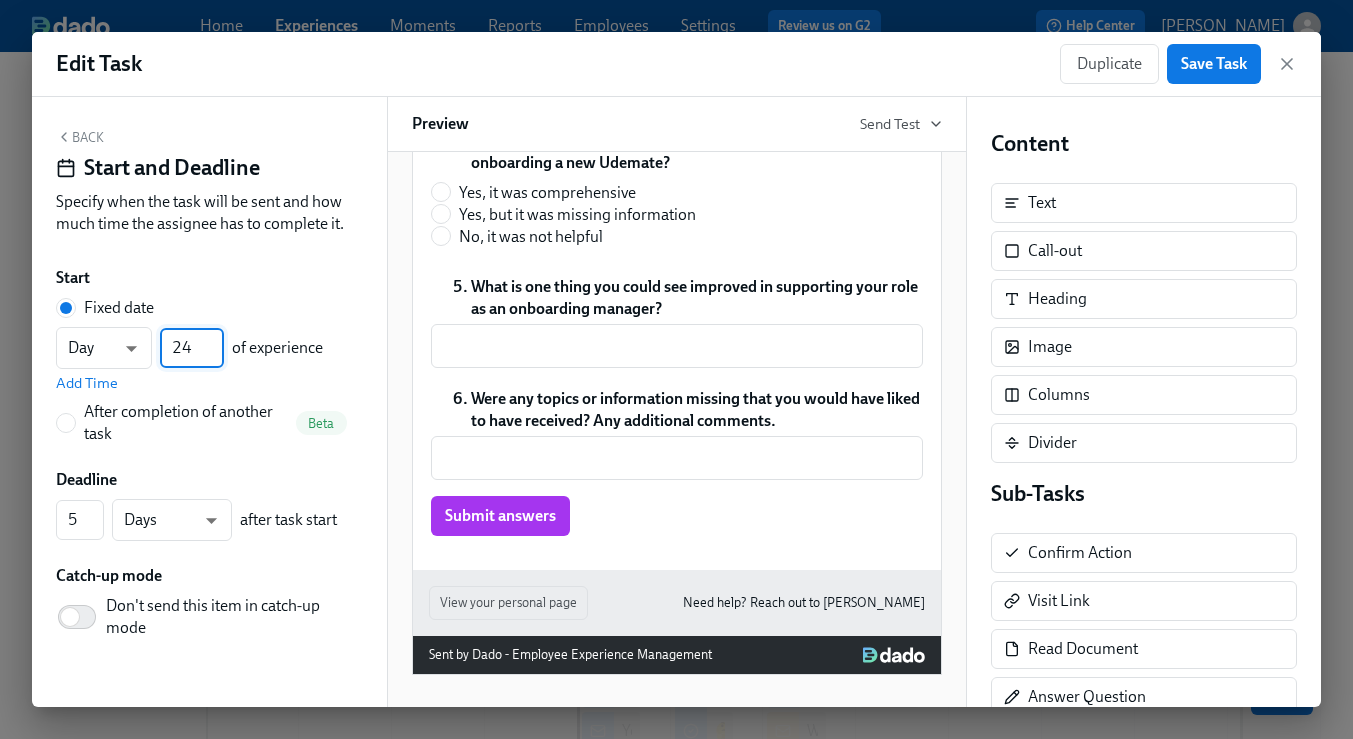 click on "24" at bounding box center [192, 348] 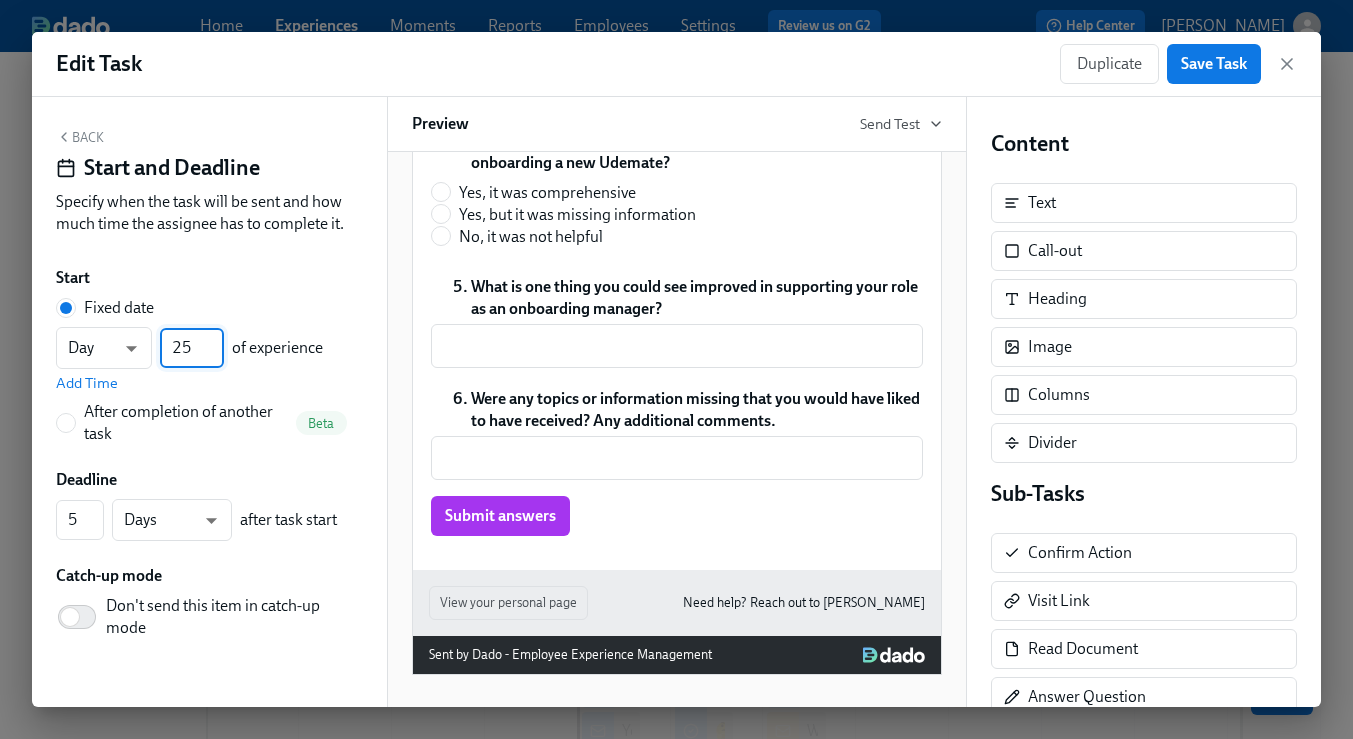 click on "25" at bounding box center (192, 348) 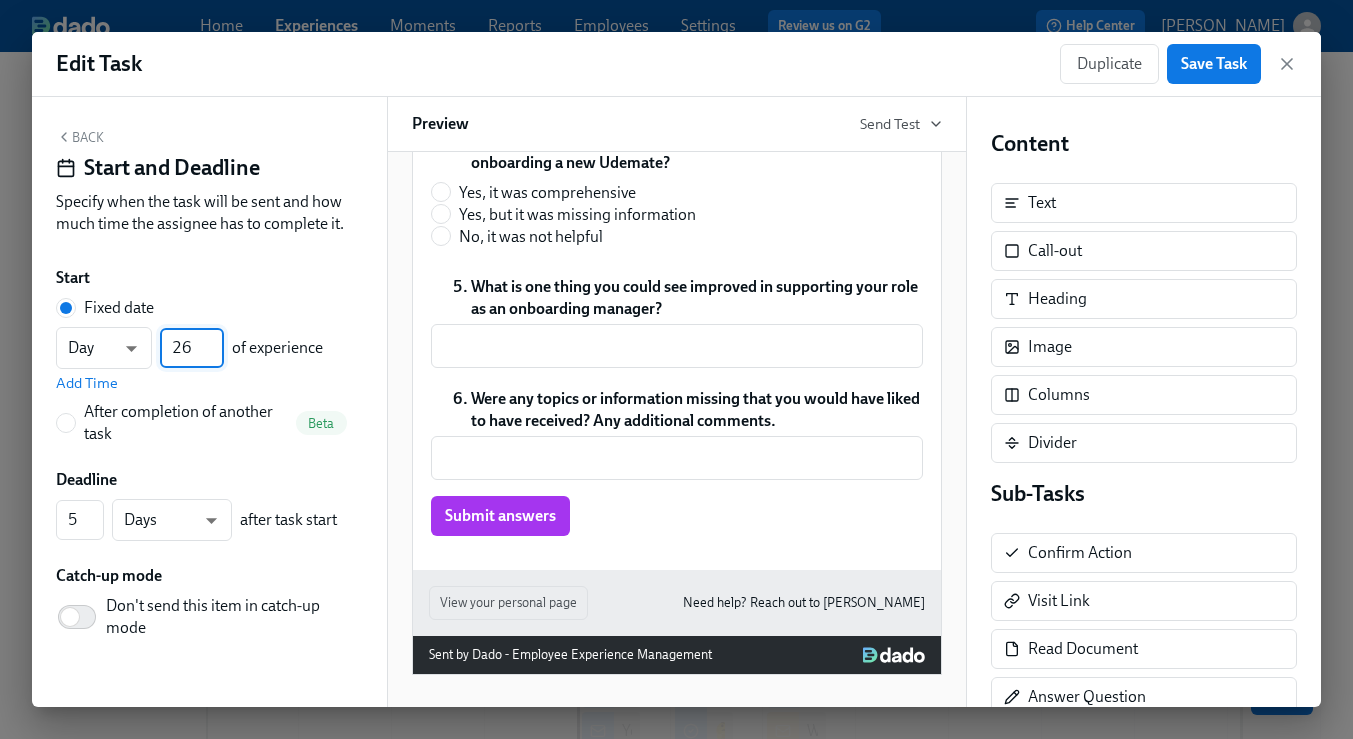 click on "26" at bounding box center [192, 348] 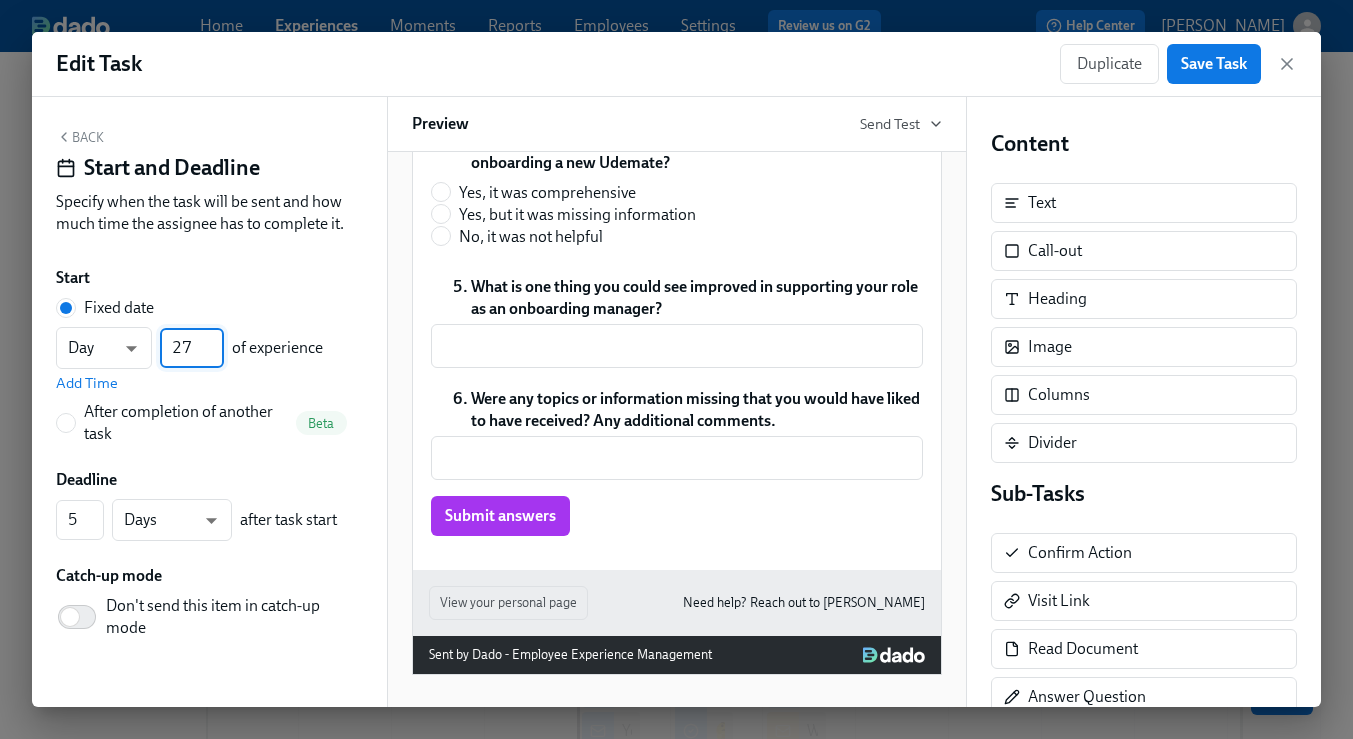 click on "27" at bounding box center [192, 348] 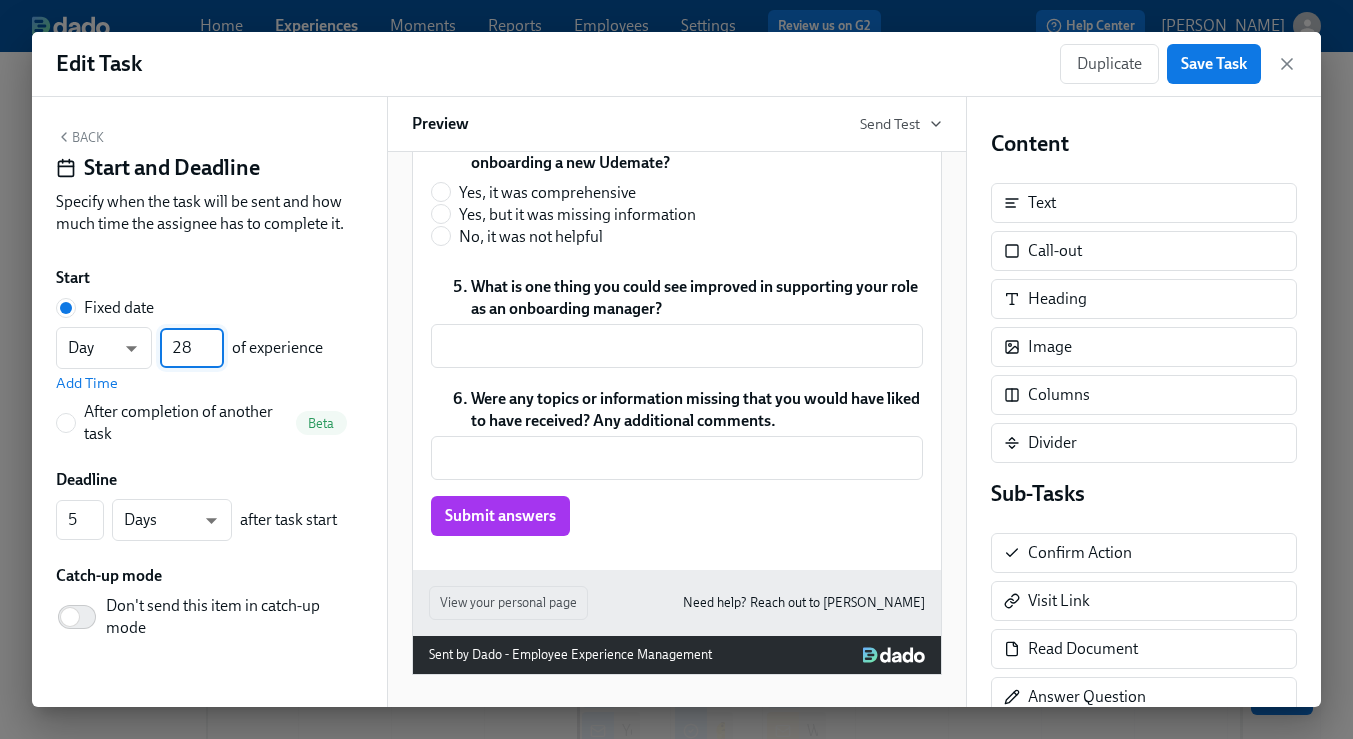 click on "28" at bounding box center (192, 348) 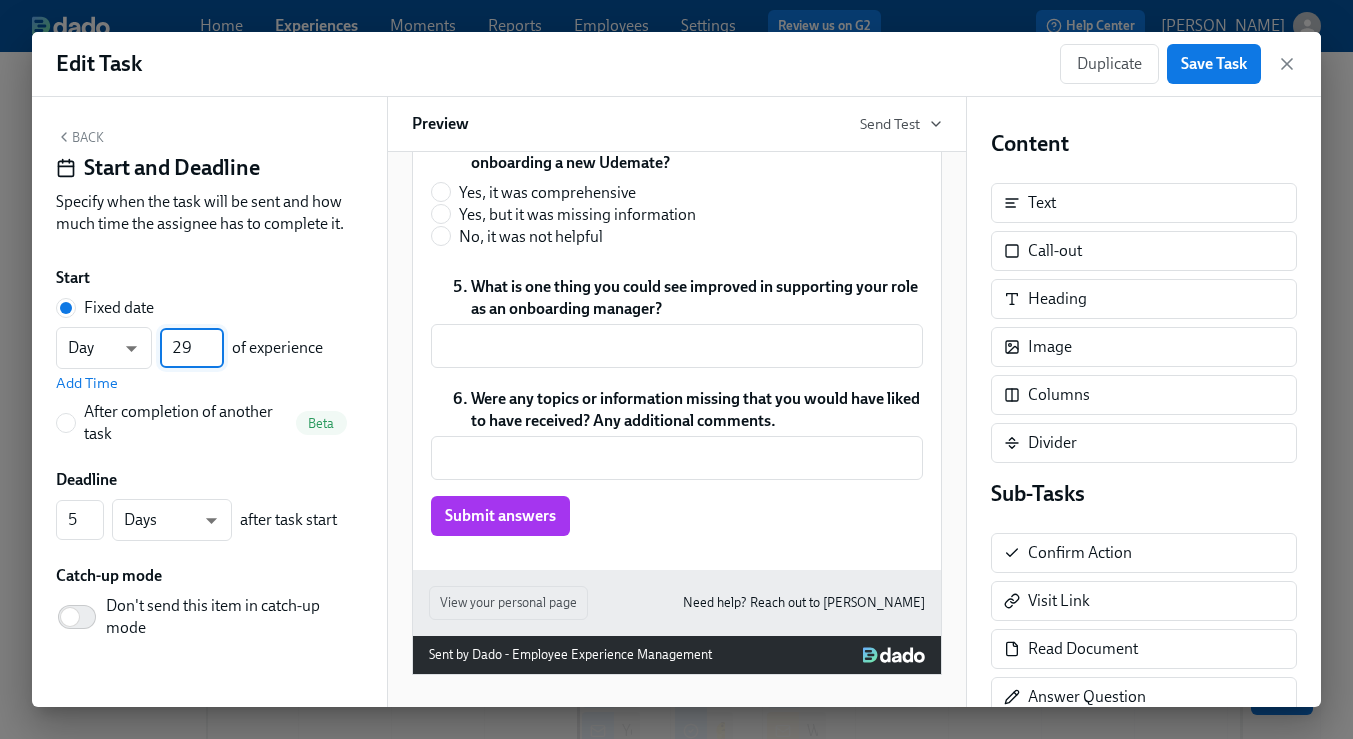 click on "29" at bounding box center [192, 348] 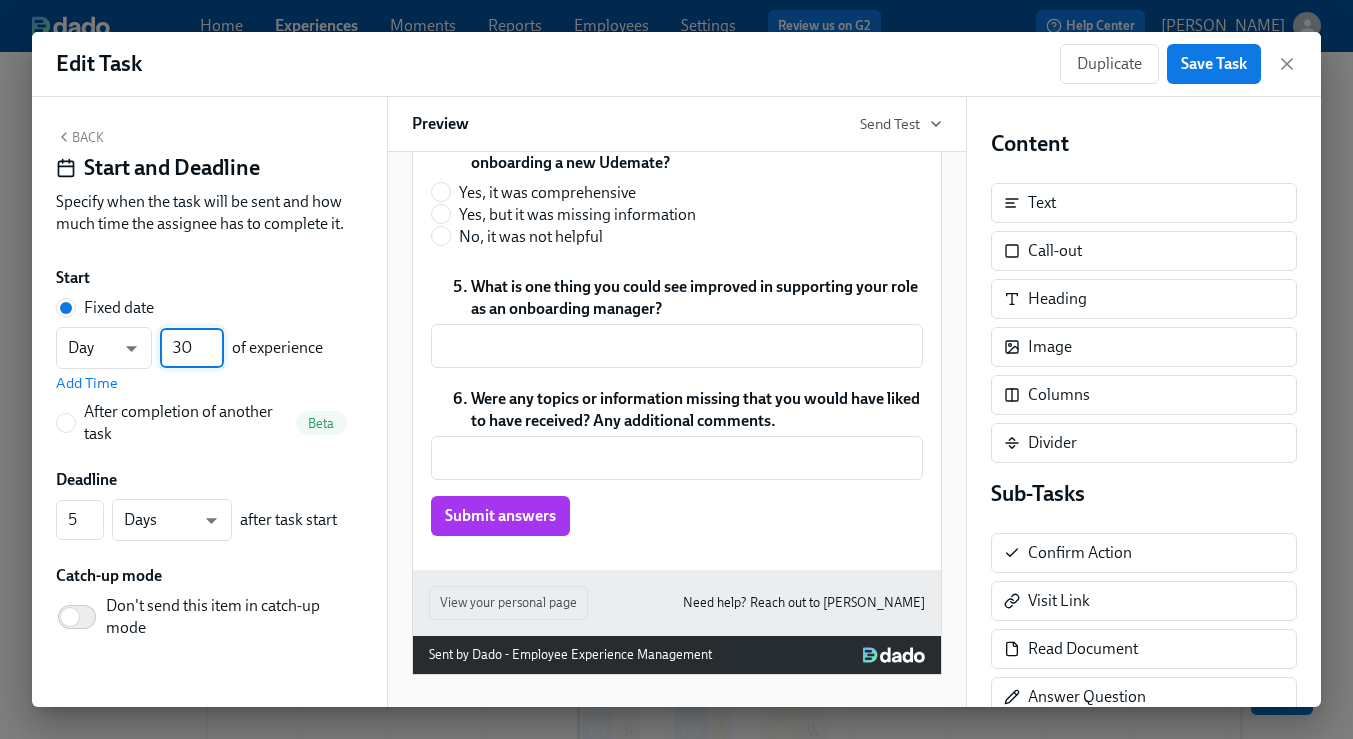 click on "30" at bounding box center (192, 348) 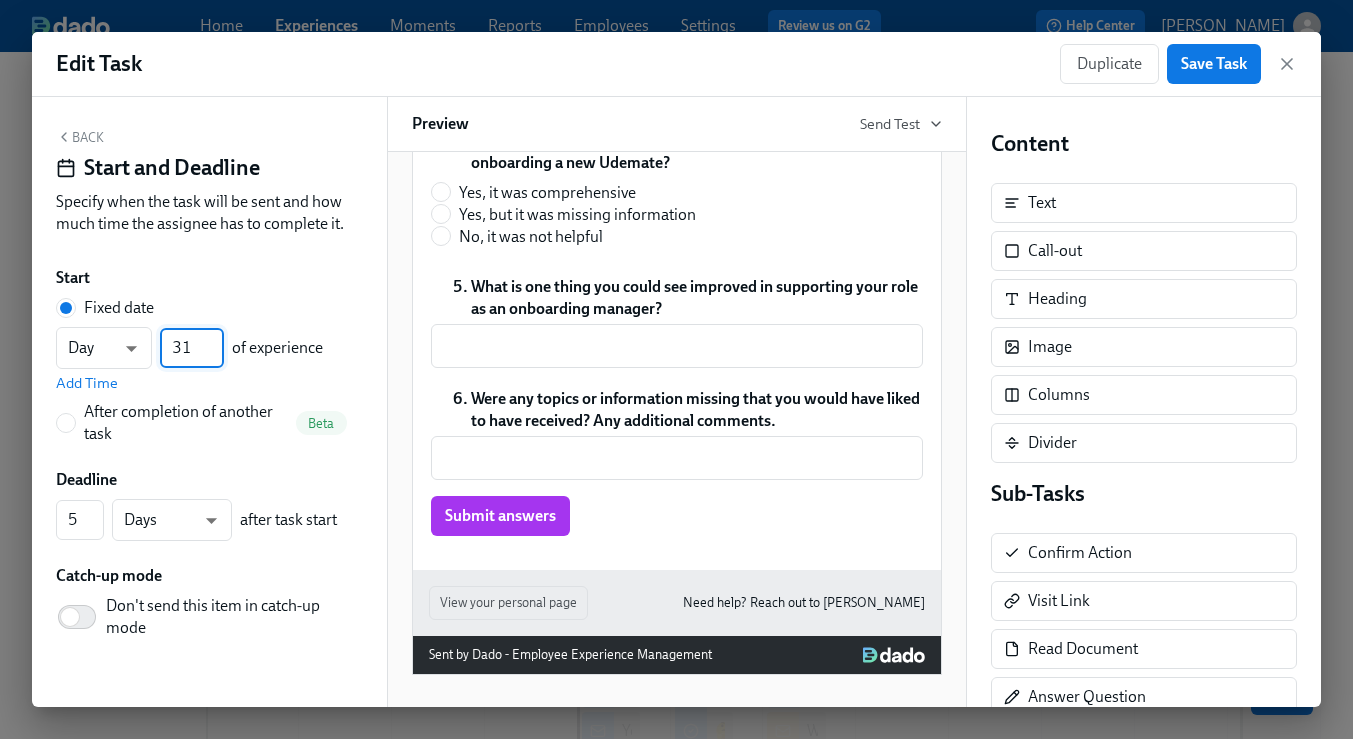 type on "31" 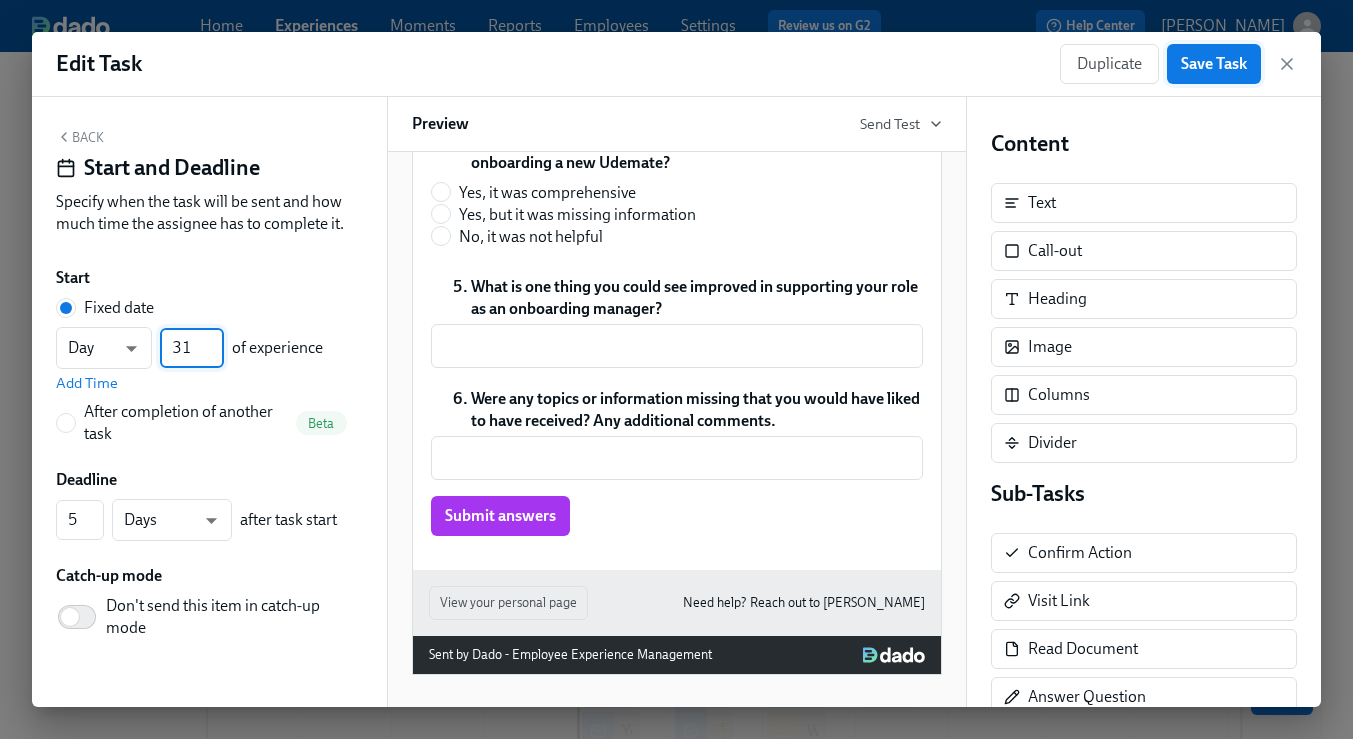 click on "Save Task" at bounding box center [1214, 64] 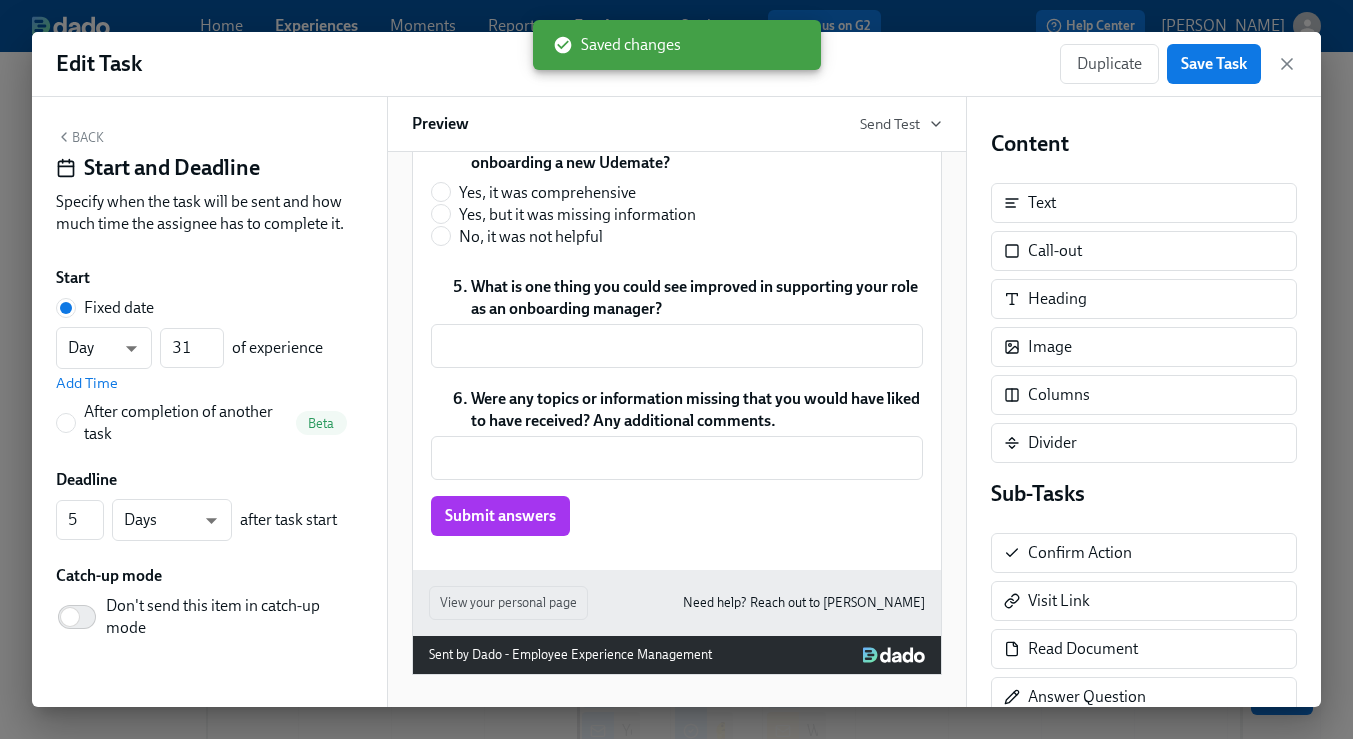 click 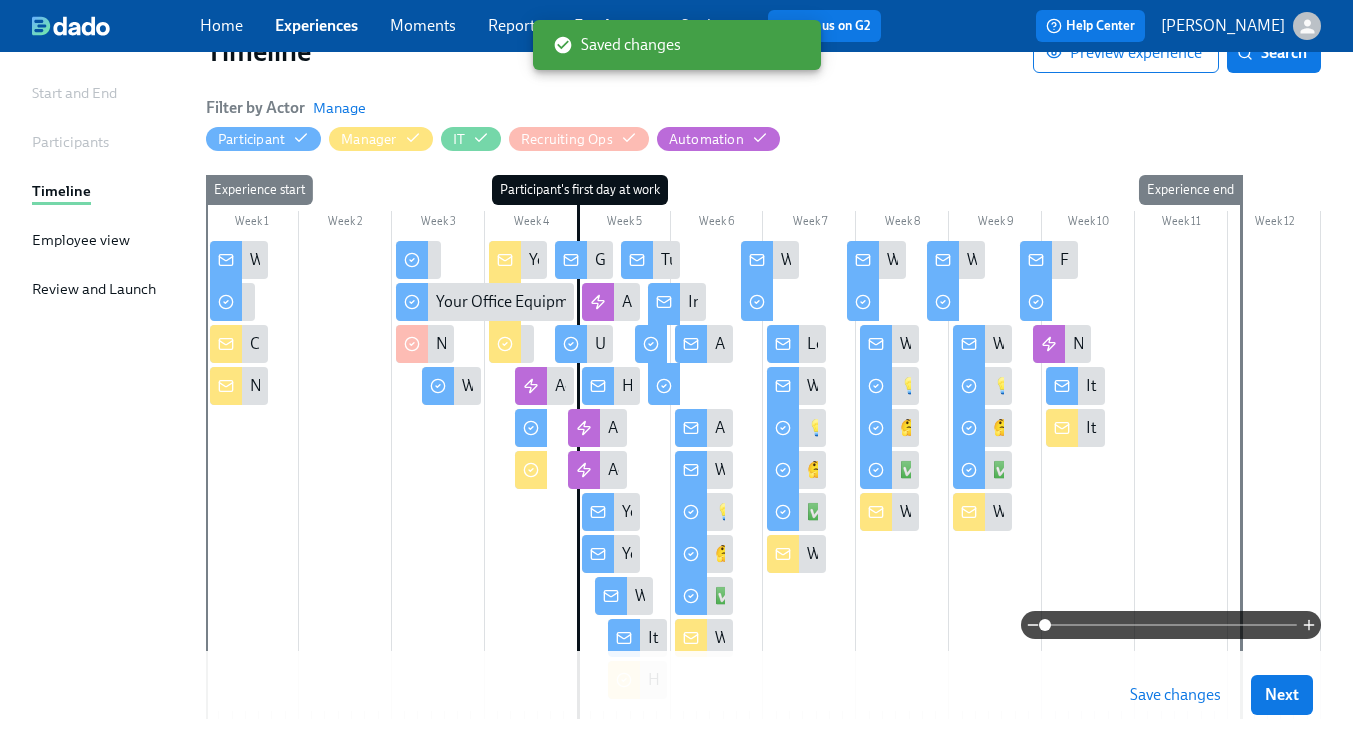 scroll, scrollTop: 301, scrollLeft: 0, axis: vertical 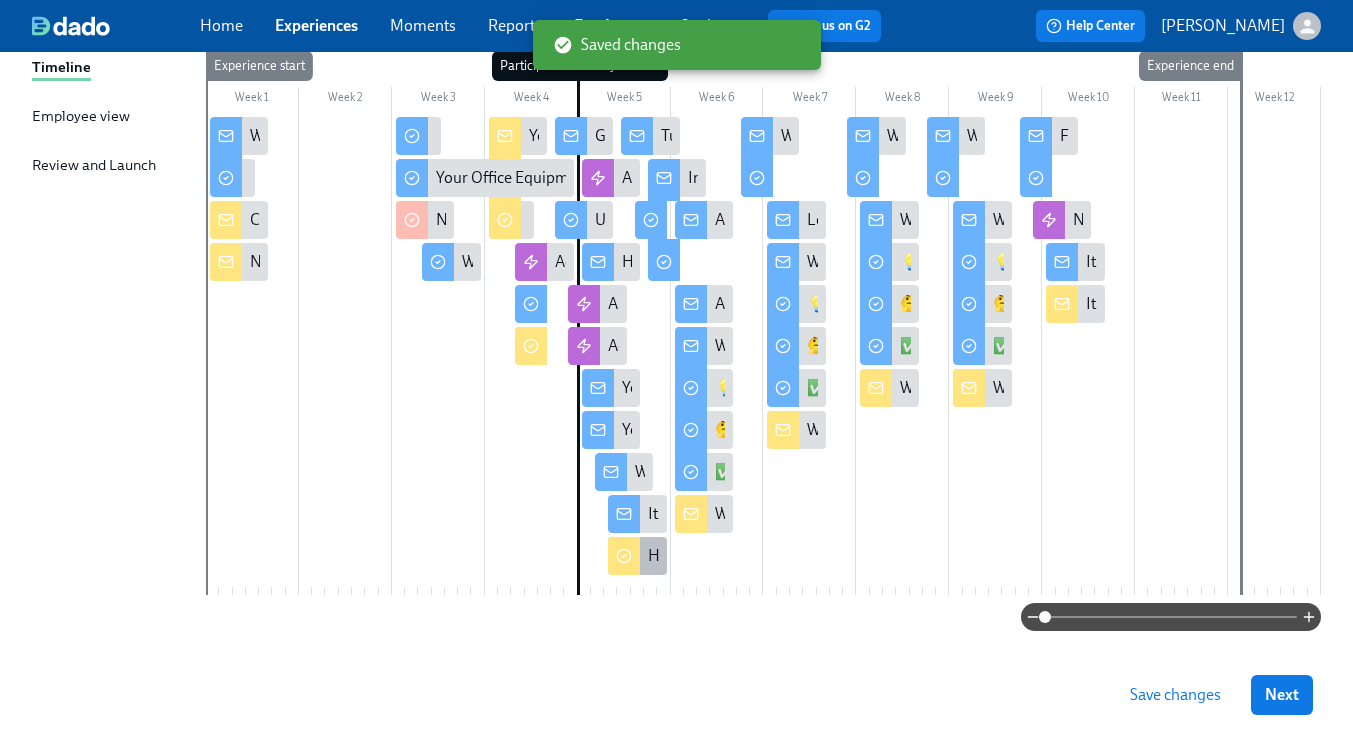 click on "Hiring Manager Week 1 Survey" at bounding box center (637, 556) 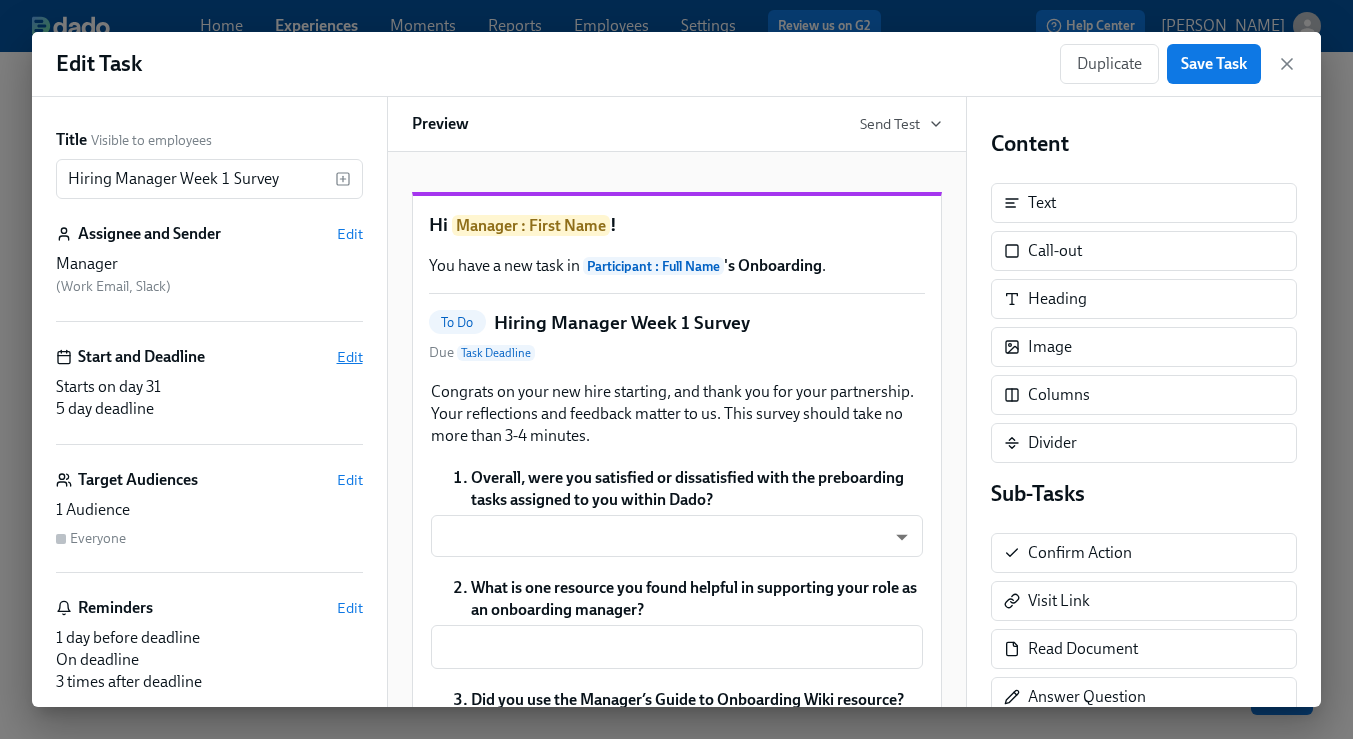 click on "Edit" at bounding box center (350, 357) 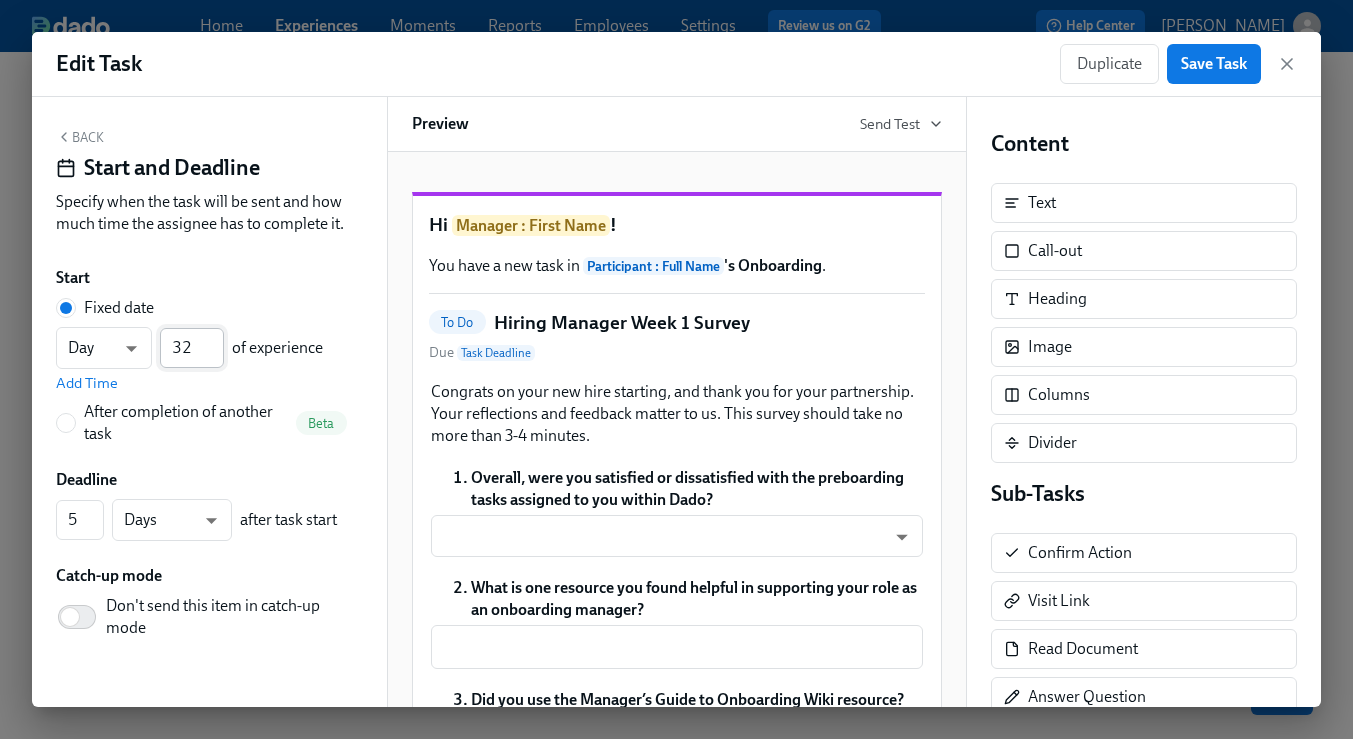 type on "32" 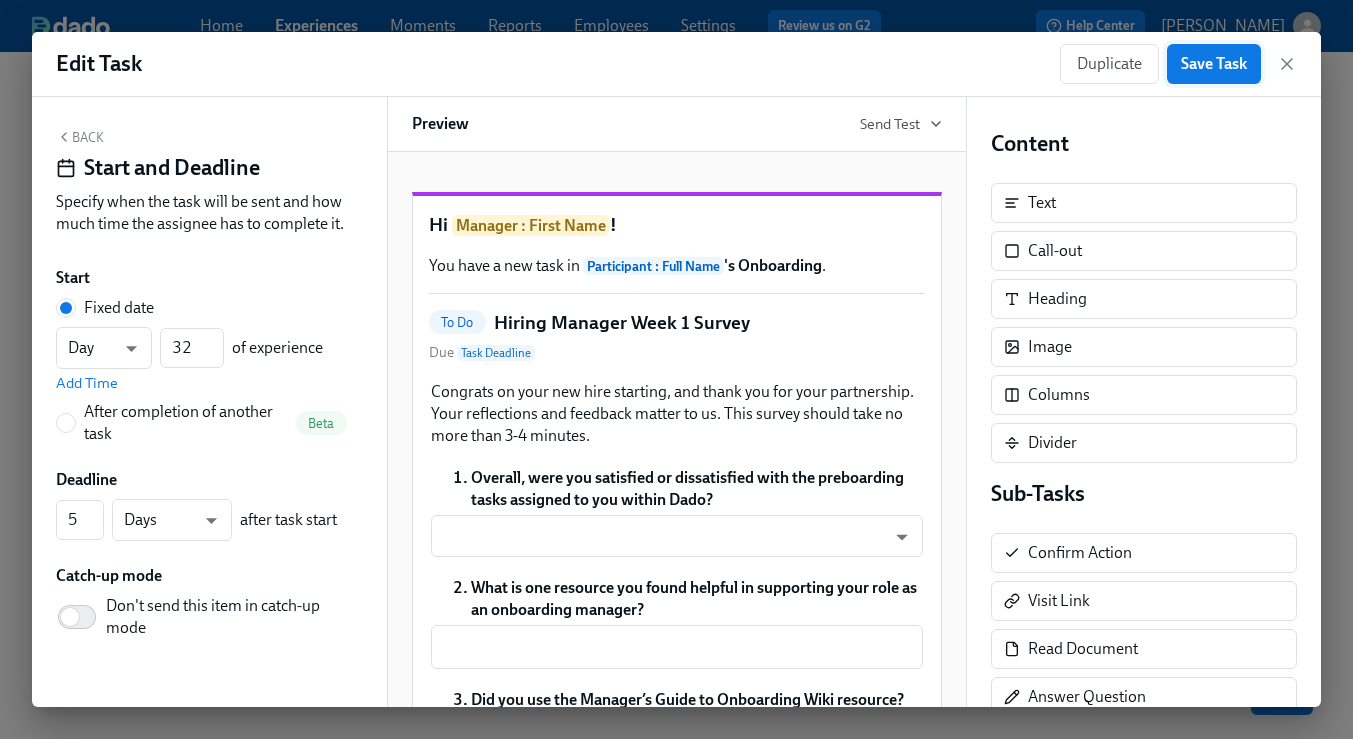 click on "Save Task" at bounding box center (1214, 64) 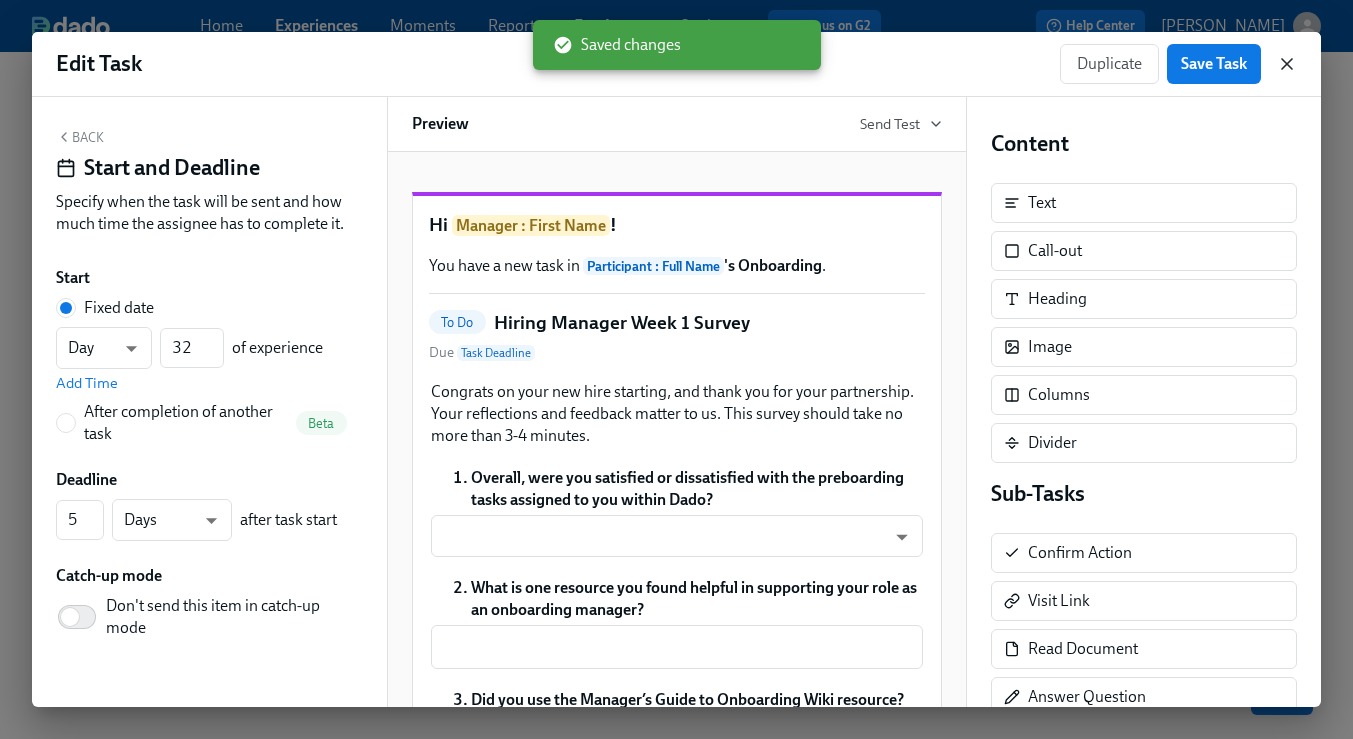 click 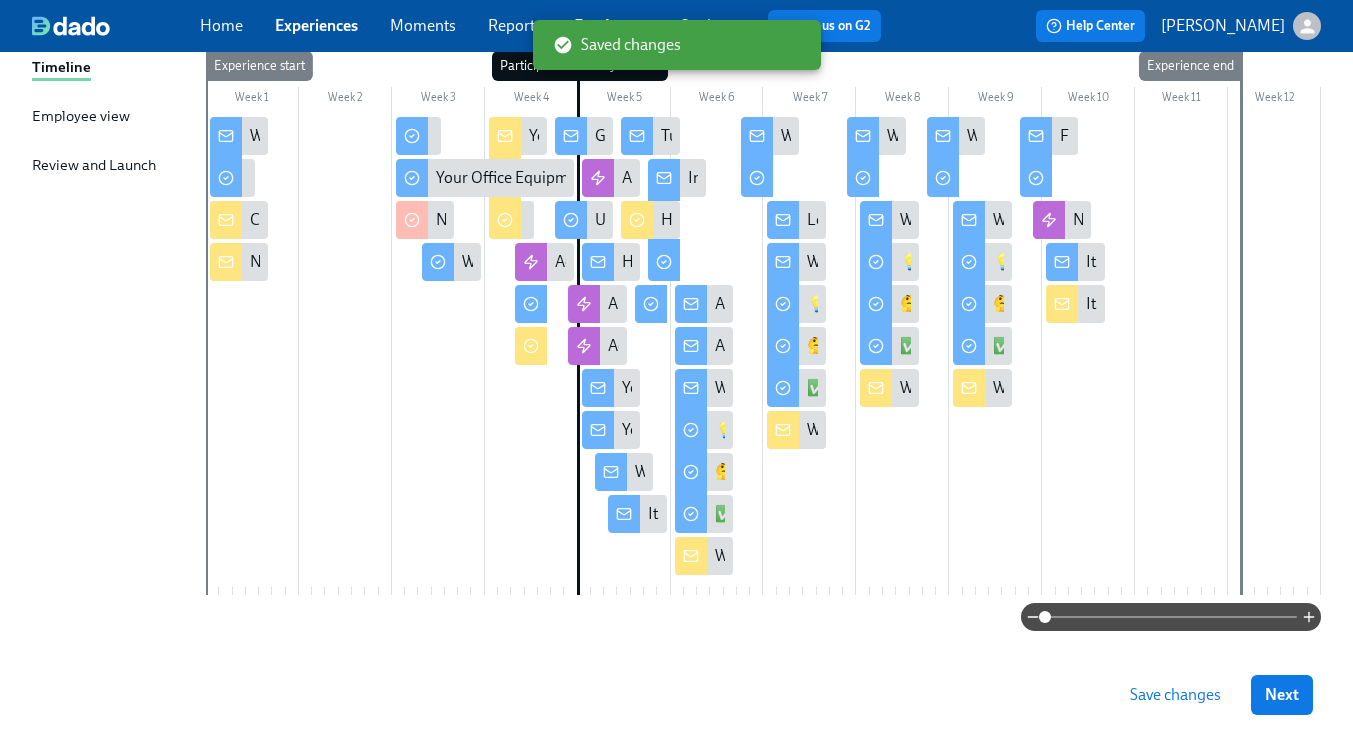 click on "Save changes" at bounding box center [1175, 695] 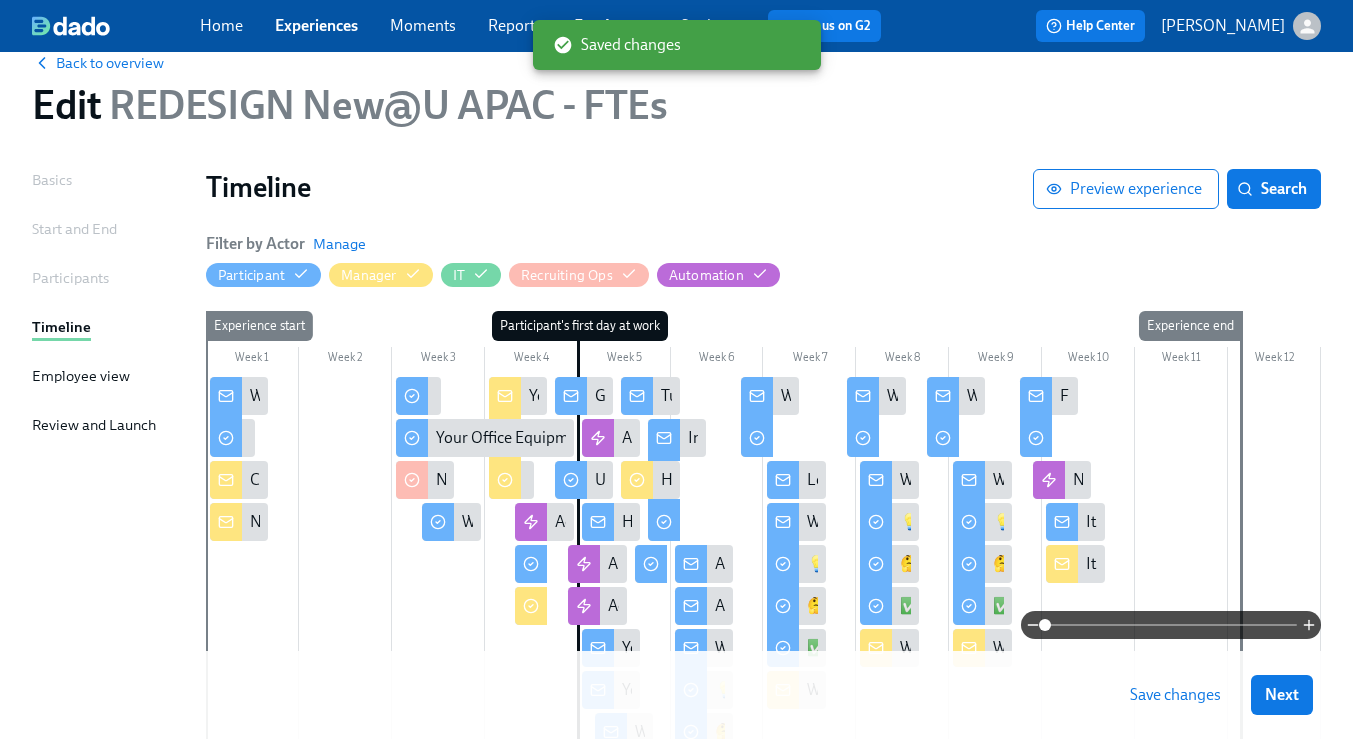 scroll, scrollTop: 0, scrollLeft: 0, axis: both 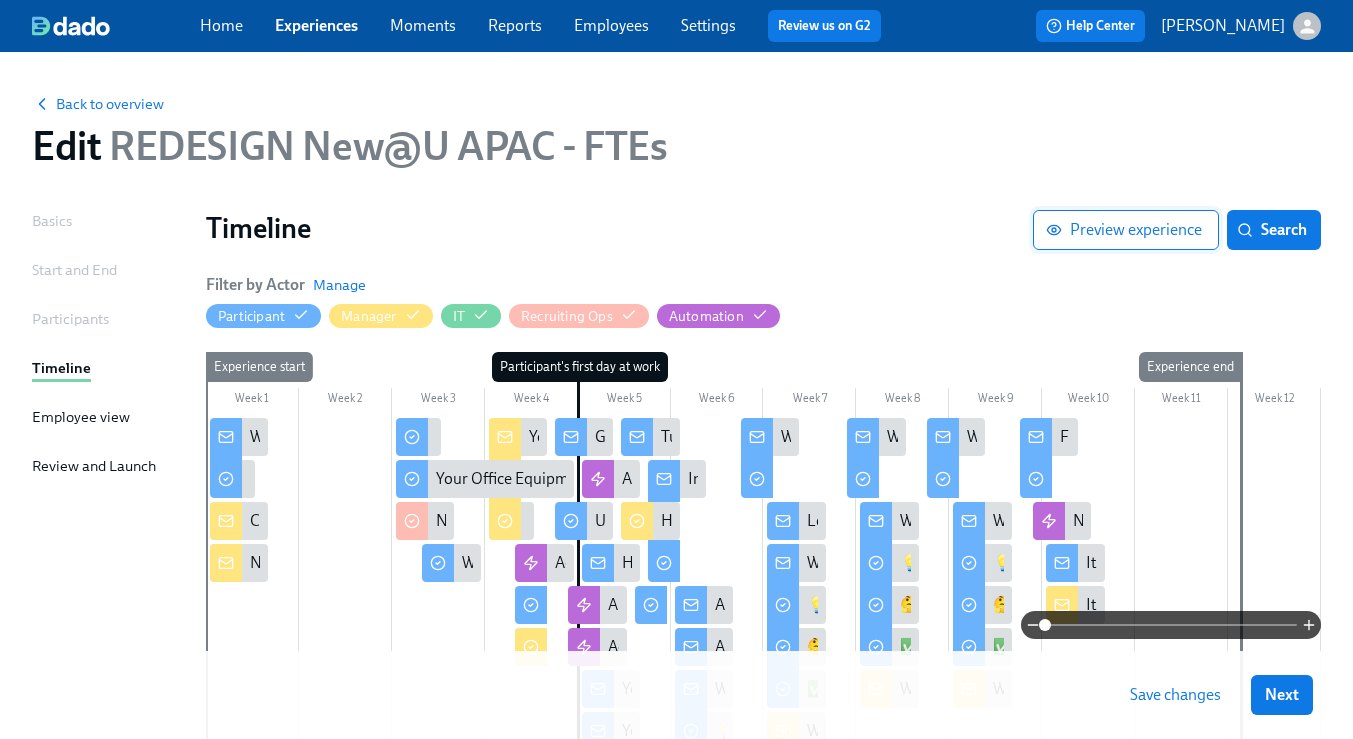 click on "Preview experience" at bounding box center (1126, 230) 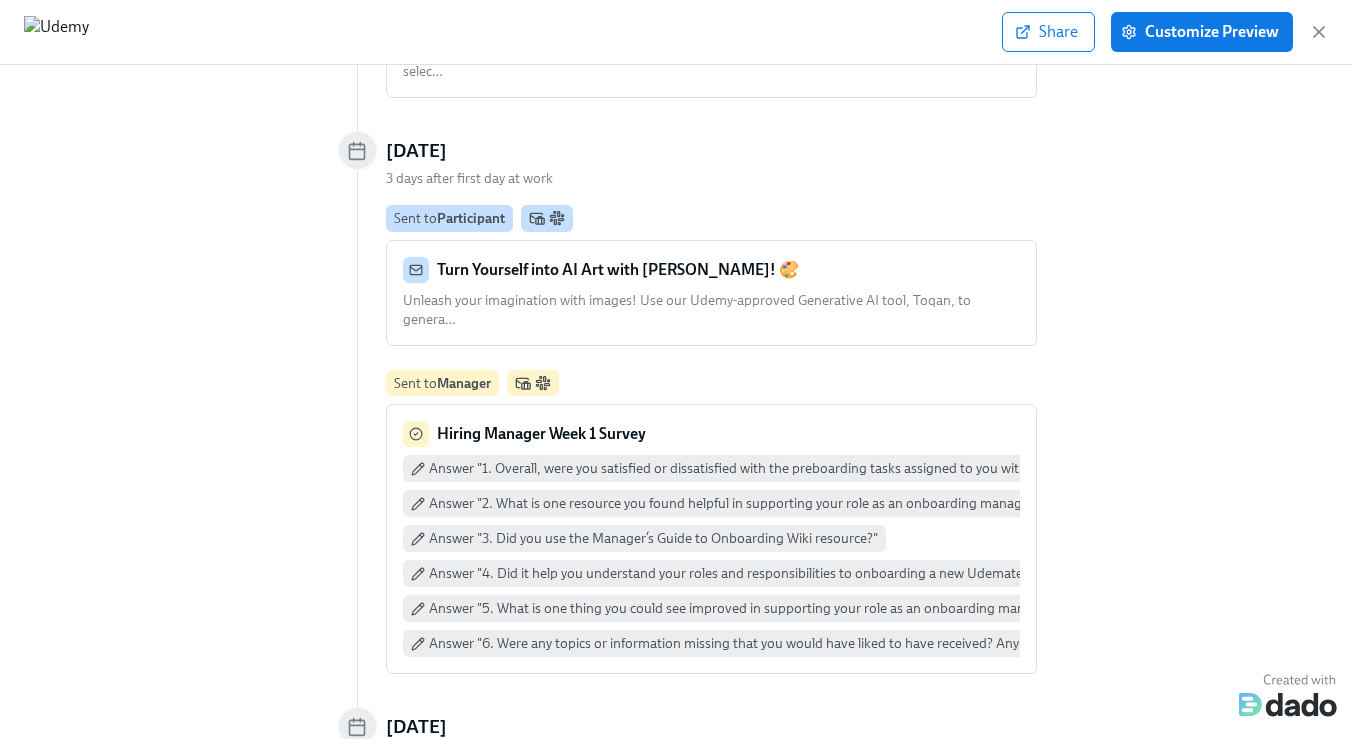 scroll, scrollTop: 4859, scrollLeft: 0, axis: vertical 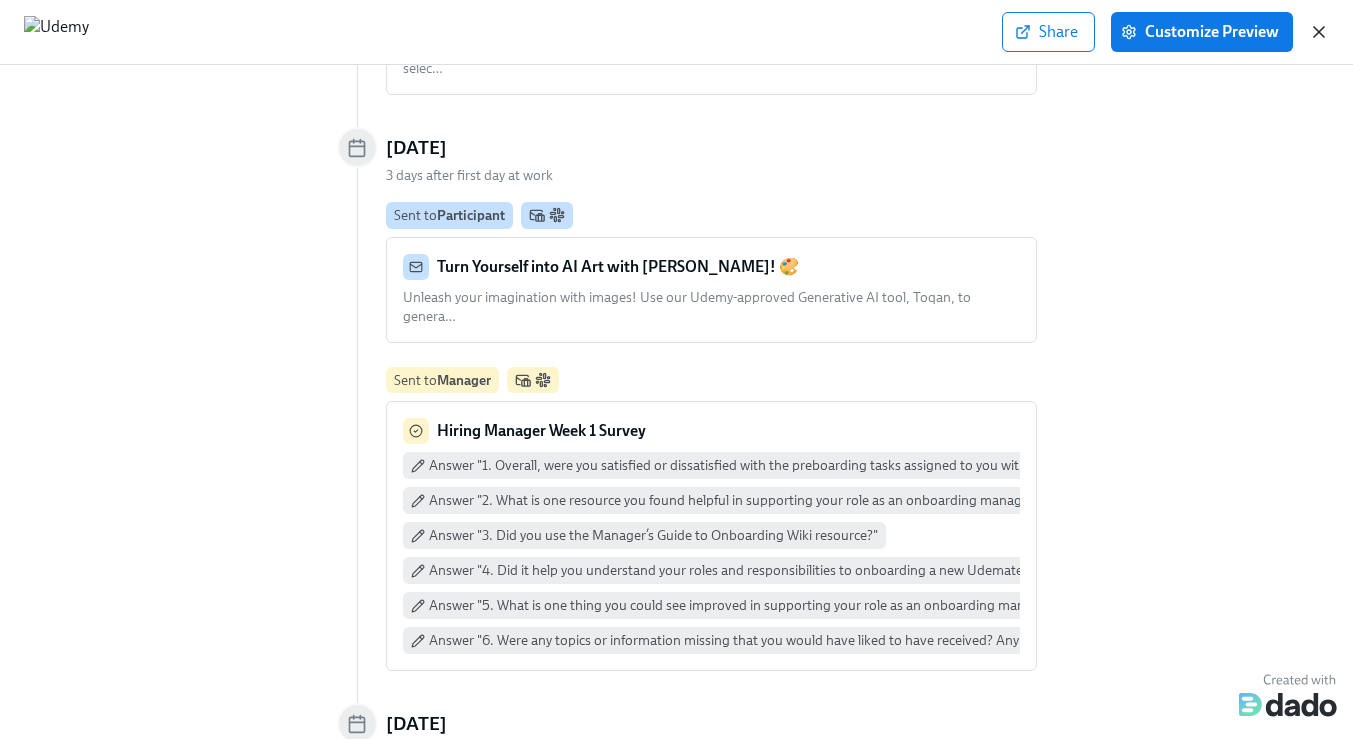 click 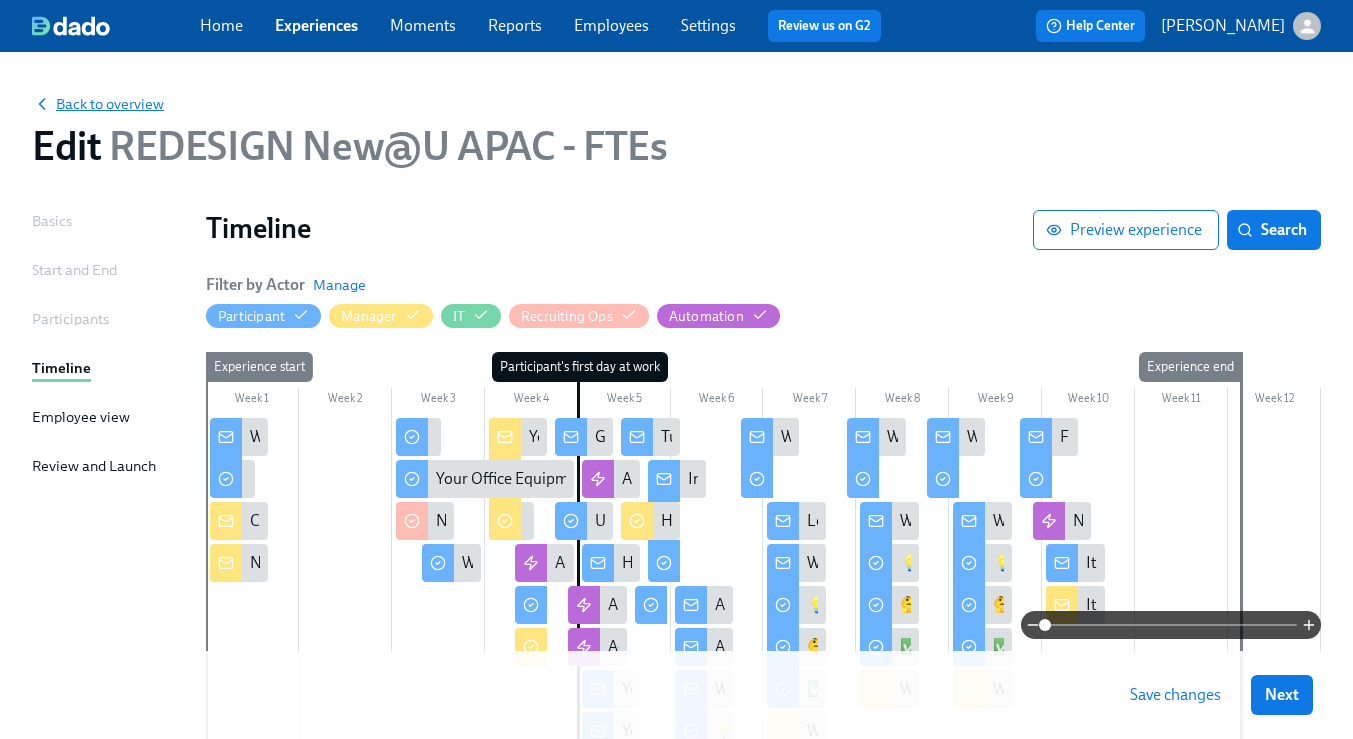 click on "Back to overview" at bounding box center (98, 104) 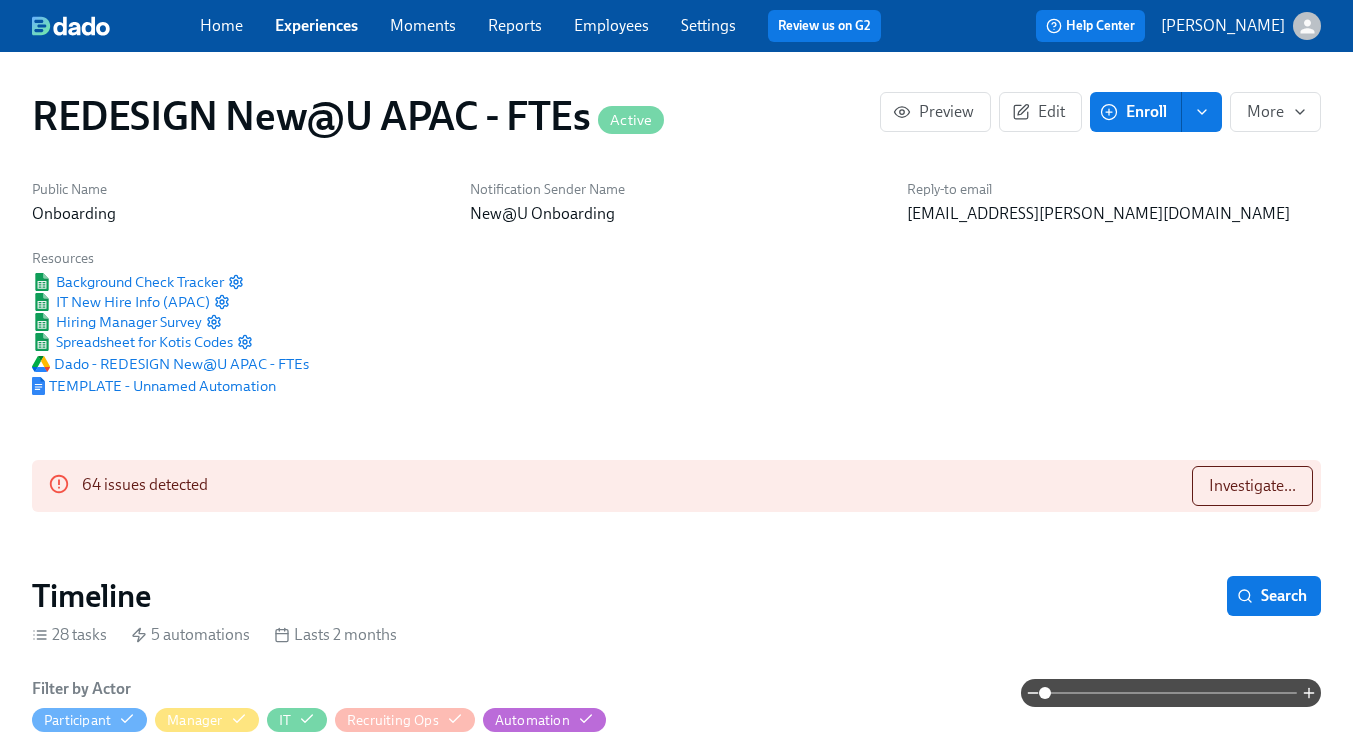 scroll, scrollTop: 0, scrollLeft: 3871, axis: horizontal 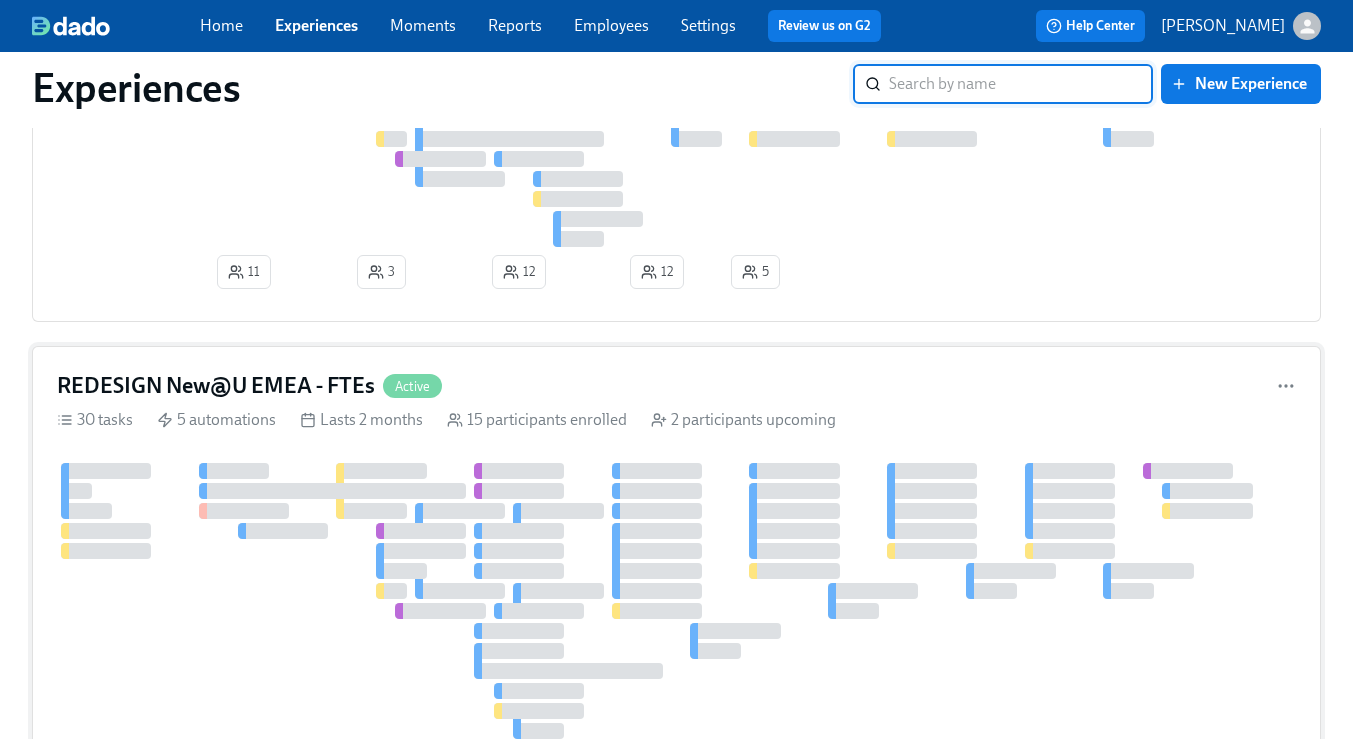 click on "REDESIGN New@U EMEA - FTEs Active 30 tasks   5 automations   Lasts   2 months   15 participants   enrolled     2 participants   upcoming   2 2 5 5" at bounding box center (676, 610) 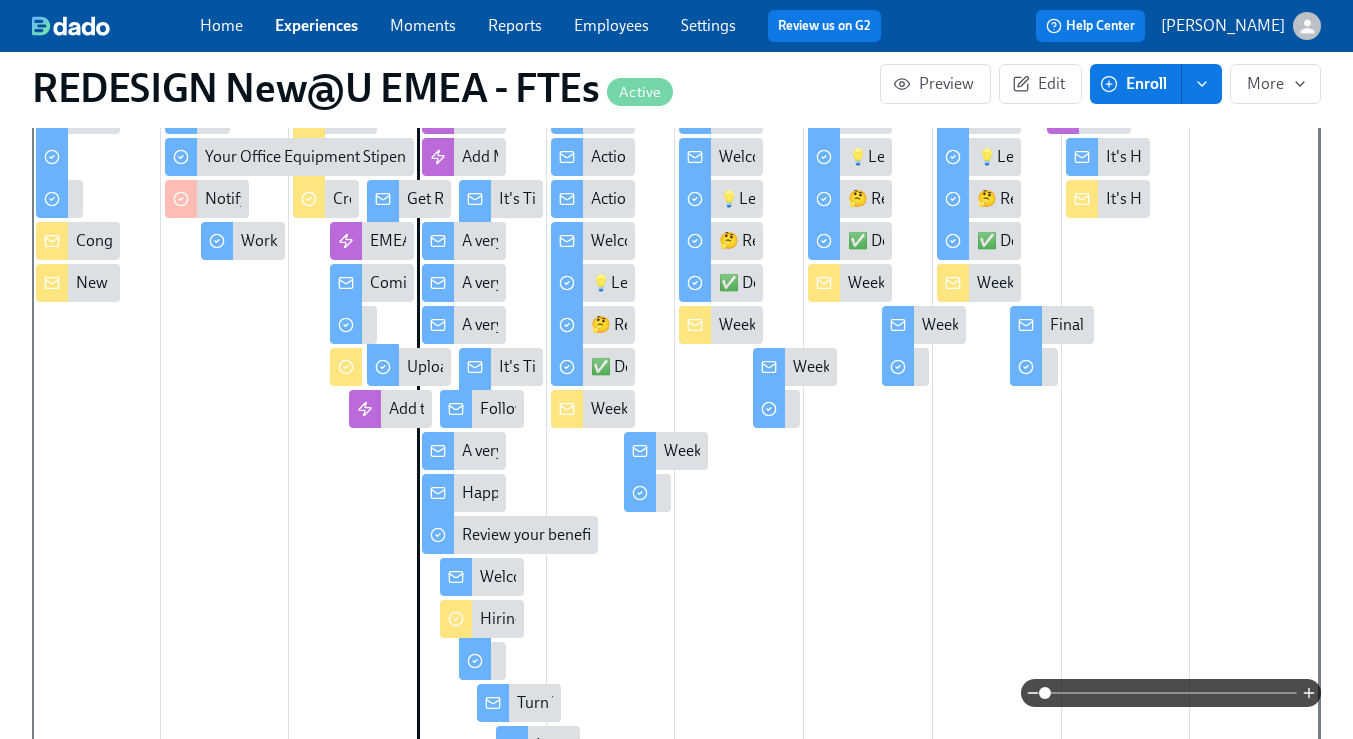 scroll, scrollTop: 0, scrollLeft: 0, axis: both 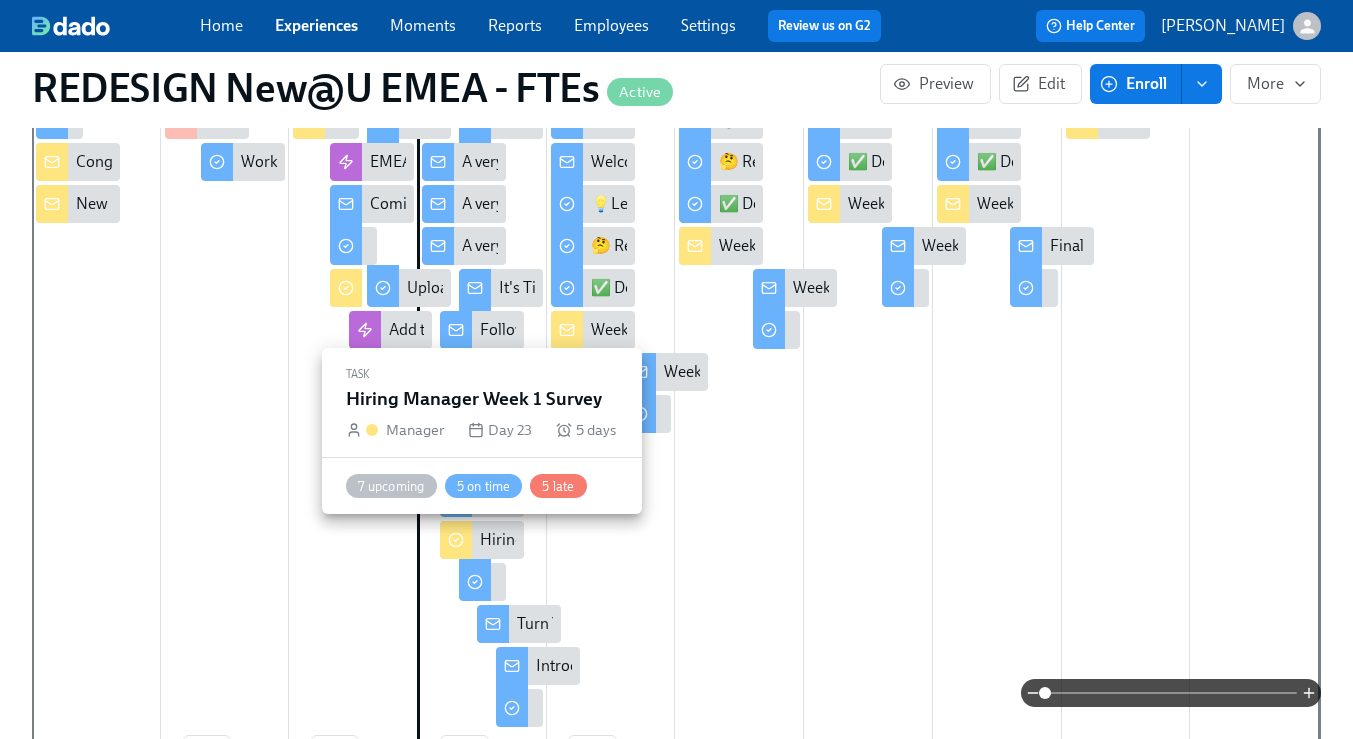 click on "Hiring Manager Week 1 Survey" at bounding box center [584, 540] 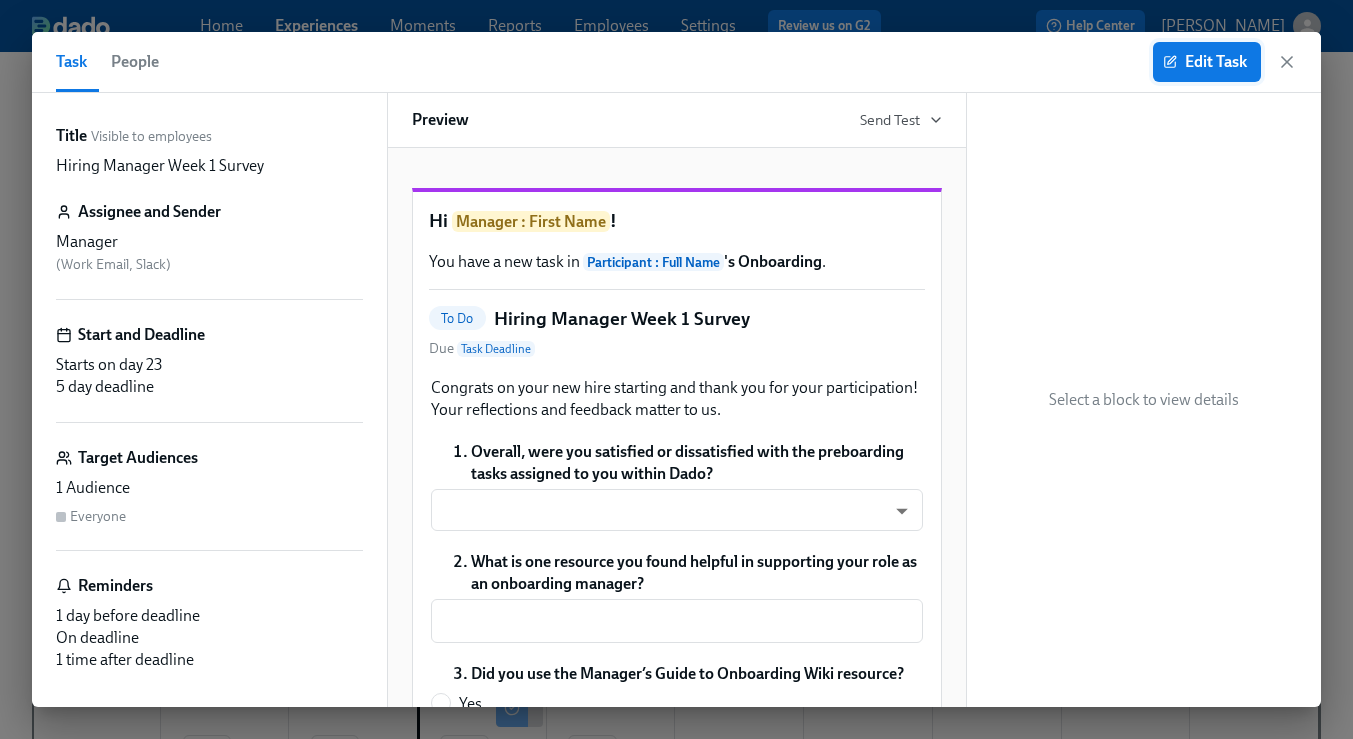 click on "Edit Task" at bounding box center [1207, 62] 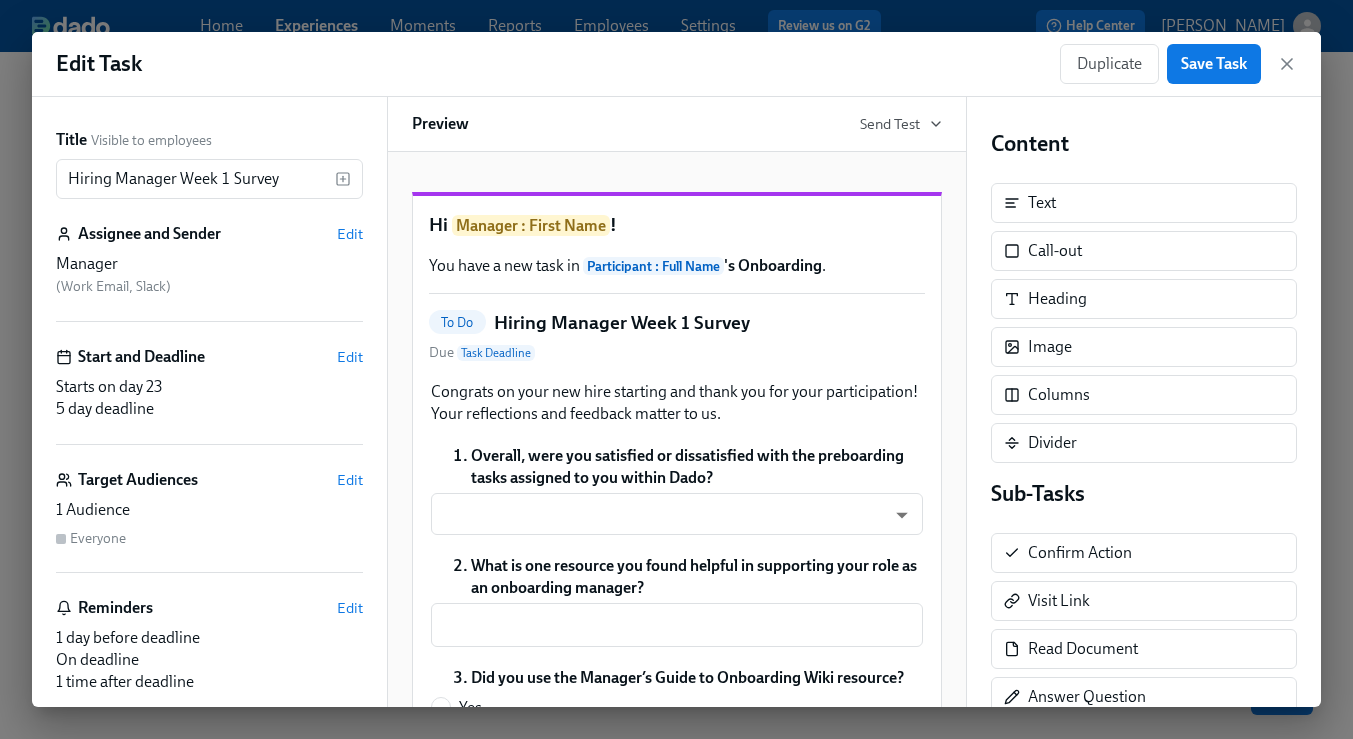 scroll, scrollTop: 0, scrollLeft: 0, axis: both 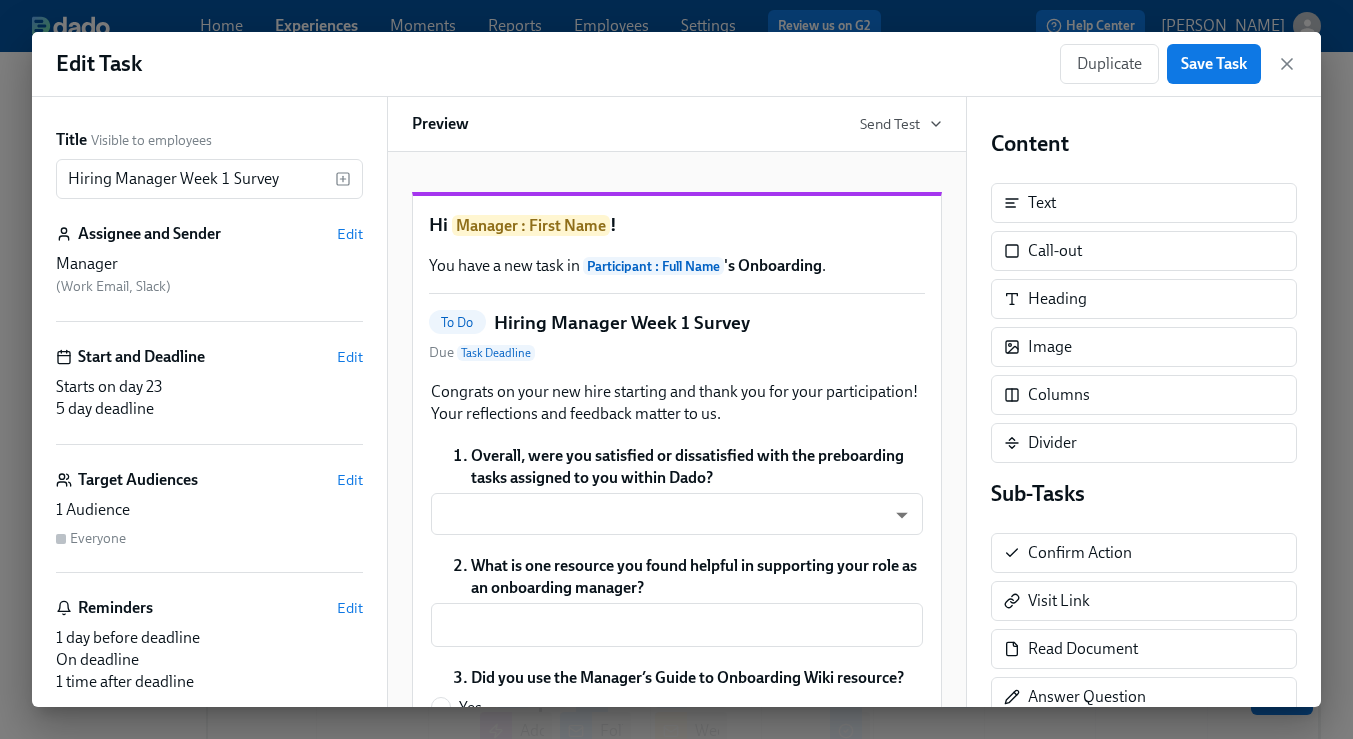 click on "Hi   Manager   :   First Name ! You have a new task in   Participant   :   Full Name 's   Onboarding . To Do Hiring Manager Week 1 Survey Due   Task Deadline Congrats on your new hire starting and thank you for your participation! Your reflections and feedback matter to us.   Duplicate   Delete
Overall, were you satisfied or dissatisfied with the preboarding tasks assigned to you within Dado?
​ ​   Duplicate   Delete
What is one resource you found helpful in supporting your role as an onboarding manager?
​   Duplicate   Delete
Did you use the Manager’s Guide to Onboarding Wiki resource?
Yes No   Duplicate   Delete
Did it help you understand your roles and responsibilities to onboarding a new Udemate?
Yes, it was comprehensive Yes, but it was missing information No, it was not helpful   Duplicate   Delete
What is one thing you could see improved in supporting your role as an onboarding manager?
​   Duplicate   Delete
​   Duplicate   Delete
Yes No Submit answers" at bounding box center [677, 760] 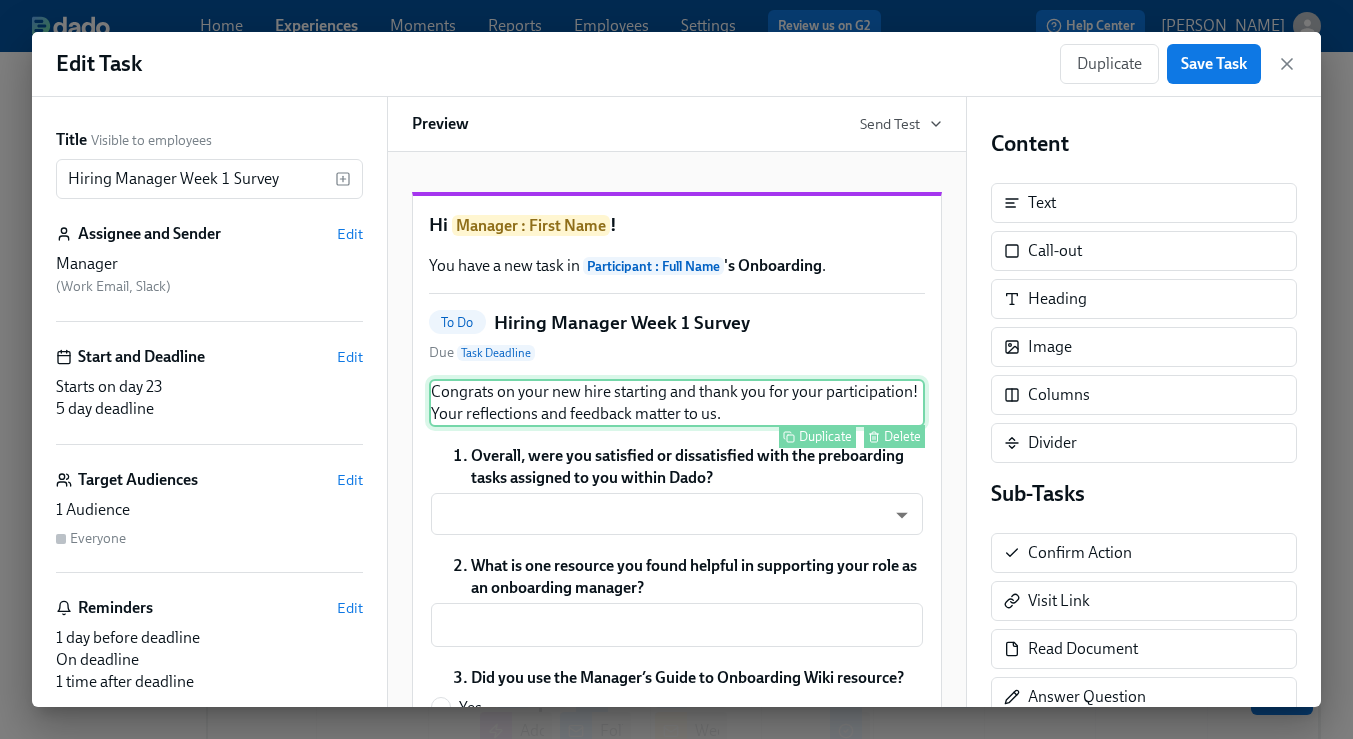 click on "Congrats on your new hire starting and thank you for your participation! Your reflections and feedback matter to us.   Duplicate   Delete" at bounding box center (677, 403) 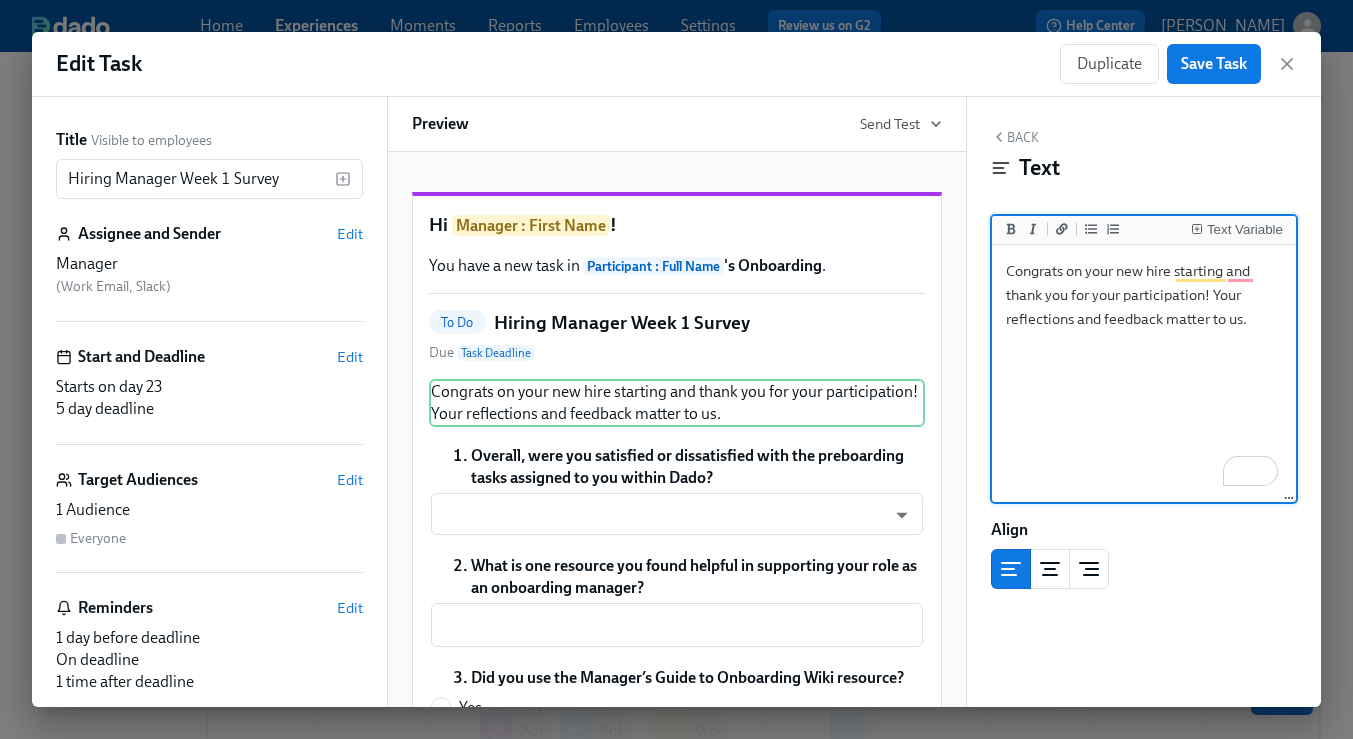 drag, startPoint x: 1255, startPoint y: 319, endPoint x: 1004, endPoint y: 273, distance: 255.18033 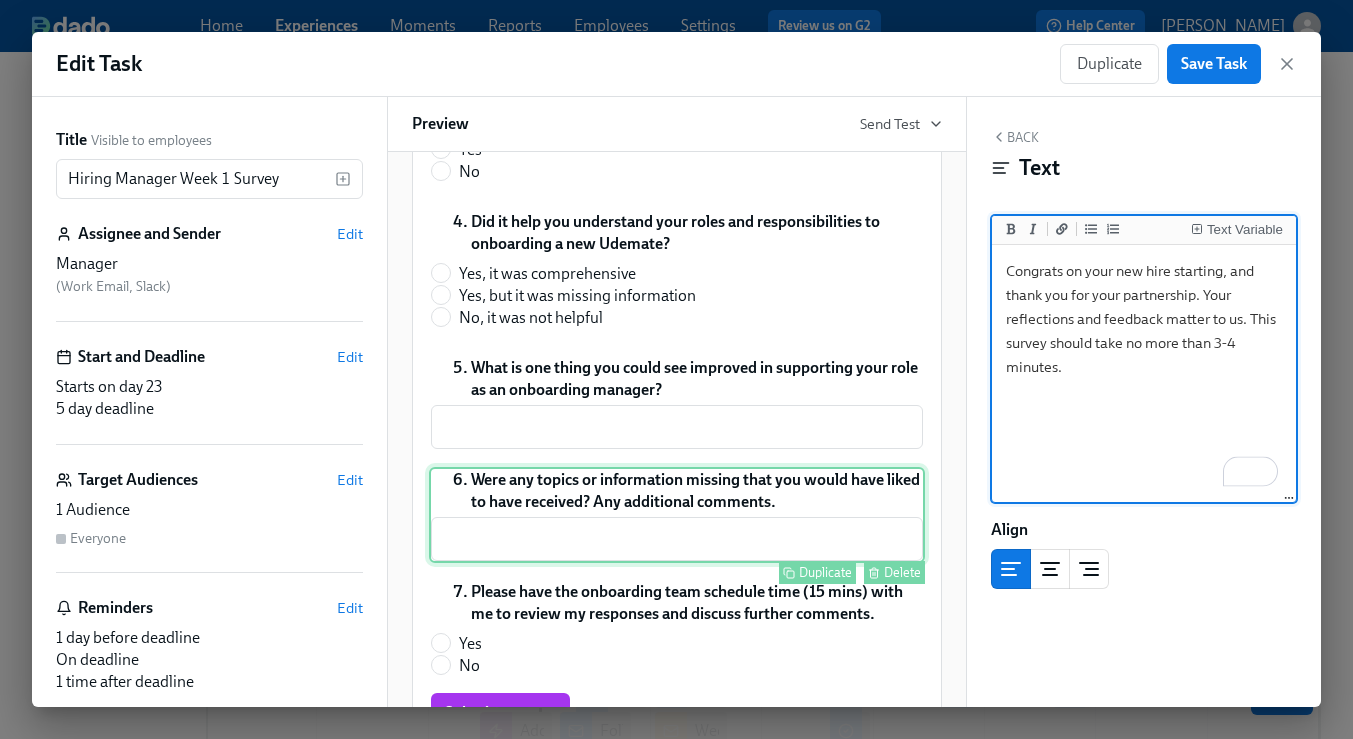 scroll, scrollTop: 675, scrollLeft: 0, axis: vertical 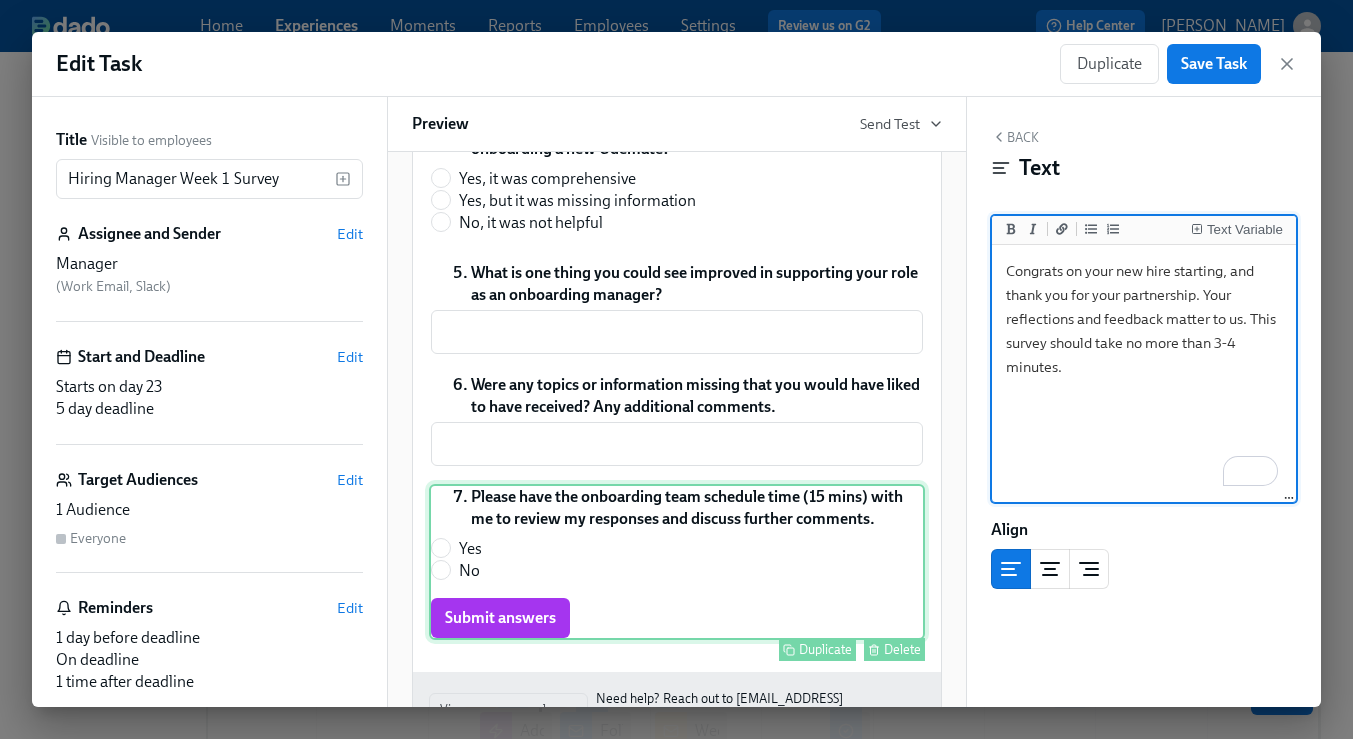 type on "Congrats on your new hire starting, and thank you for your partnership. Your reflections and feedback matter to us. This survey should take no more than 3-4 minutes." 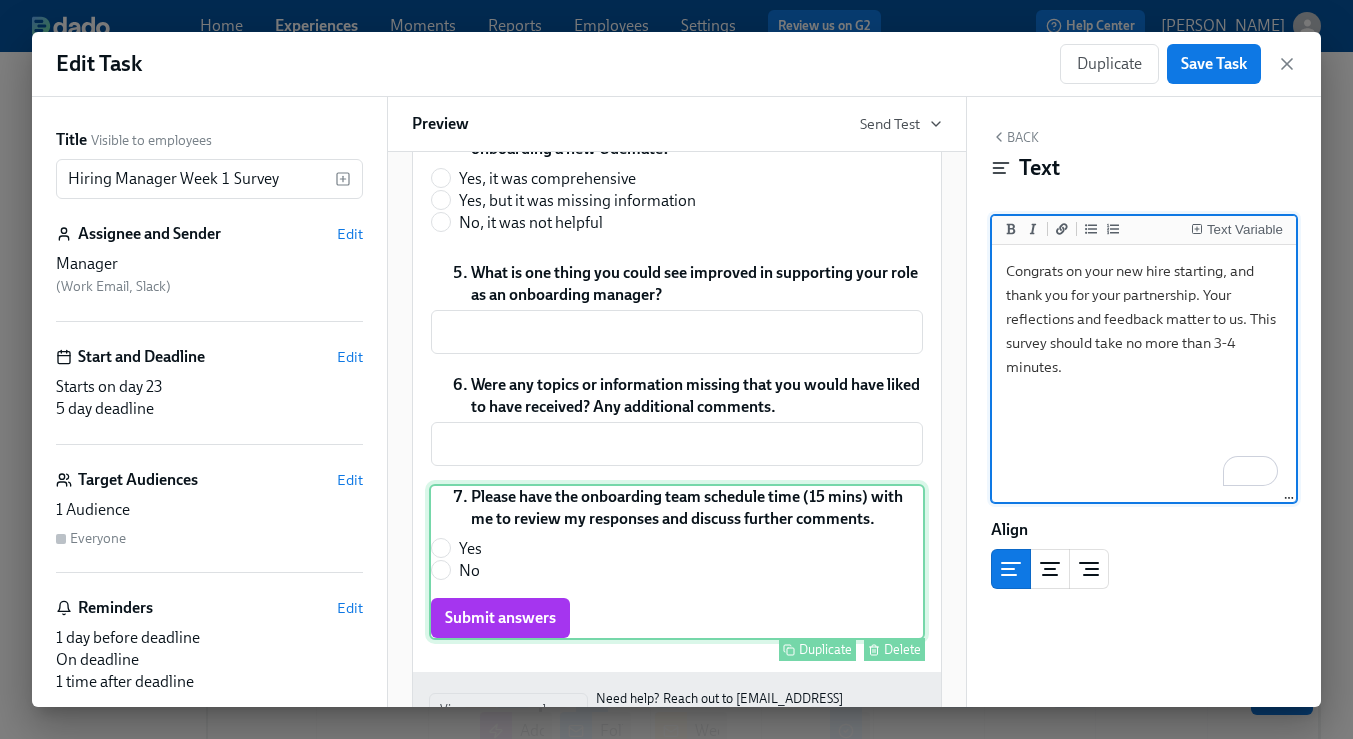 click on "Delete" at bounding box center (902, 649) 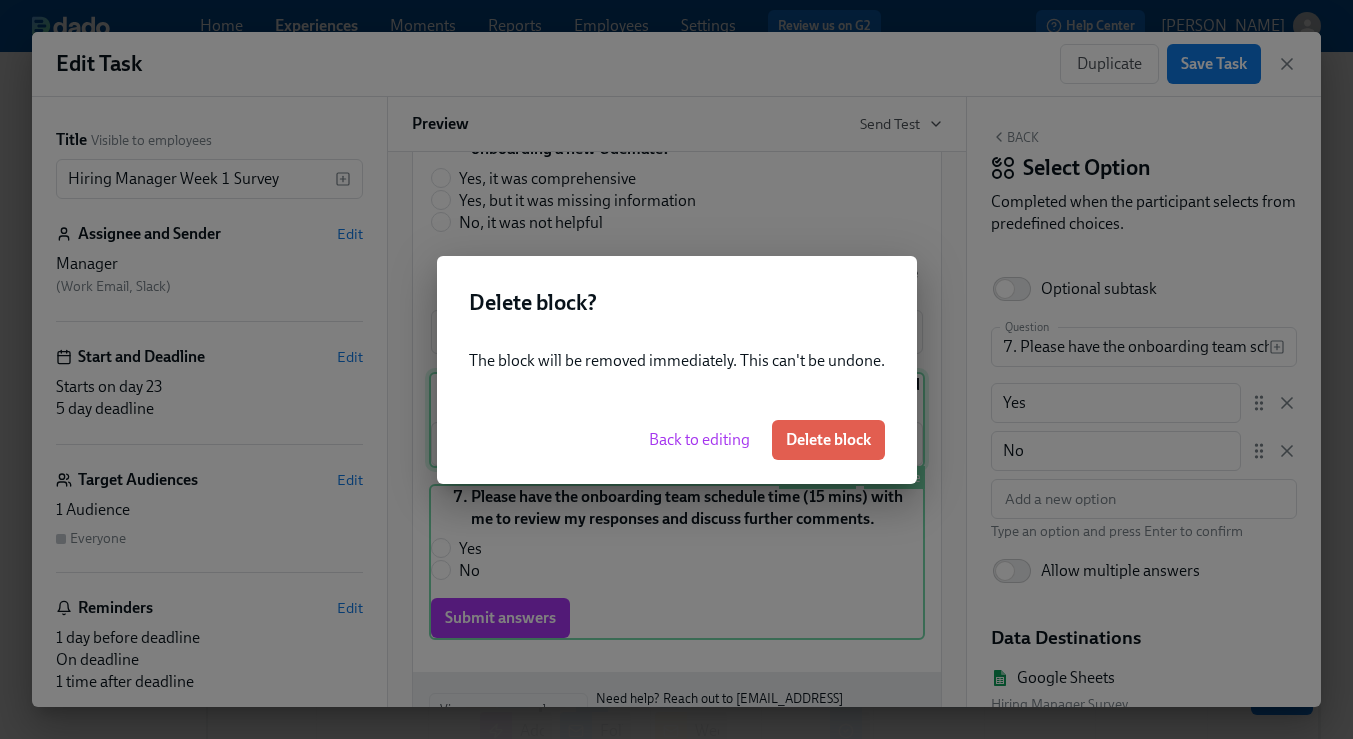 click on "Delete block" at bounding box center [828, 440] 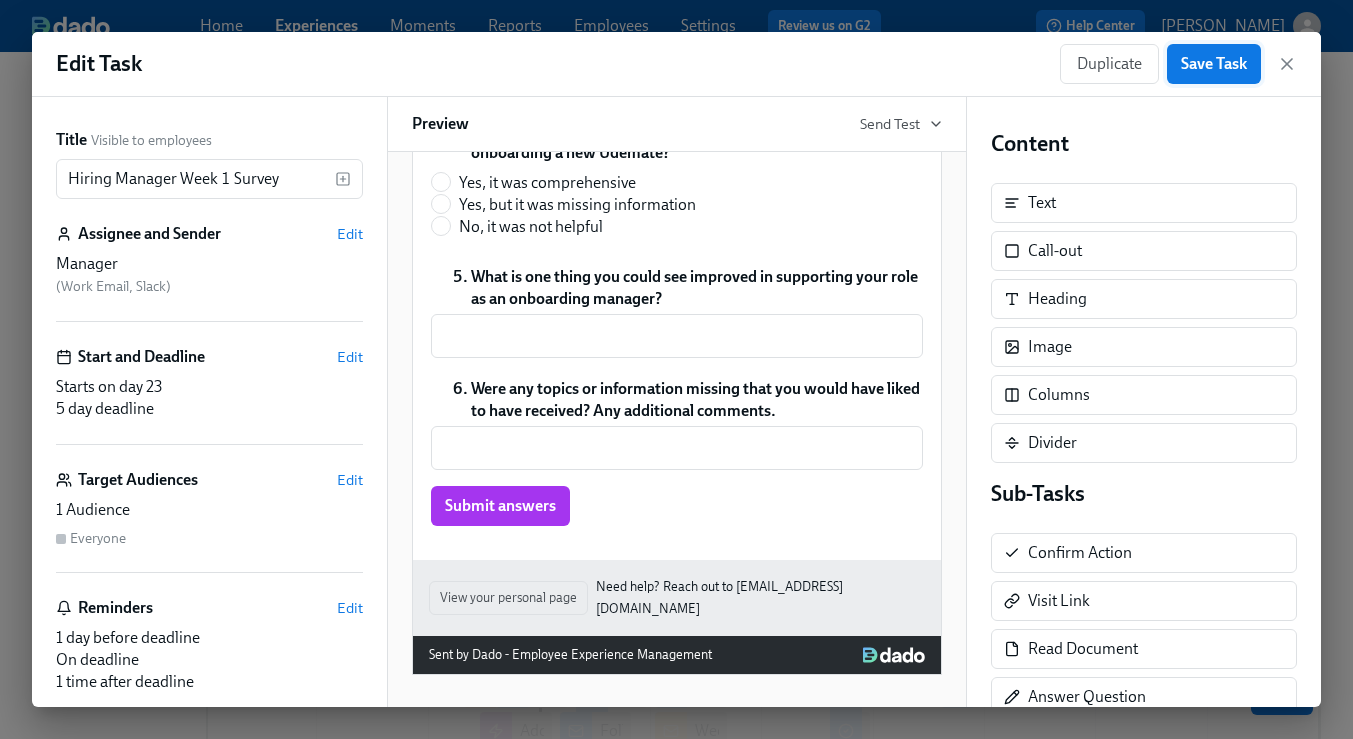click on "Save Task" at bounding box center (1214, 64) 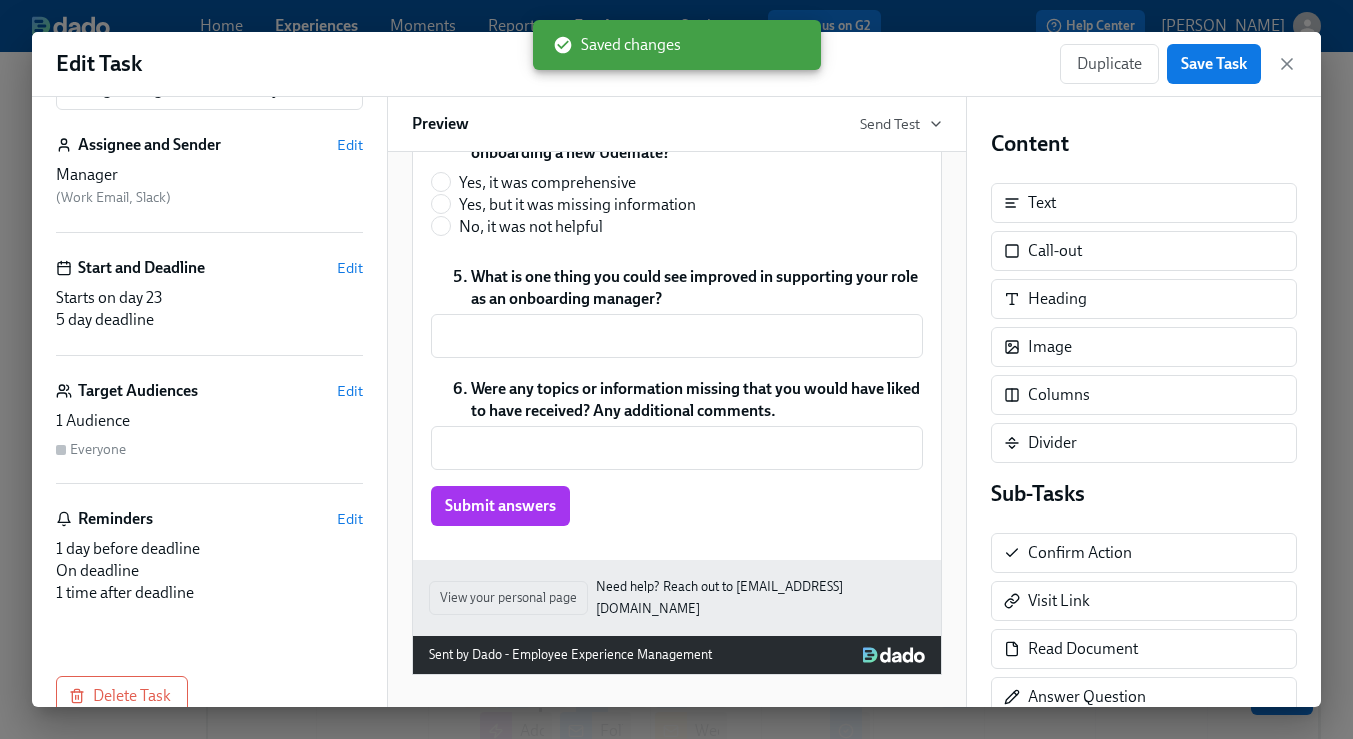 scroll, scrollTop: 130, scrollLeft: 0, axis: vertical 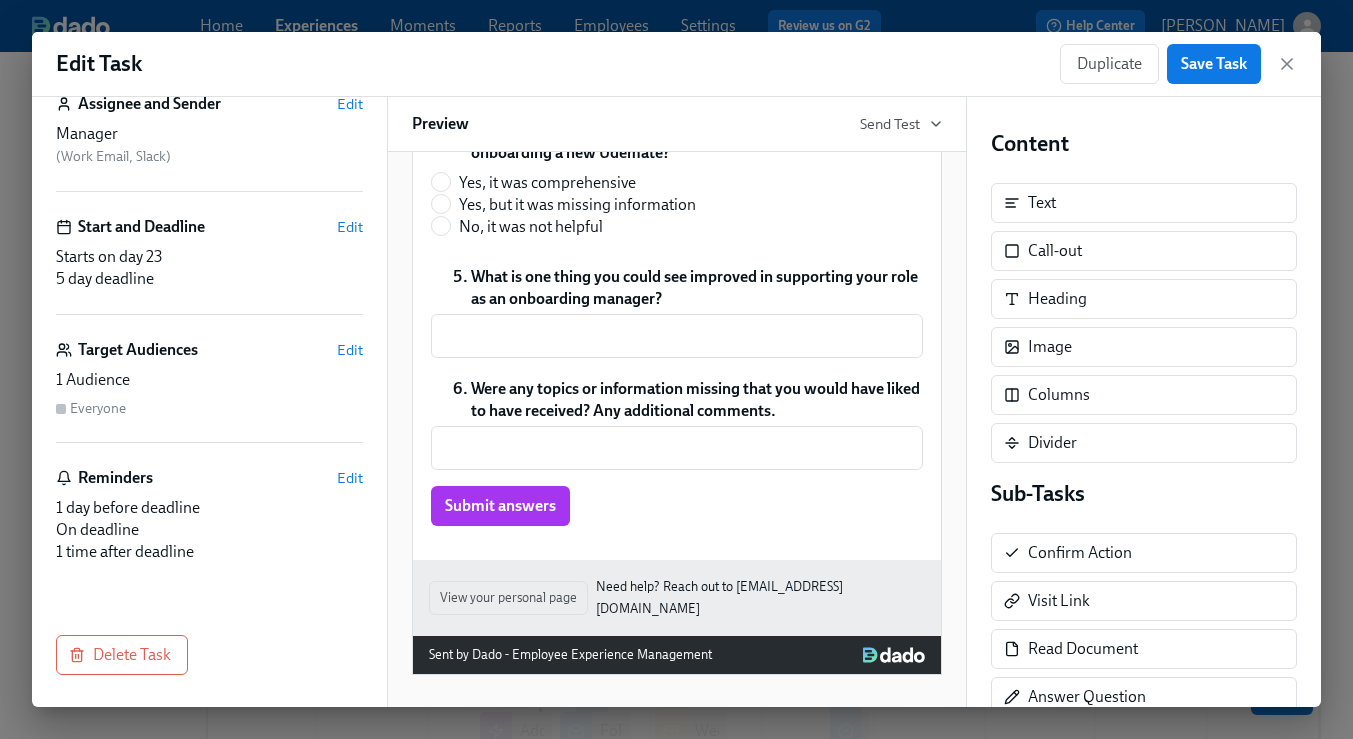 drag, startPoint x: 1211, startPoint y: 60, endPoint x: 1267, endPoint y: 61, distance: 56.008926 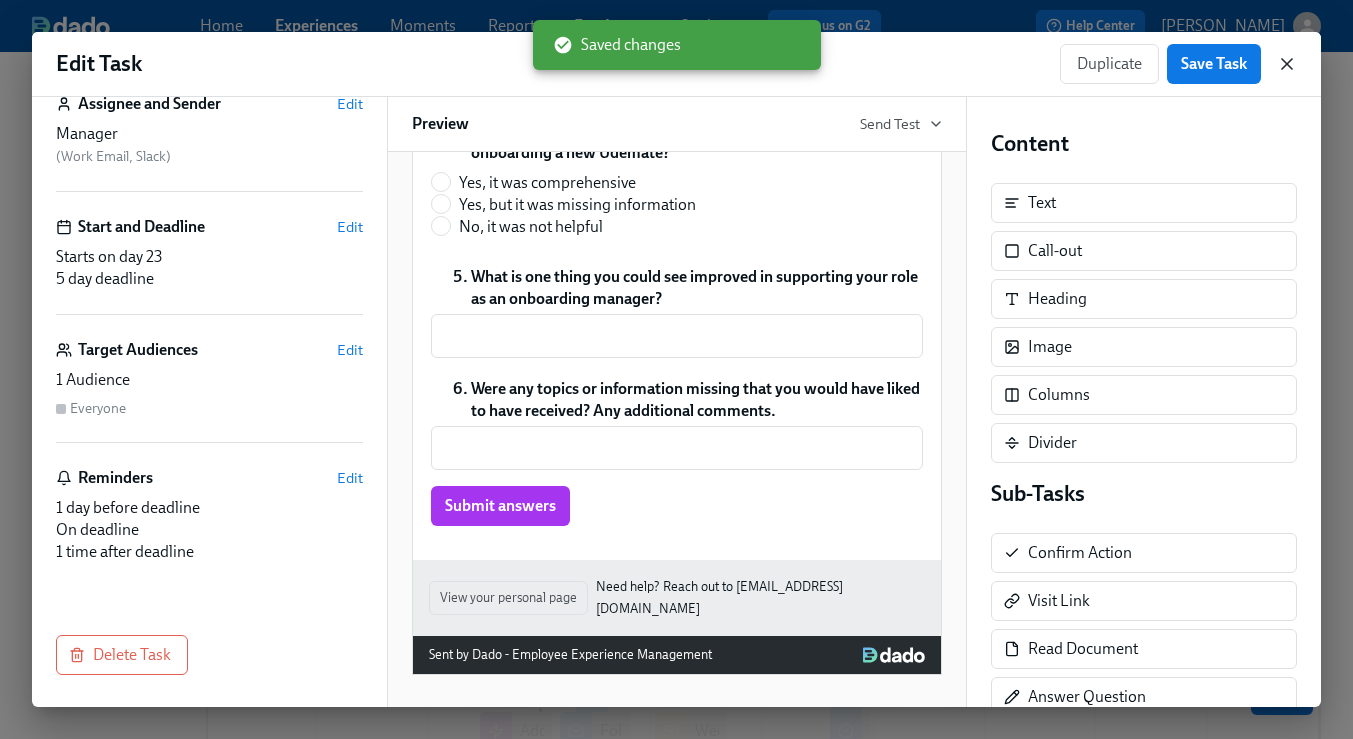 click 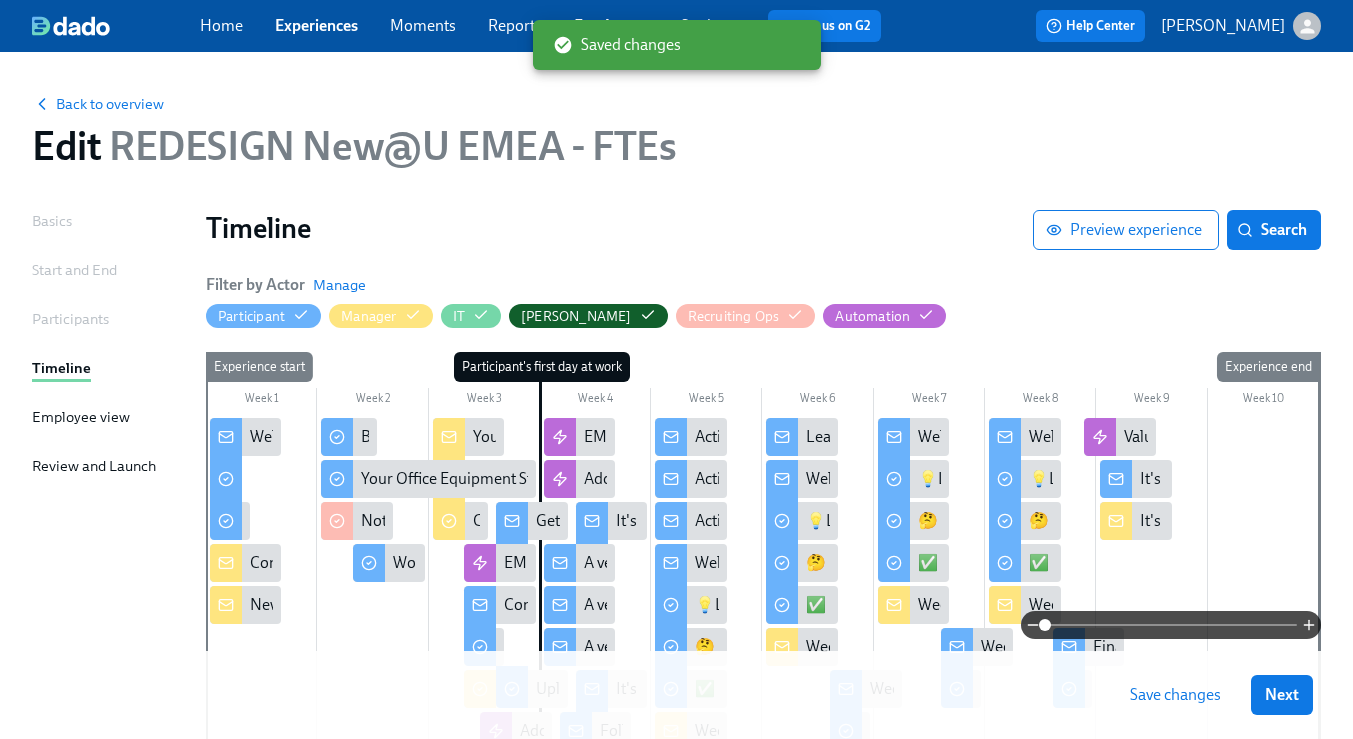 click on "Save changes" at bounding box center [1175, 695] 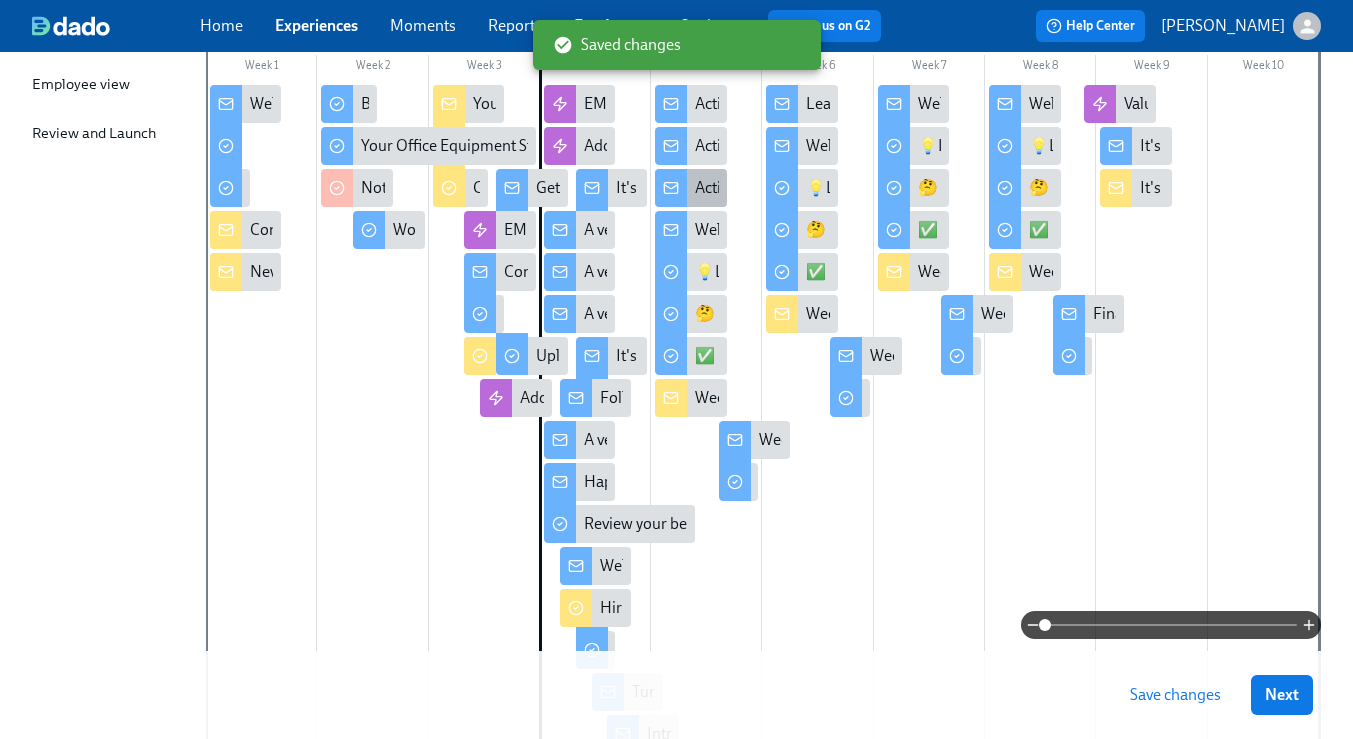 scroll, scrollTop: 430, scrollLeft: 0, axis: vertical 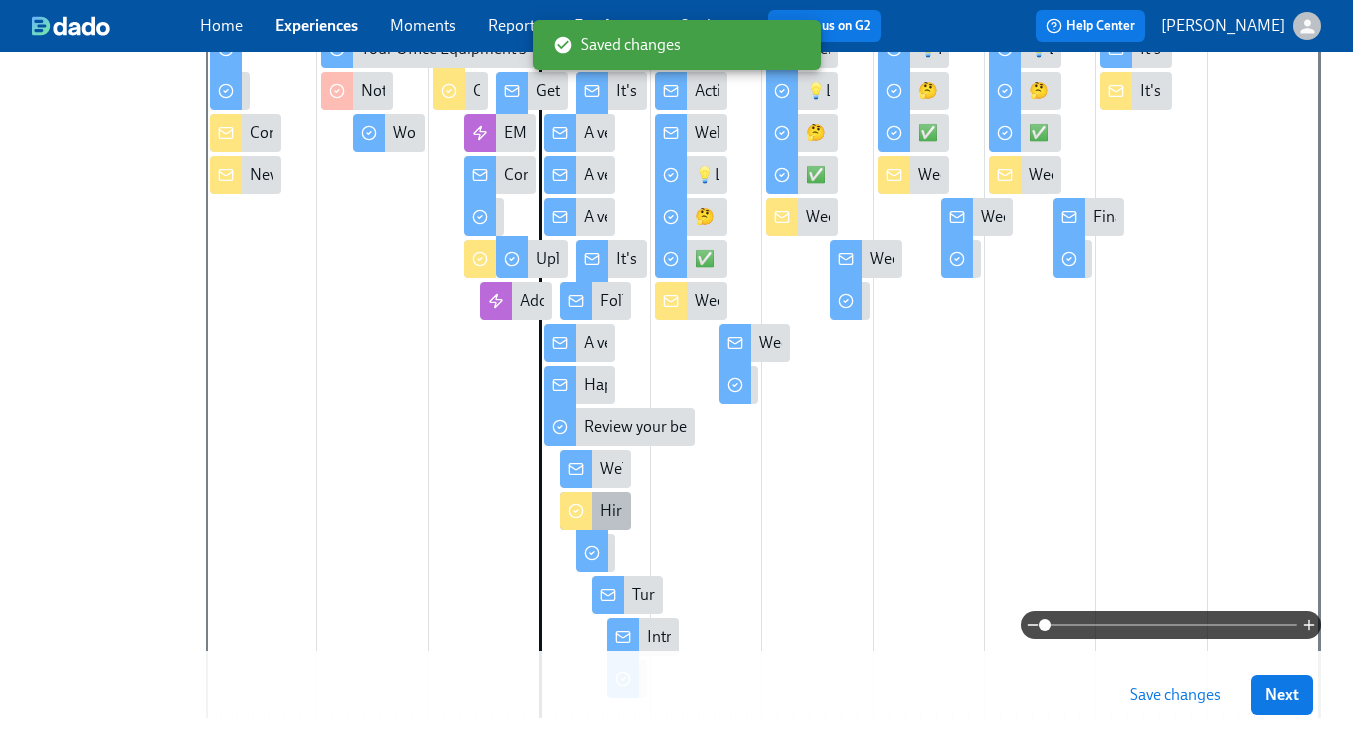 click on "Hiring Manager Week 1 Survey" at bounding box center [704, 511] 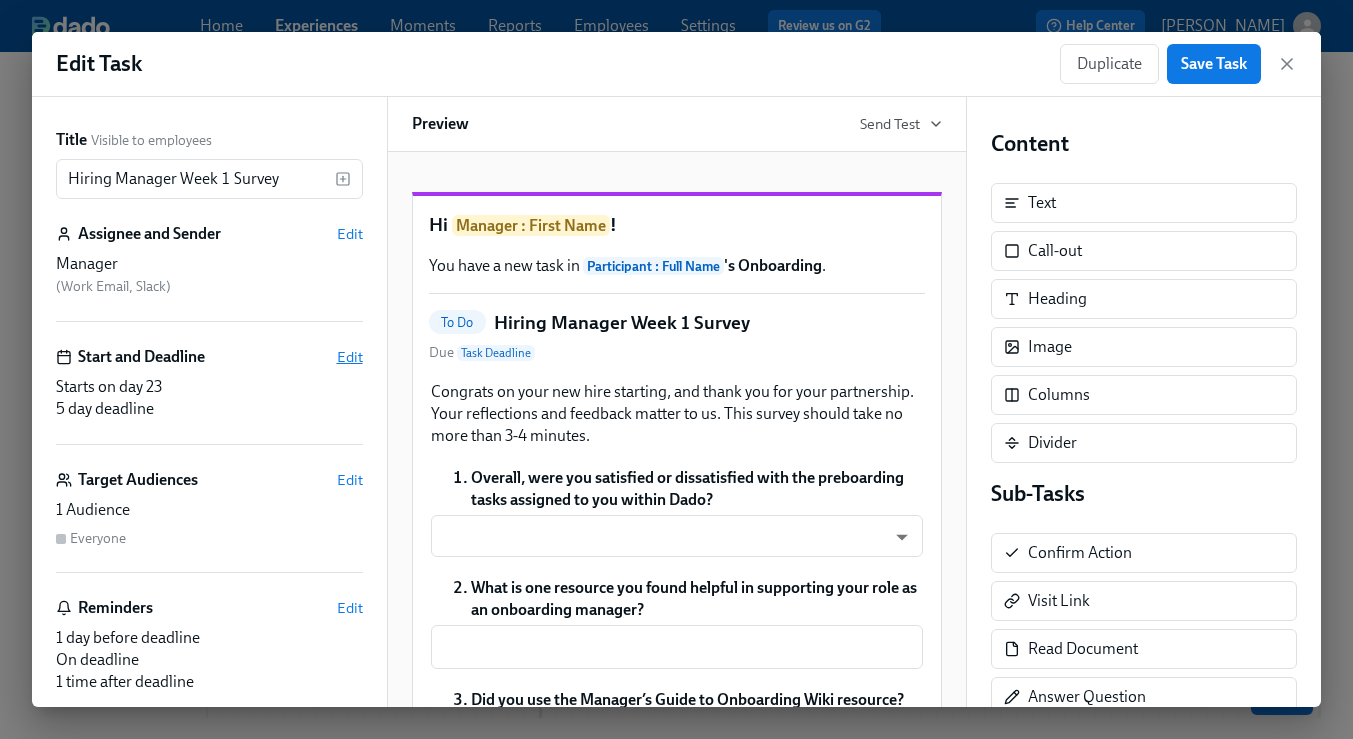 click on "Edit" at bounding box center (350, 357) 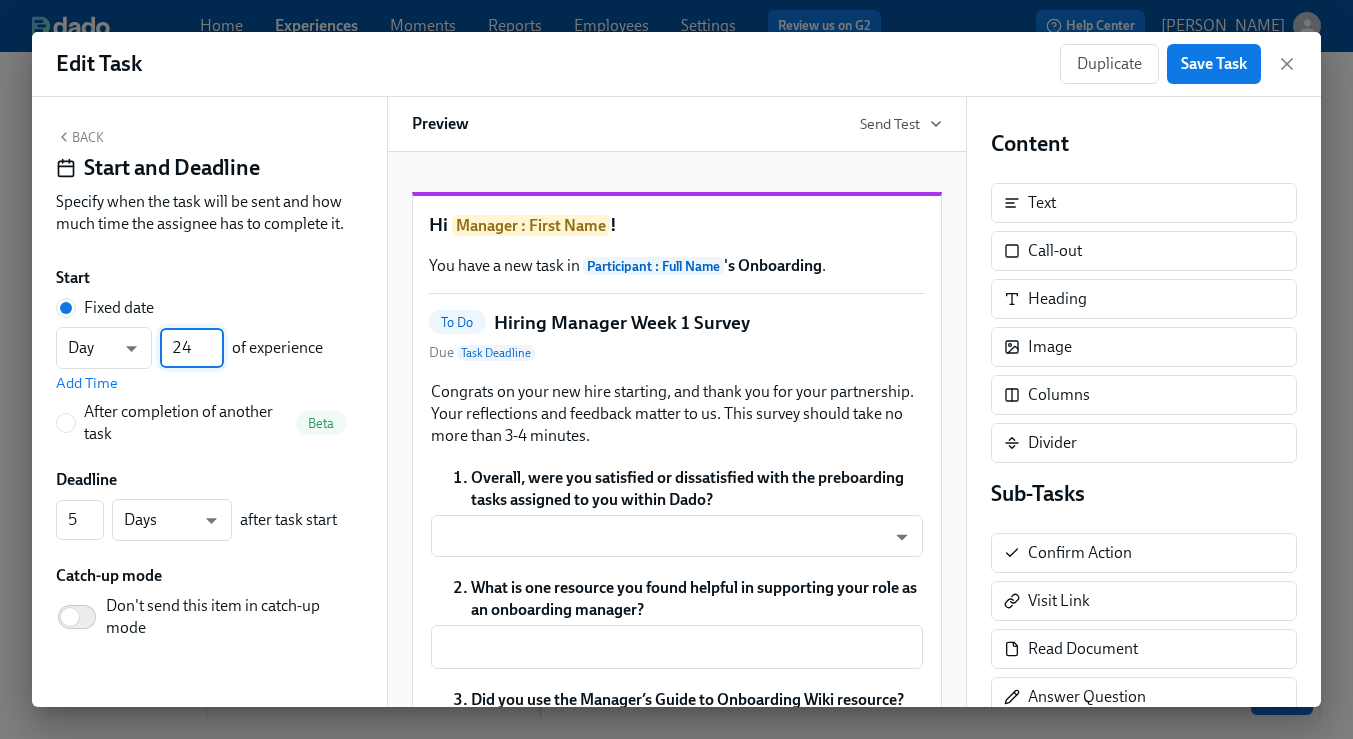 click on "24" at bounding box center (192, 348) 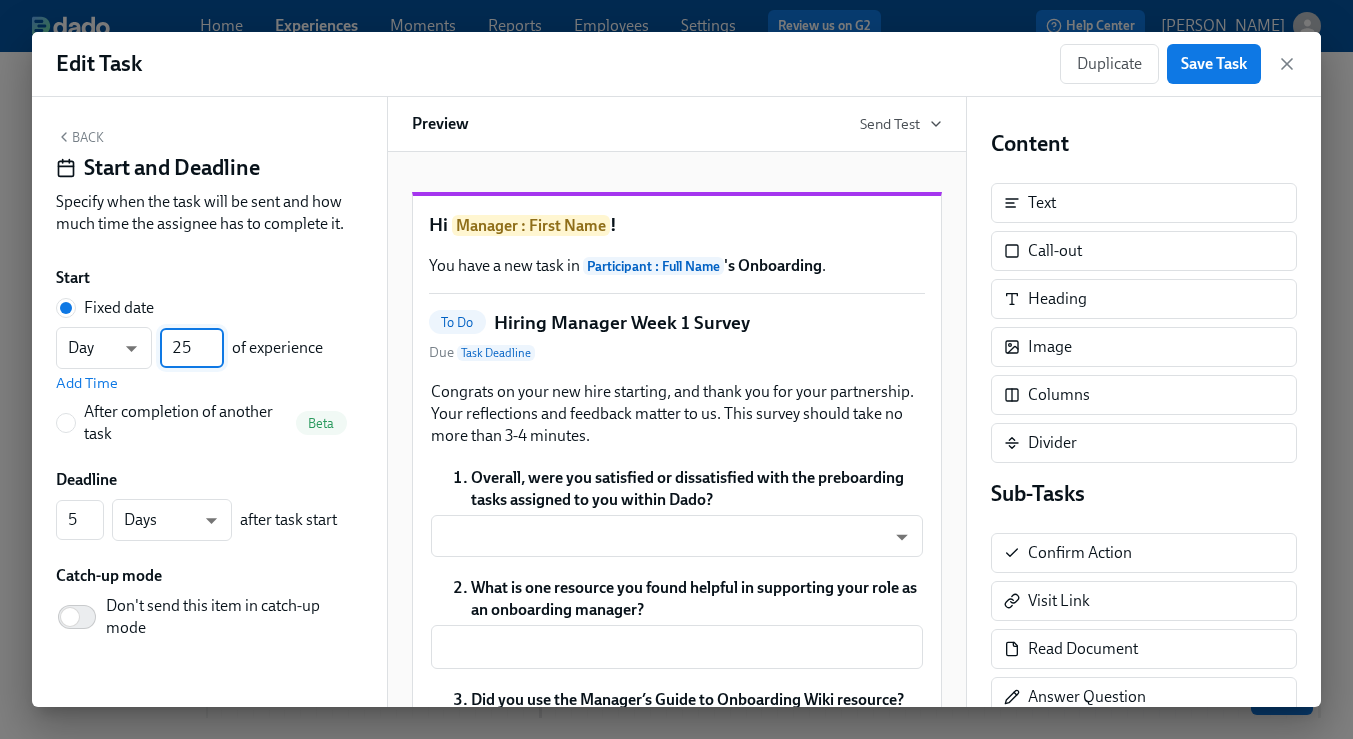 type on "25" 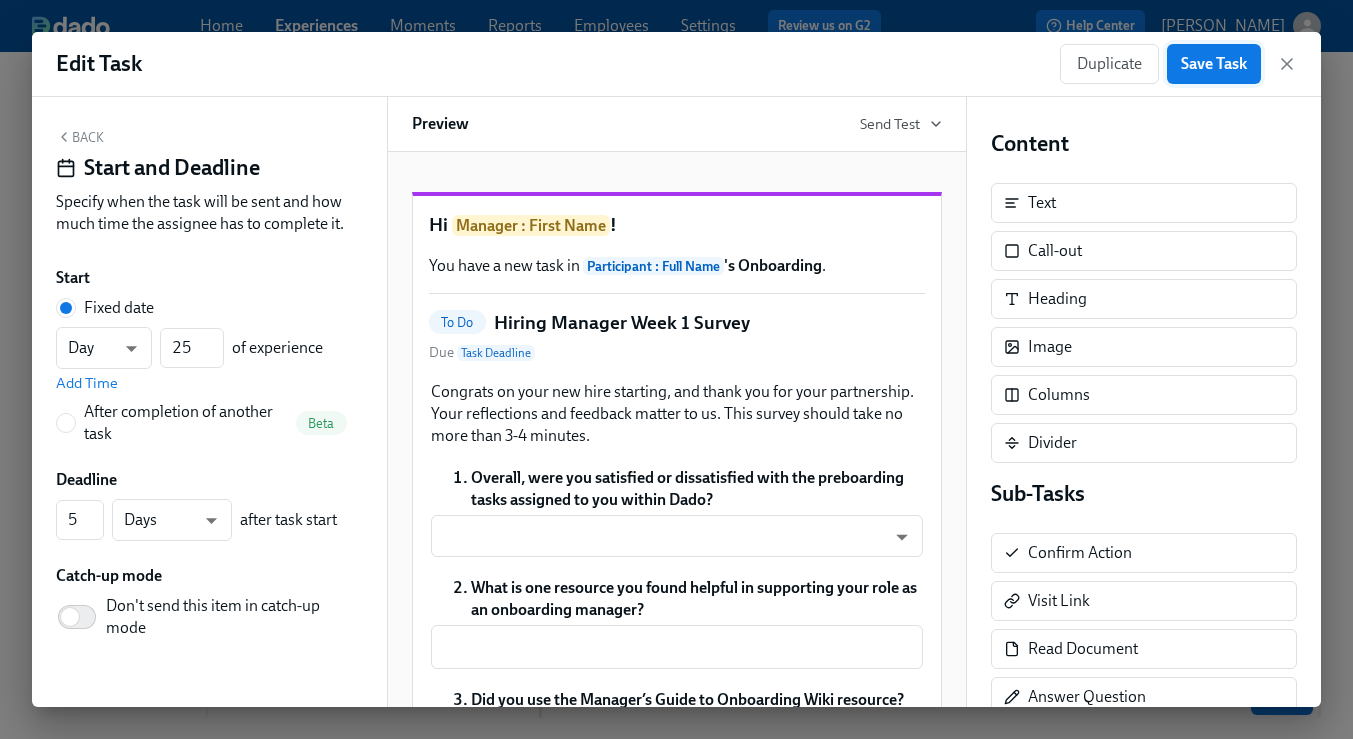 click on "Save Task" at bounding box center [1214, 64] 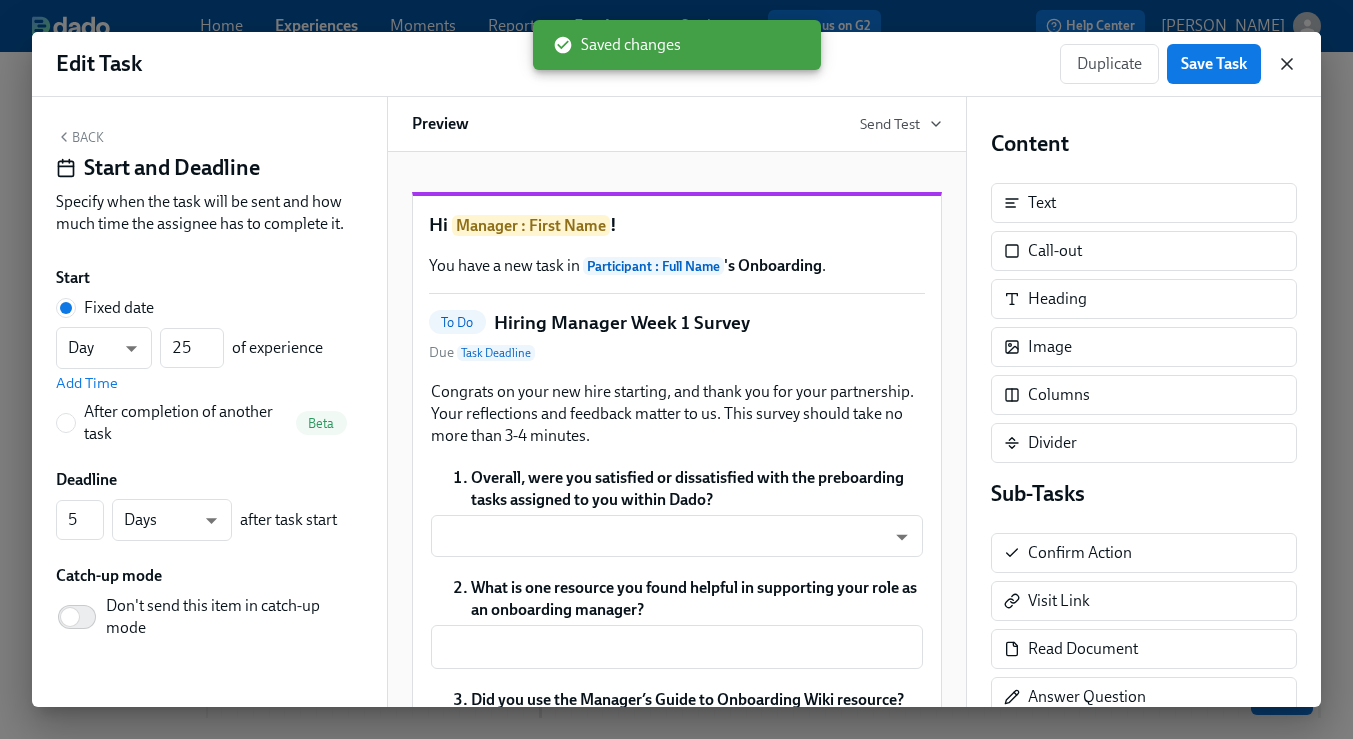 click 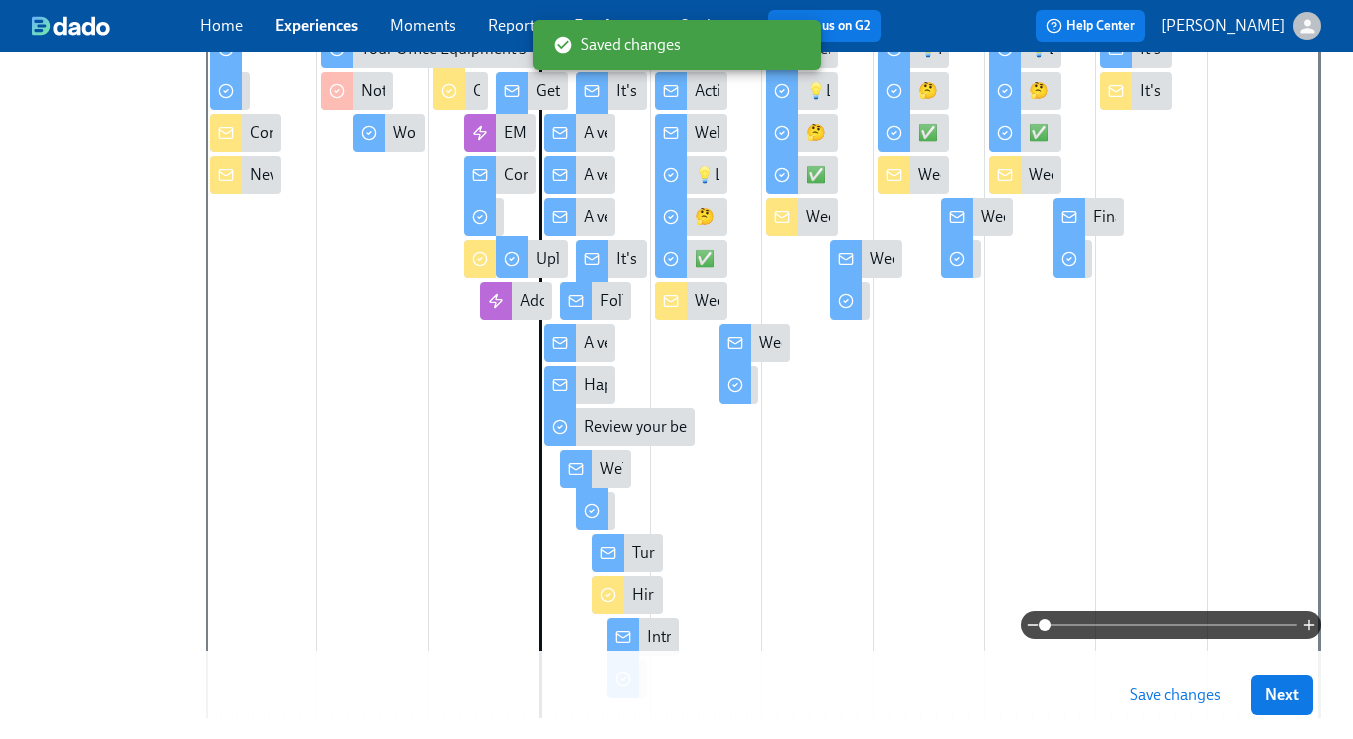 click on "Save changes" at bounding box center [1175, 695] 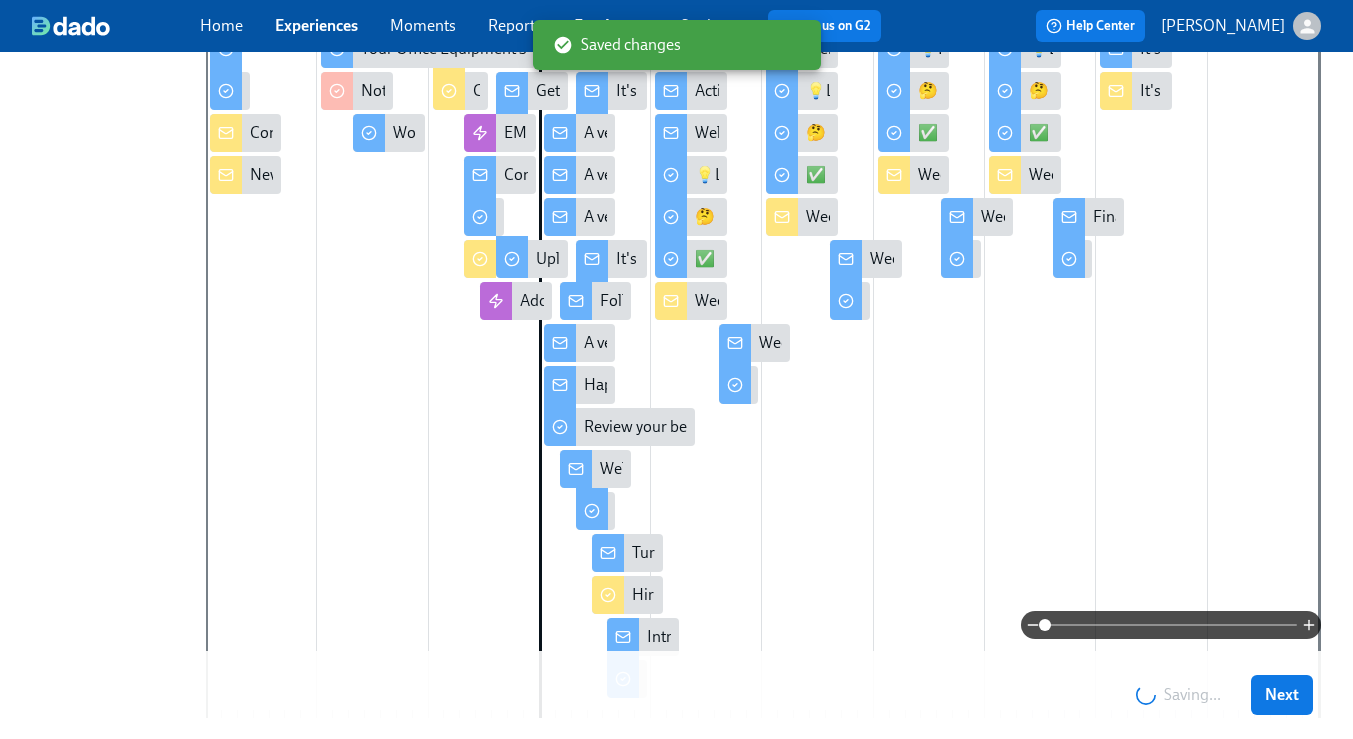 click on "Saving..." at bounding box center (1178, 695) 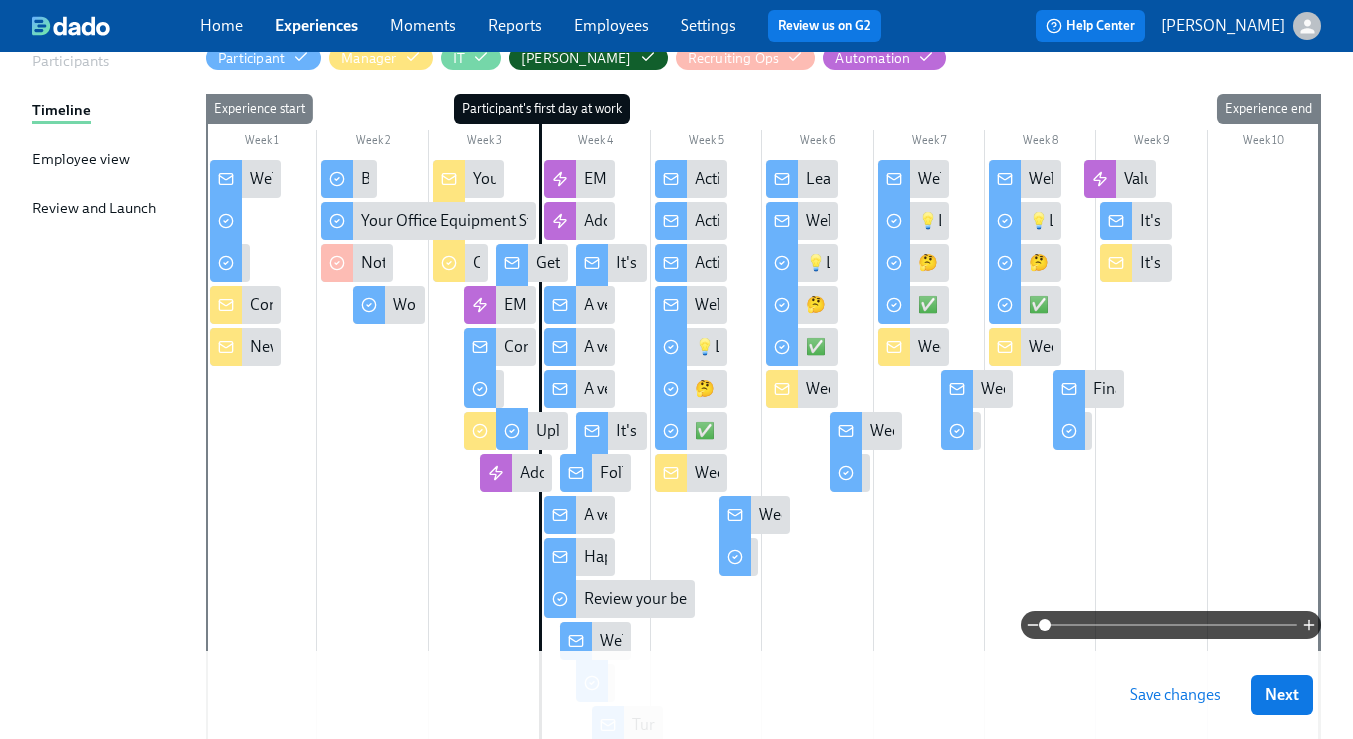 scroll, scrollTop: 0, scrollLeft: 0, axis: both 